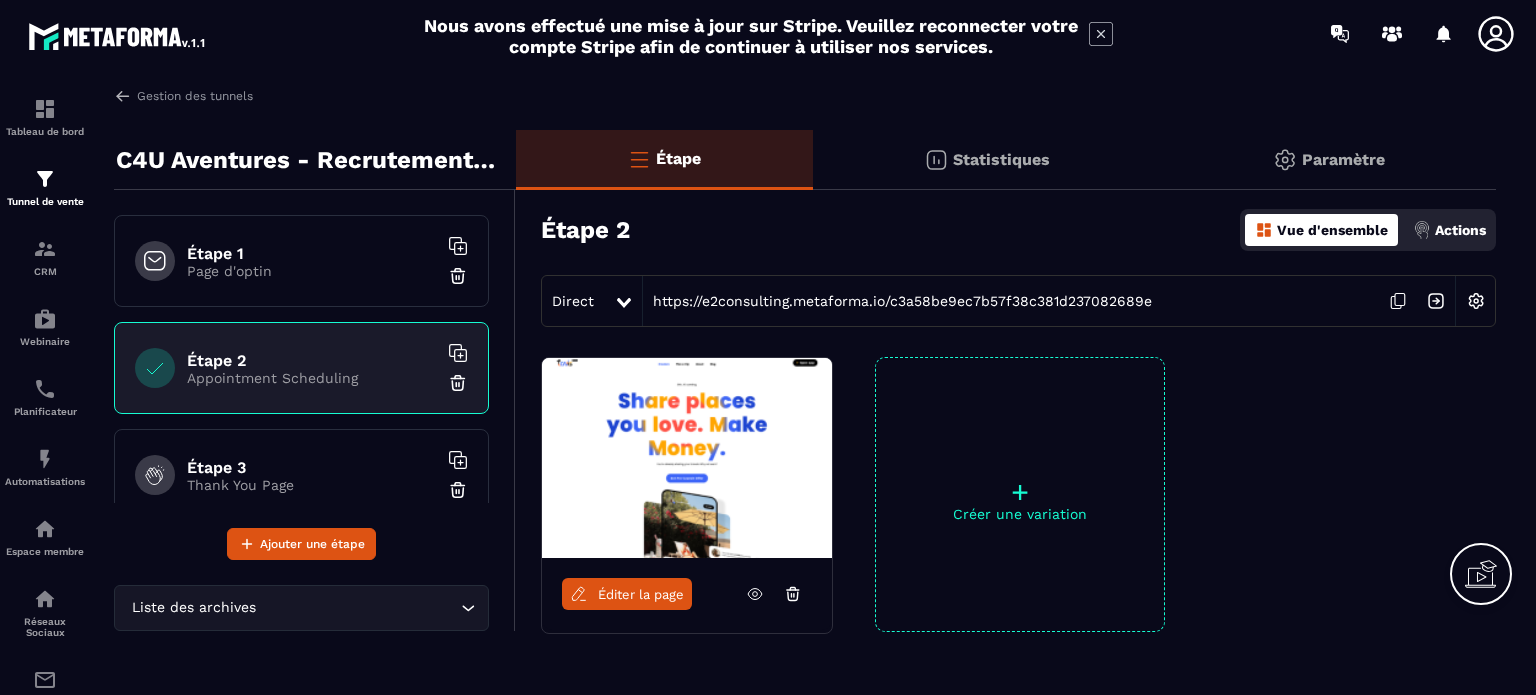 scroll, scrollTop: 0, scrollLeft: 0, axis: both 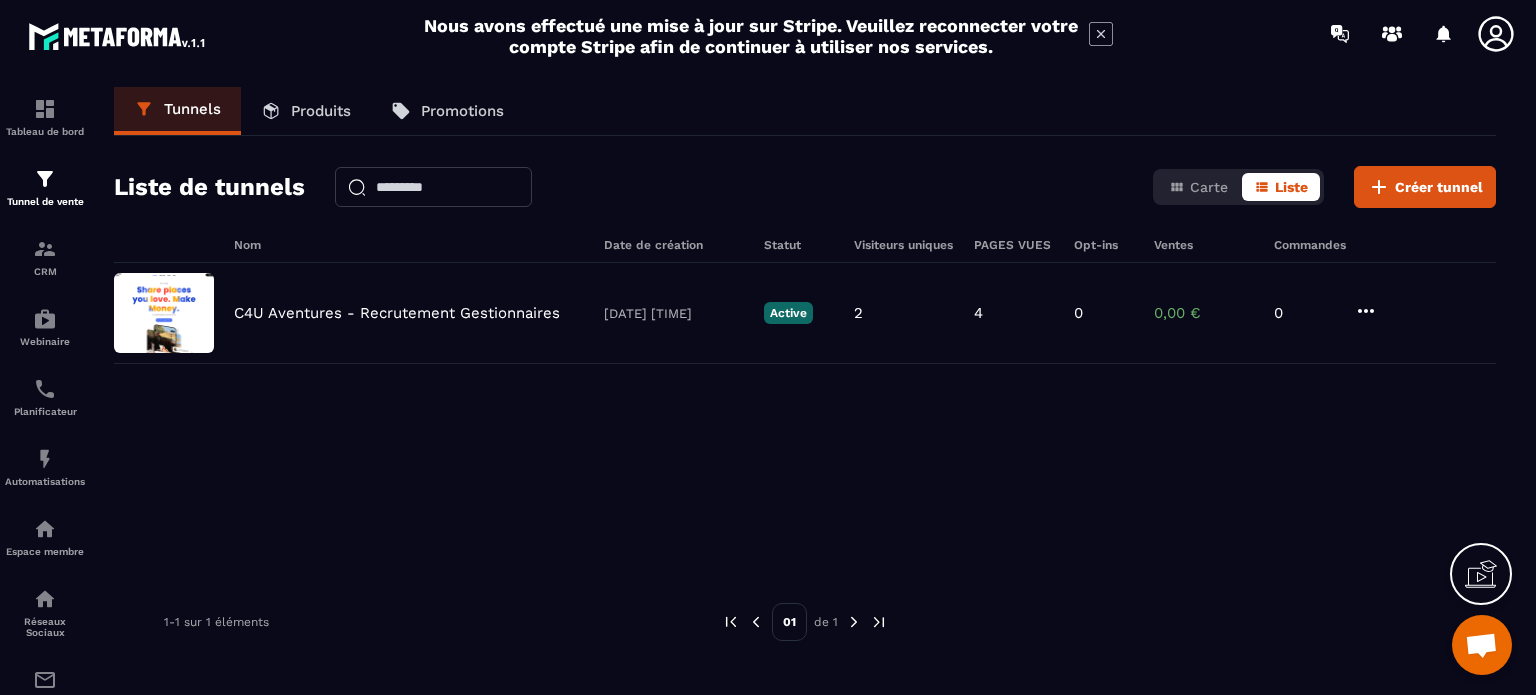 click at bounding box center [1481, 647] 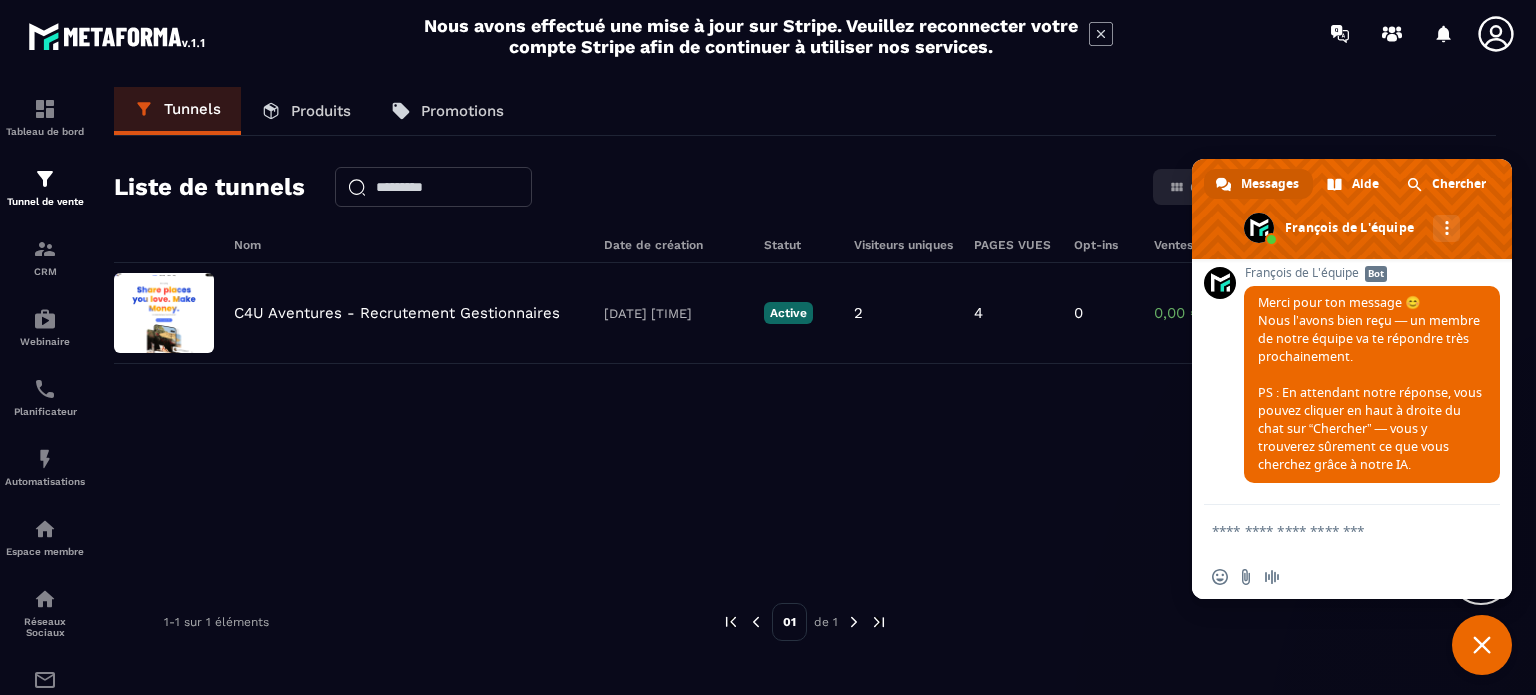 click at bounding box center (1332, 530) 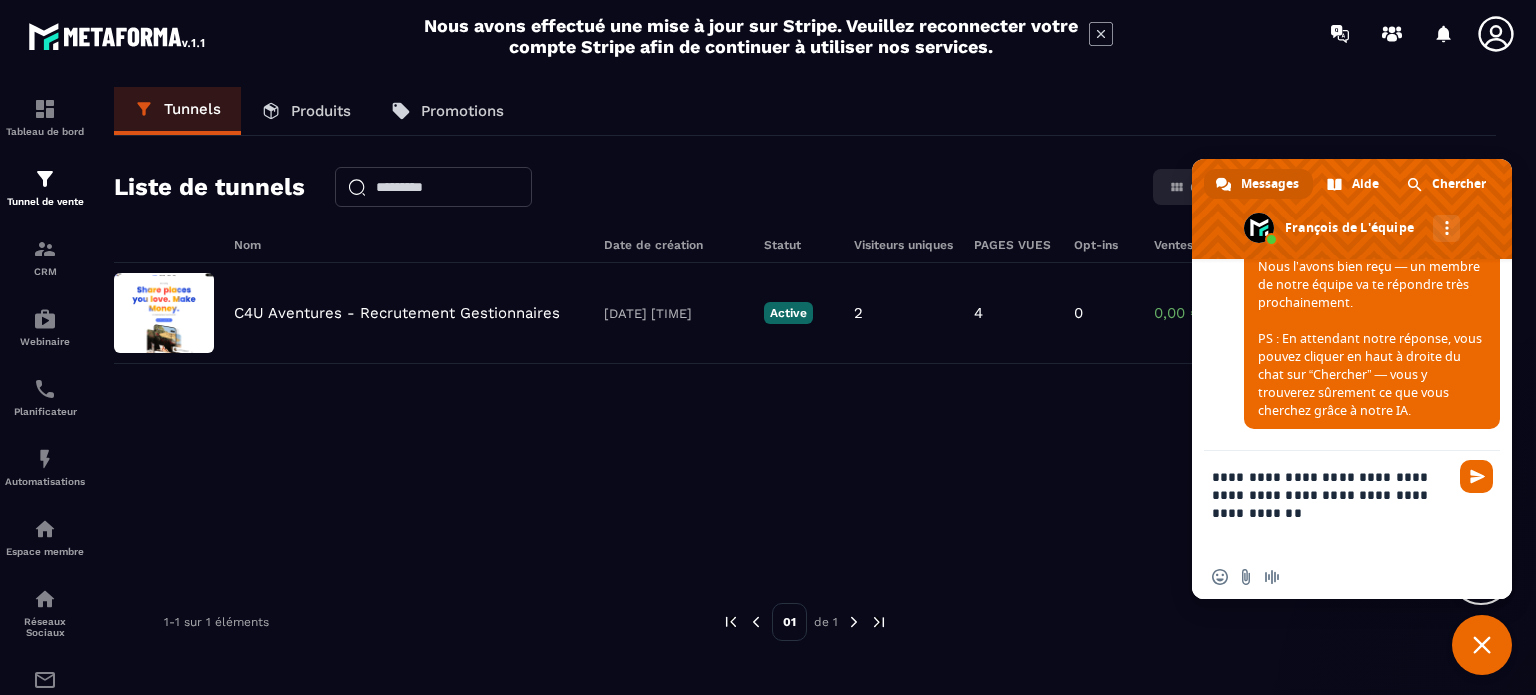 paste 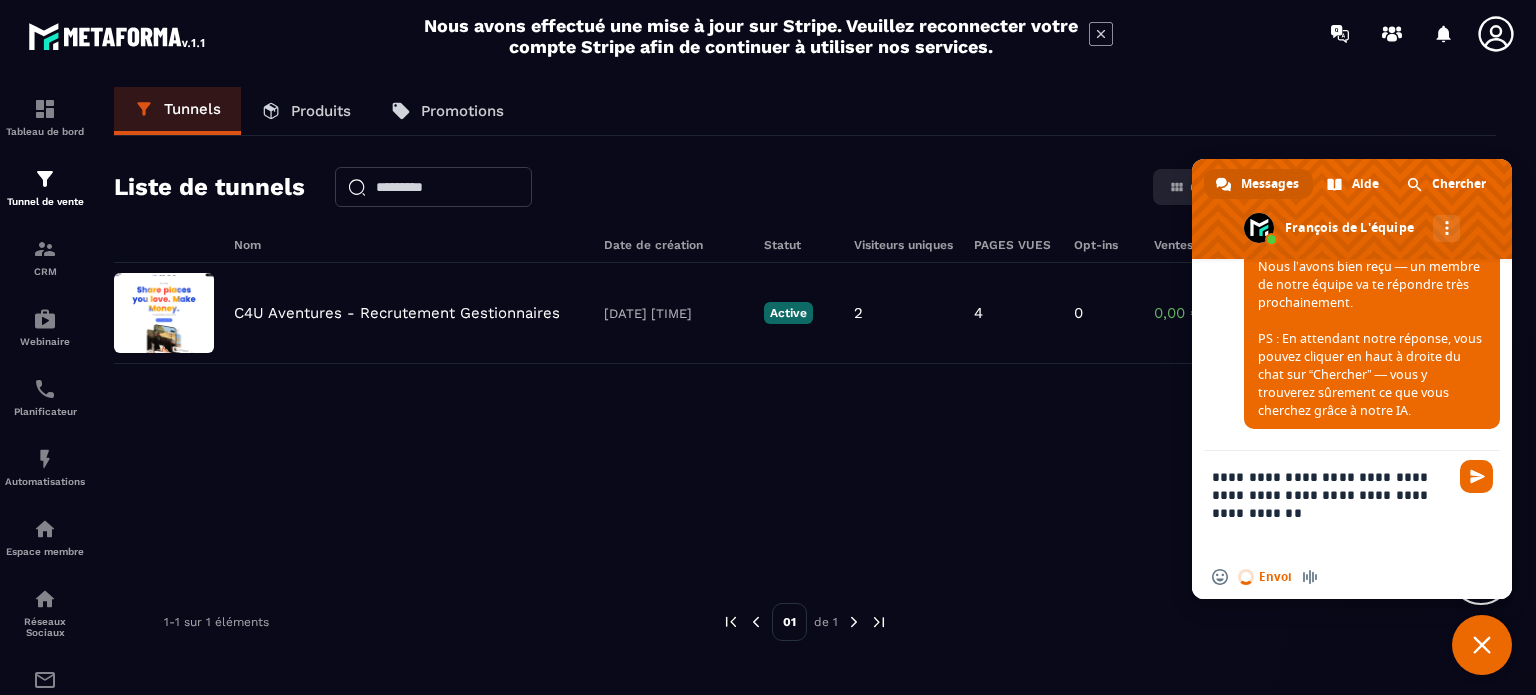 type 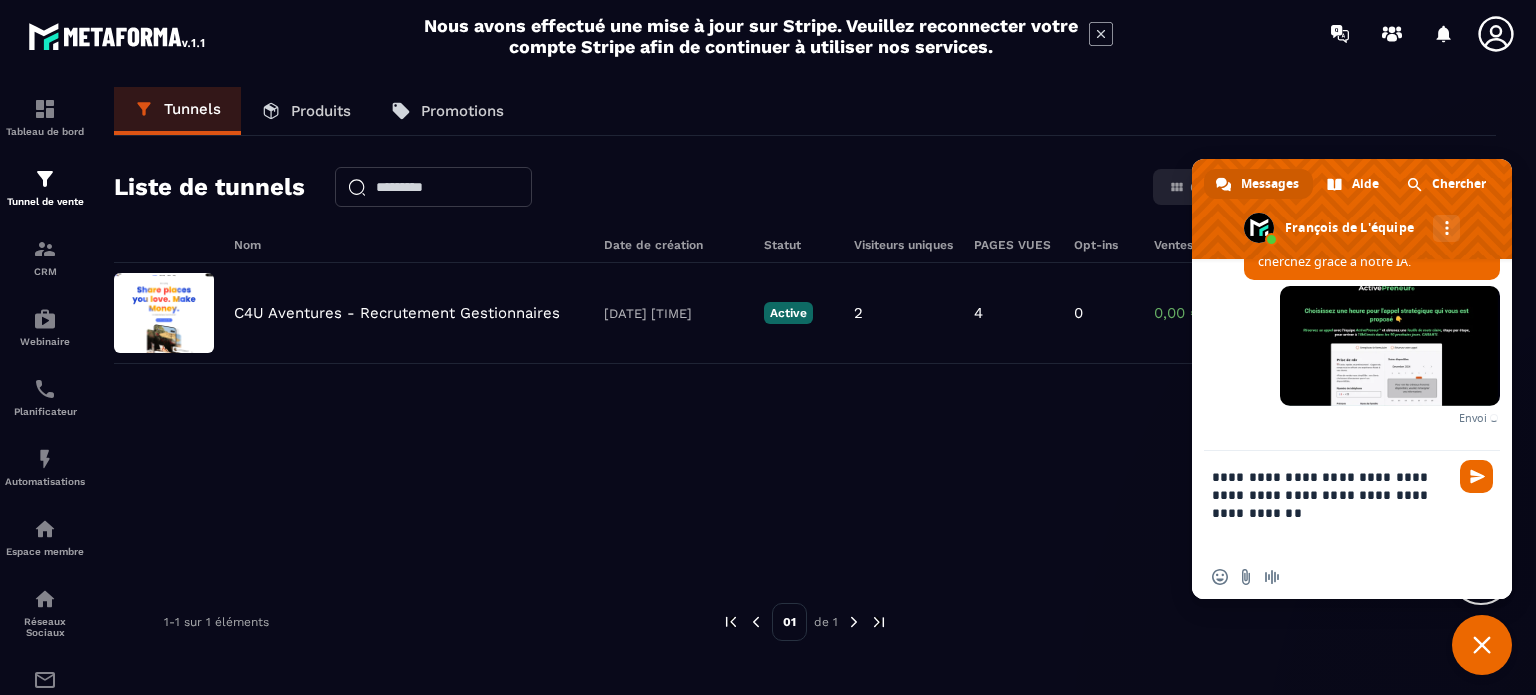 scroll, scrollTop: 7404, scrollLeft: 0, axis: vertical 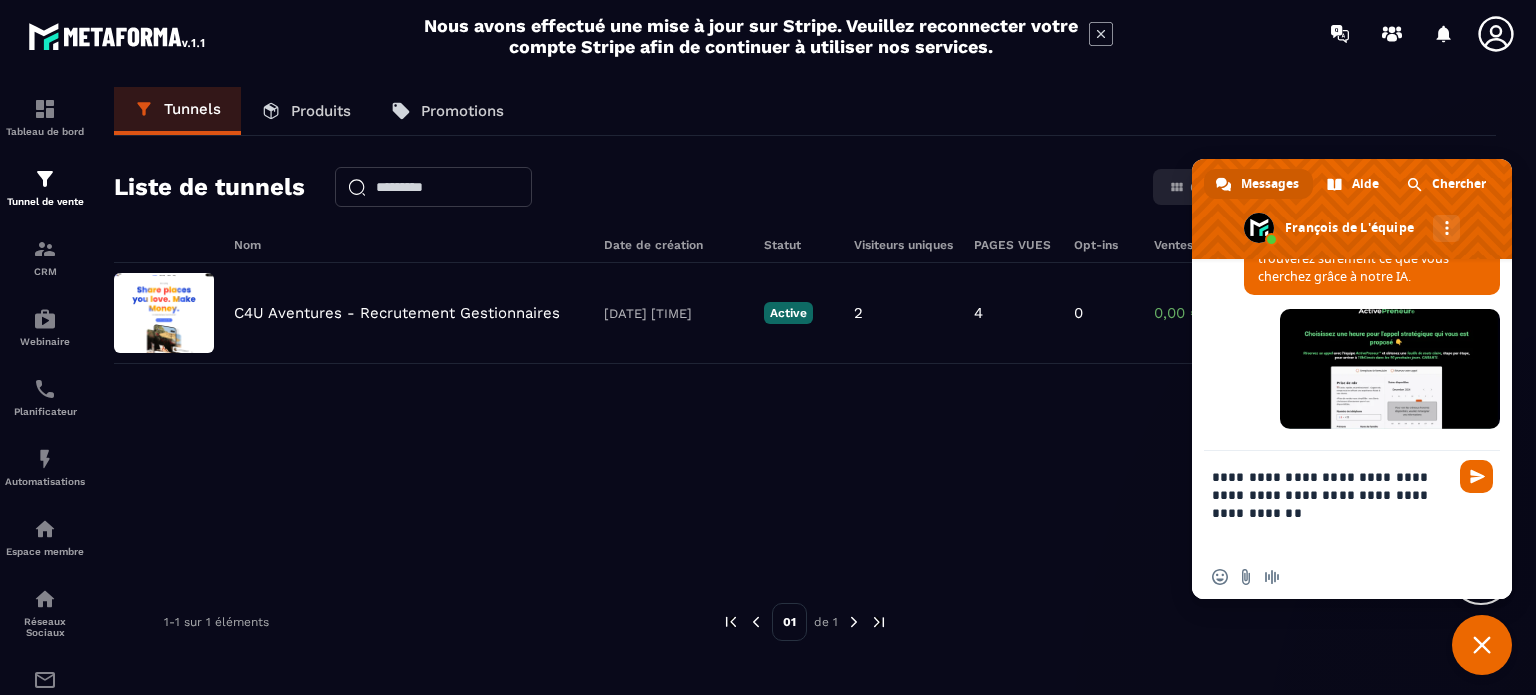 click on "**********" at bounding box center [1332, 503] 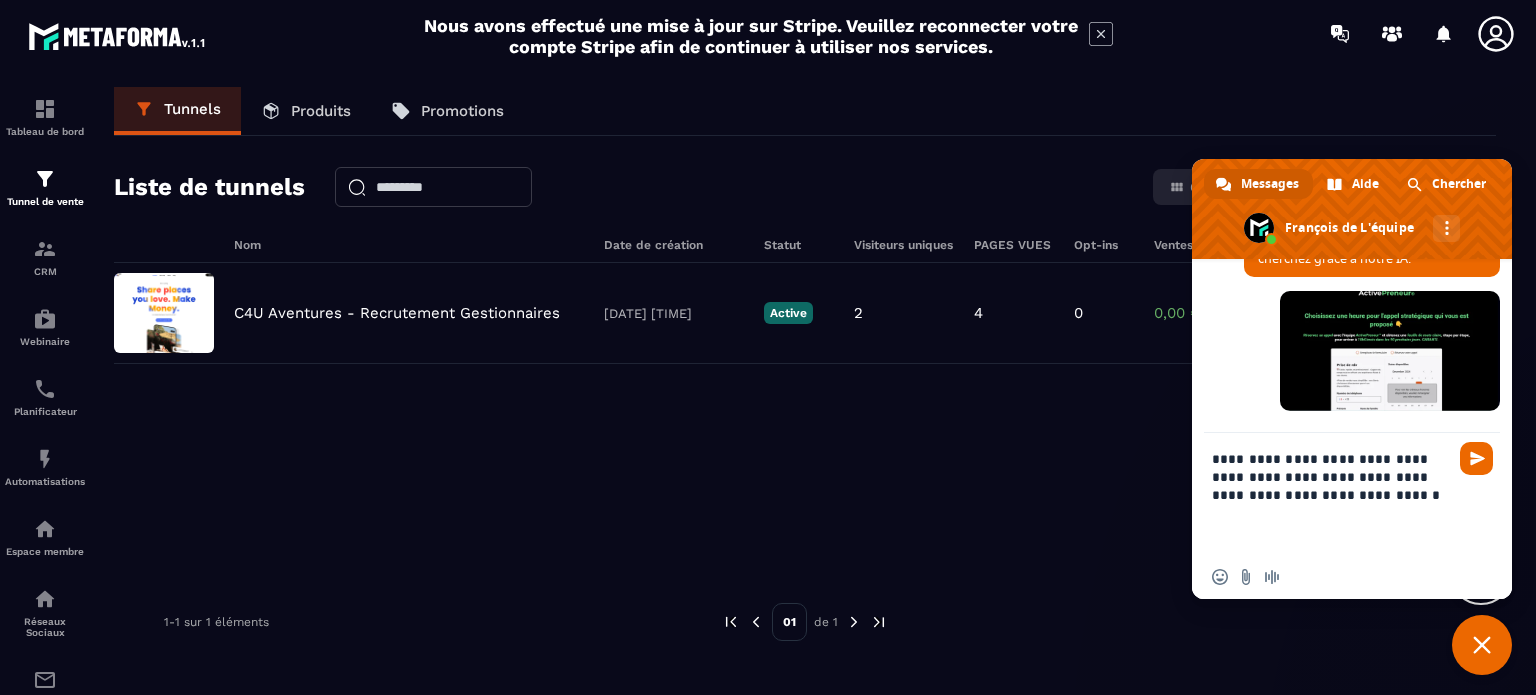 type on "**********" 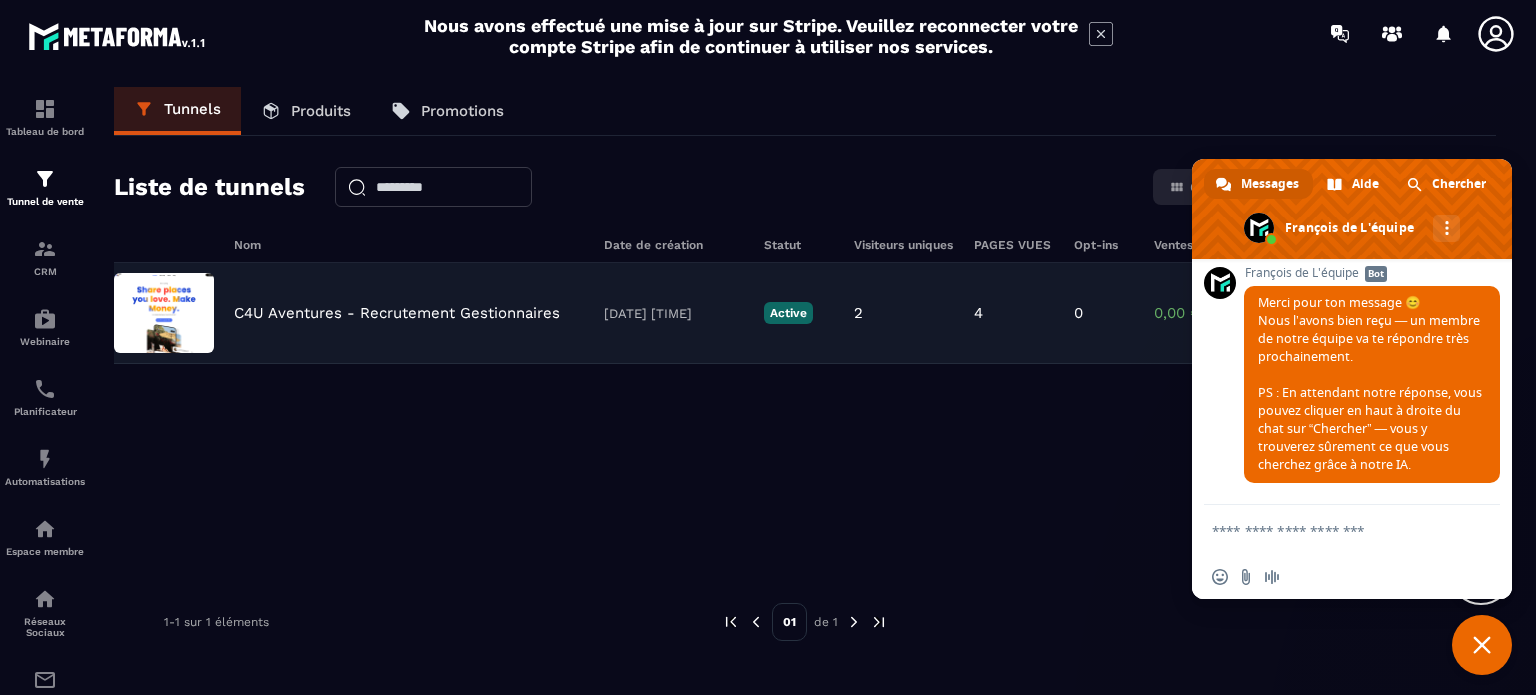 scroll, scrollTop: 7668, scrollLeft: 0, axis: vertical 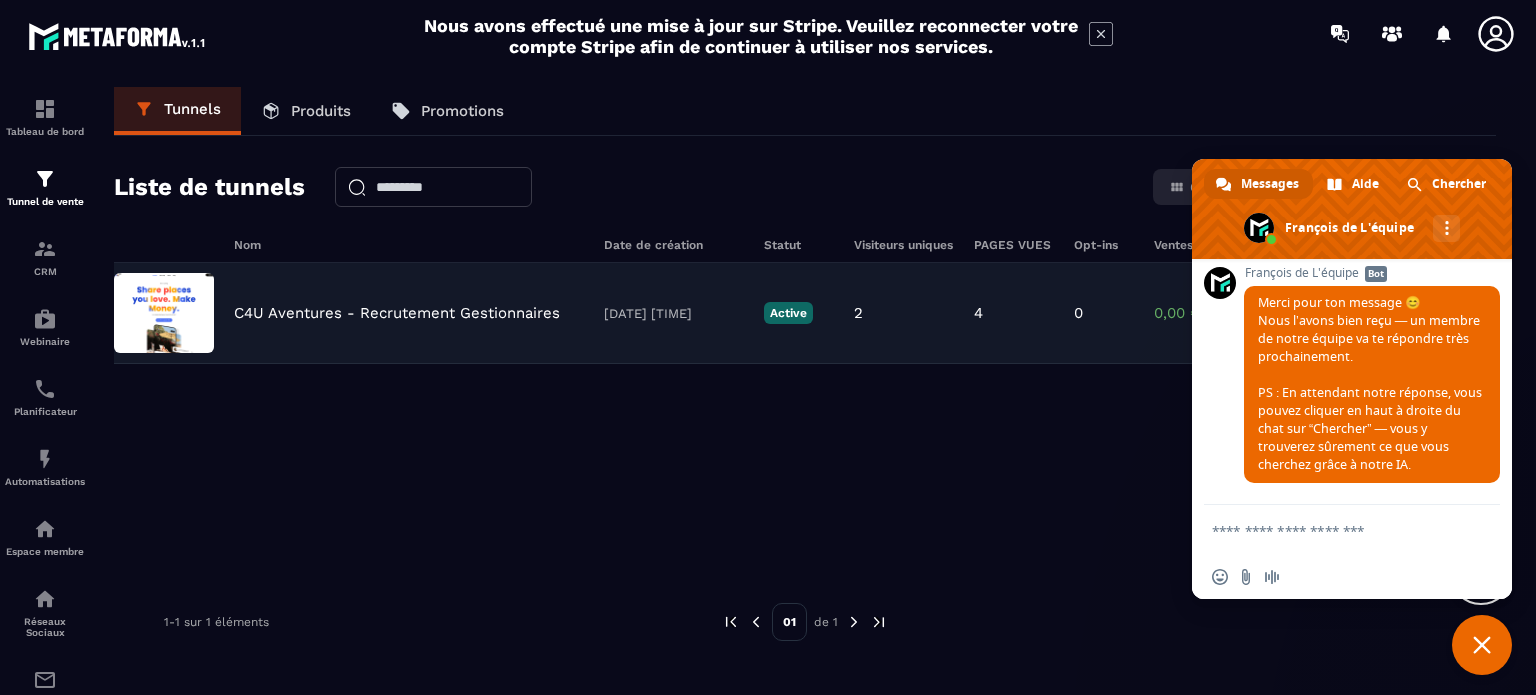 type 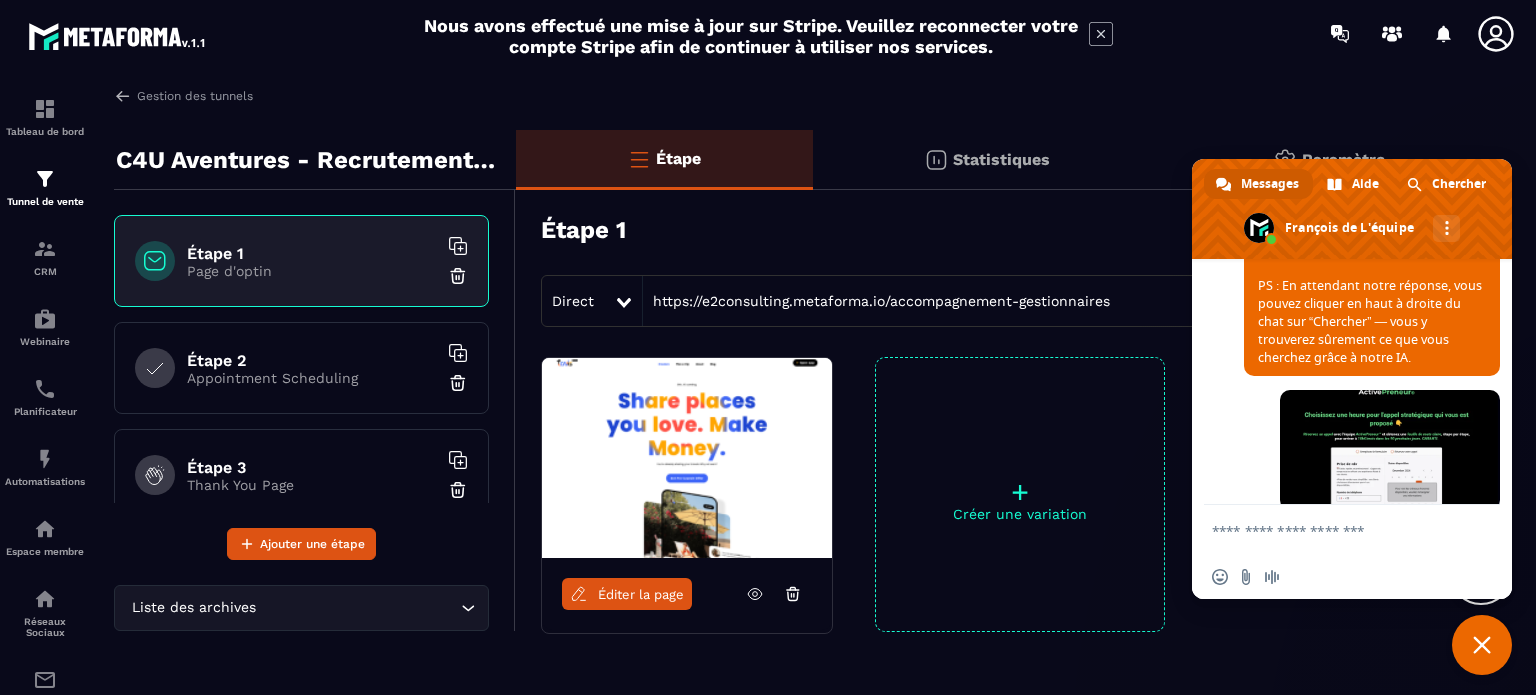 scroll, scrollTop: 7068, scrollLeft: 0, axis: vertical 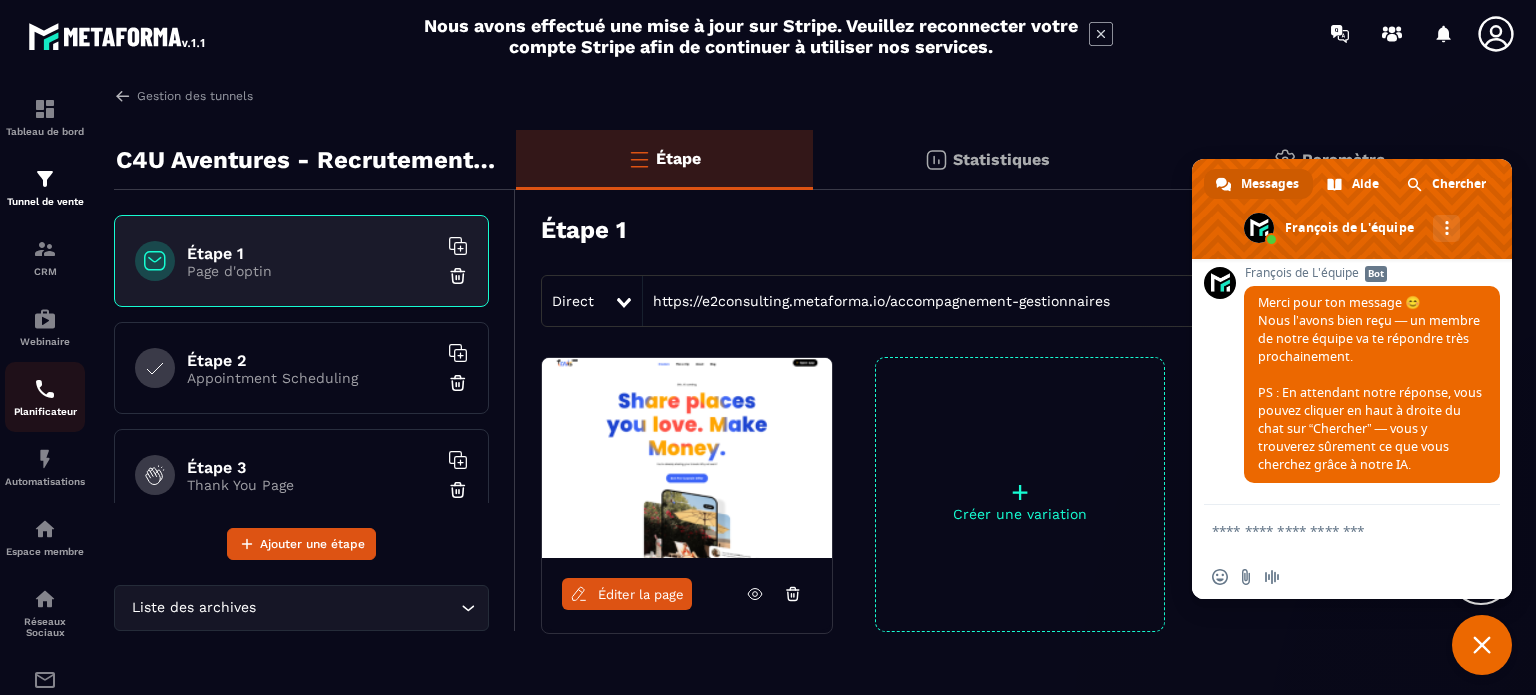 click at bounding box center (45, 389) 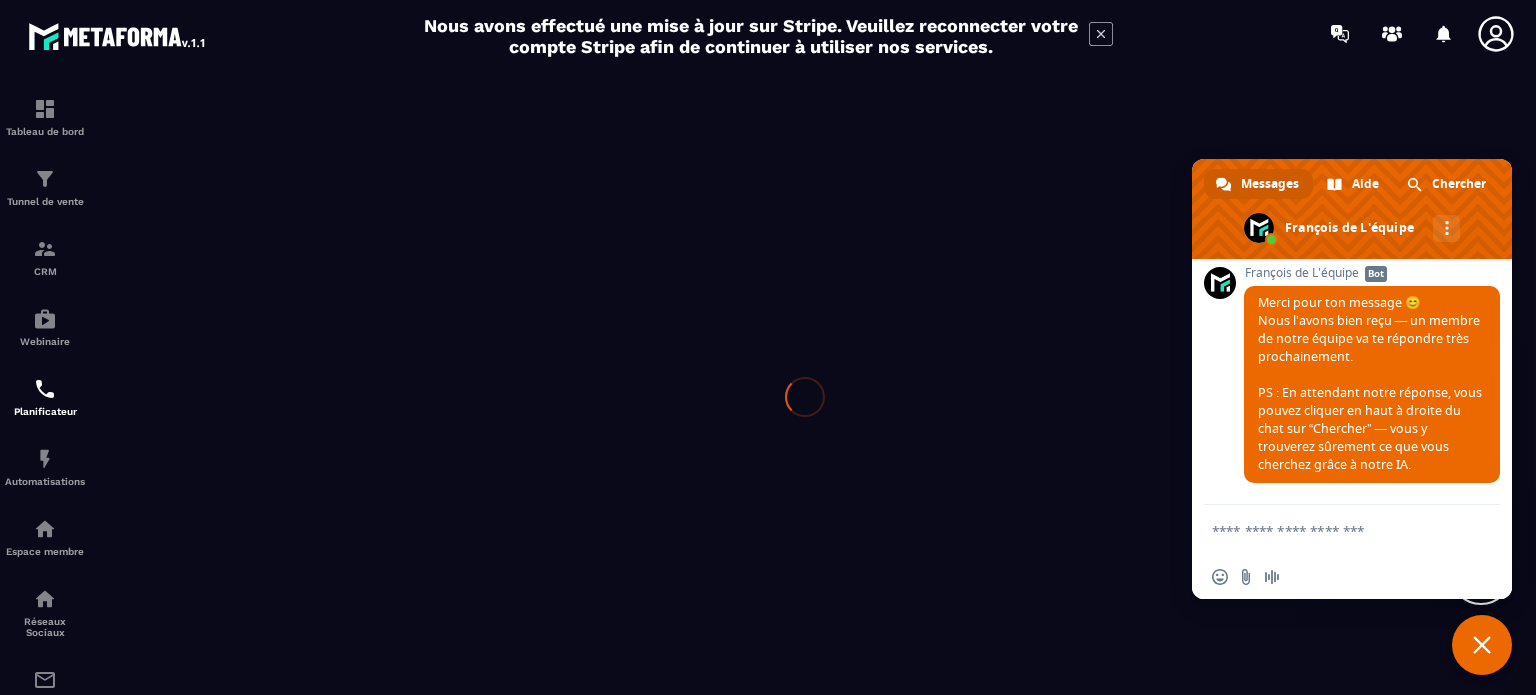 scroll, scrollTop: 0, scrollLeft: 0, axis: both 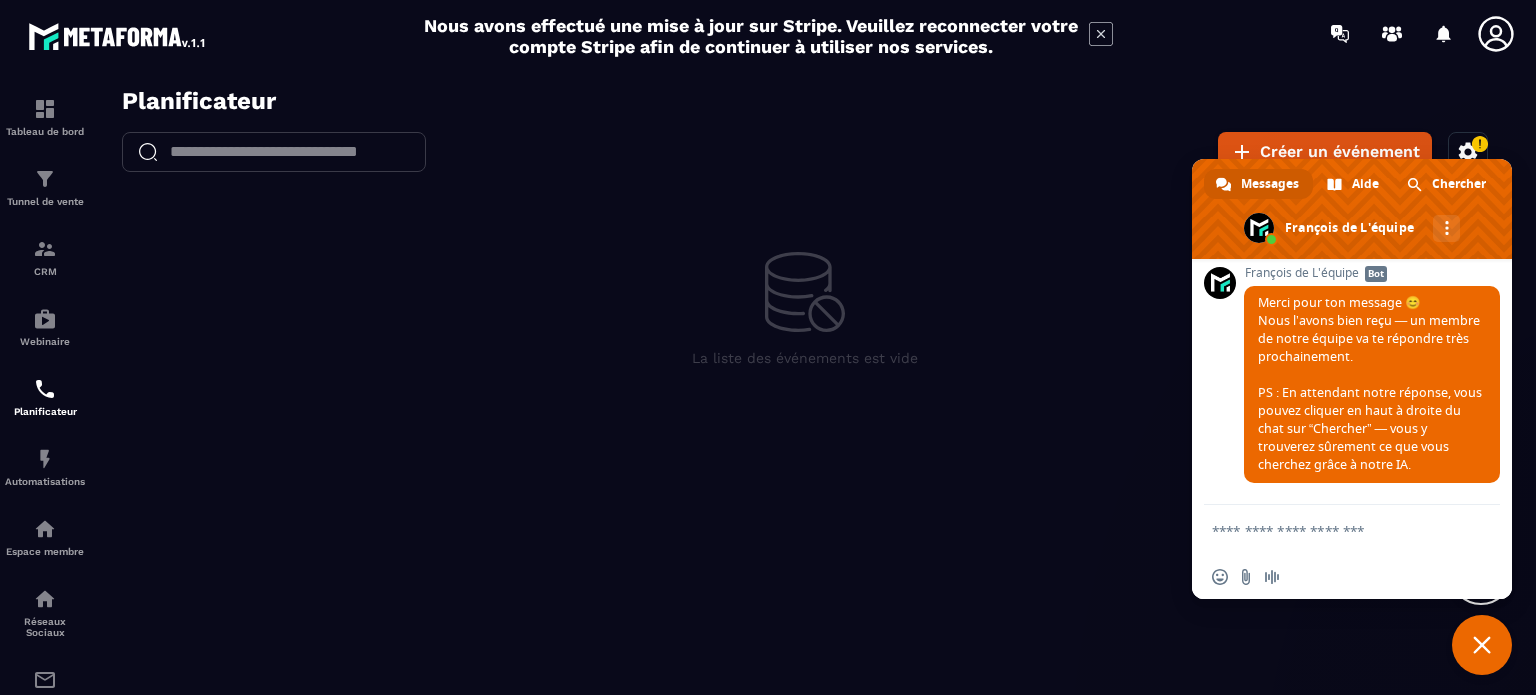 click at bounding box center (1482, 645) 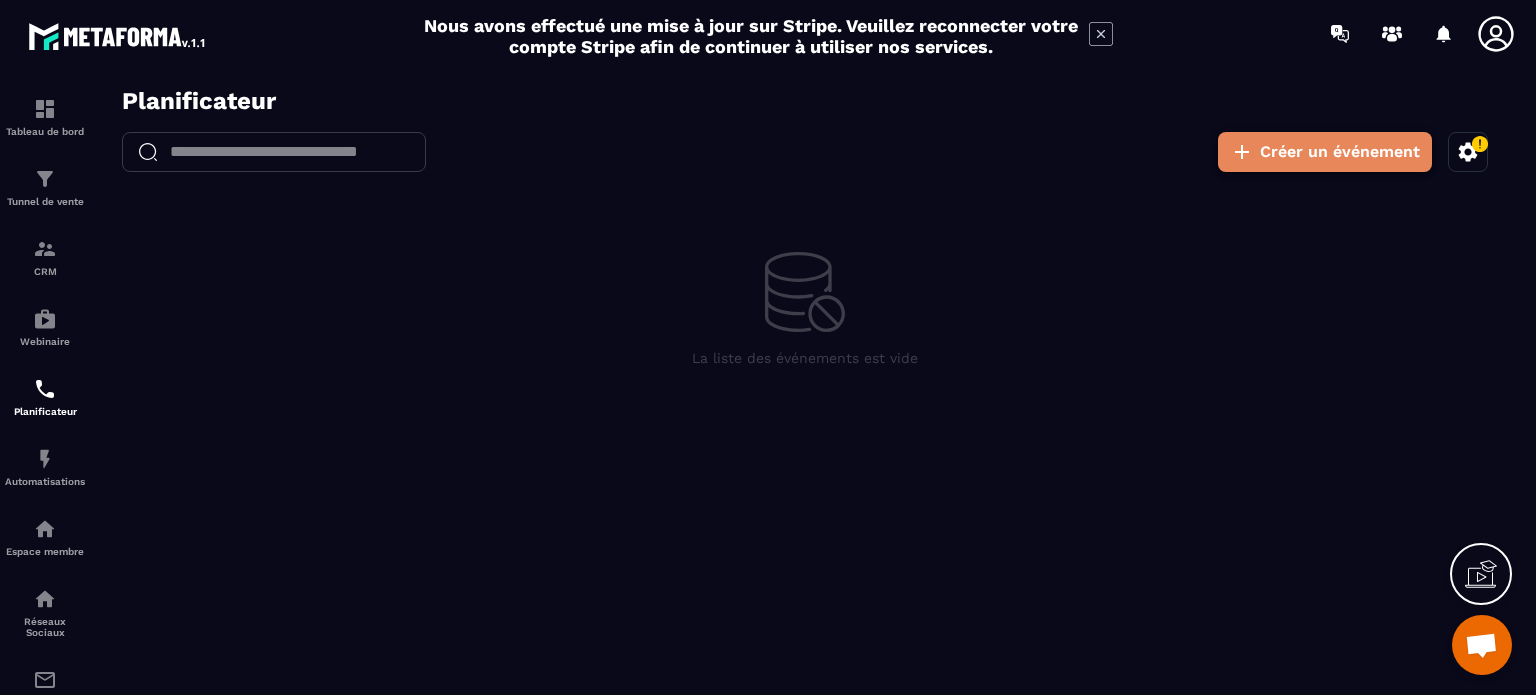 click on "Créer un événement" at bounding box center [1325, 152] 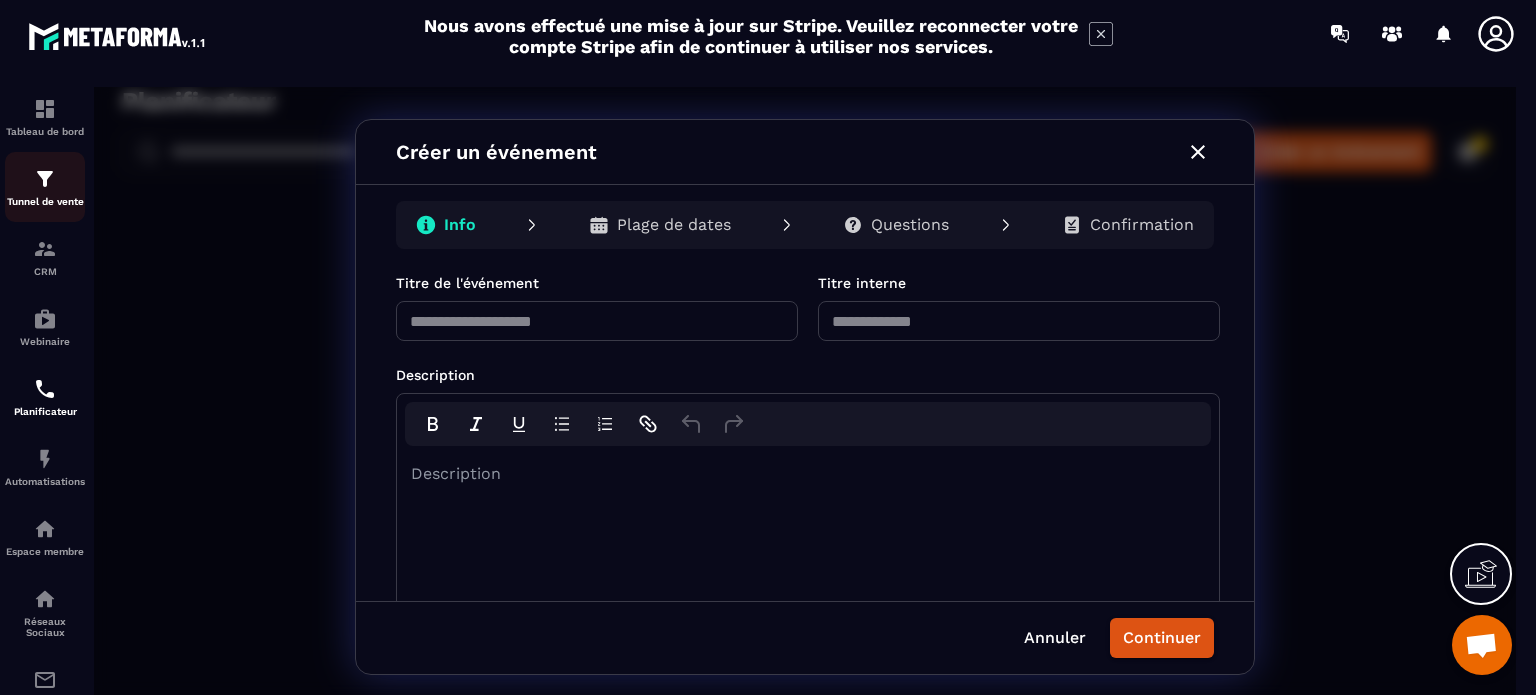 click on "Tunnel de vente" at bounding box center (45, 201) 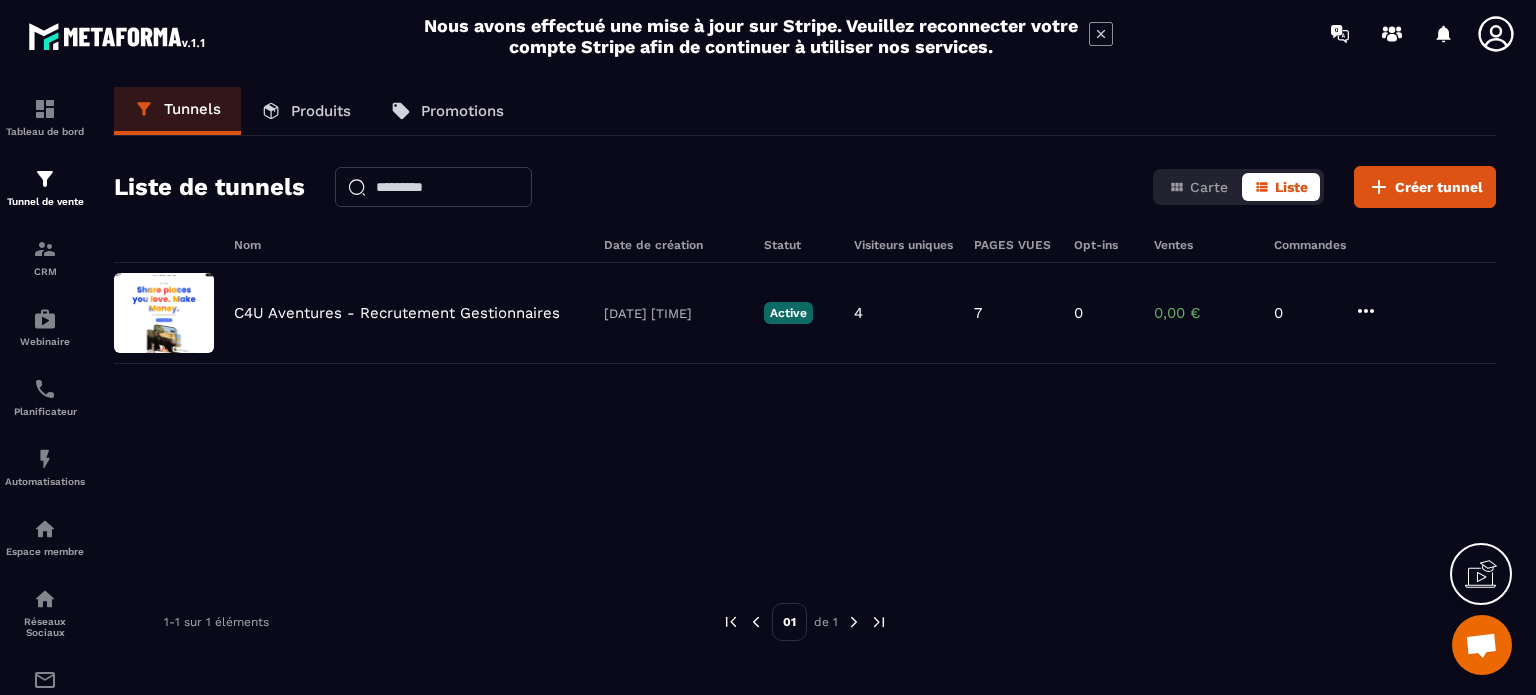 scroll, scrollTop: 65, scrollLeft: 0, axis: vertical 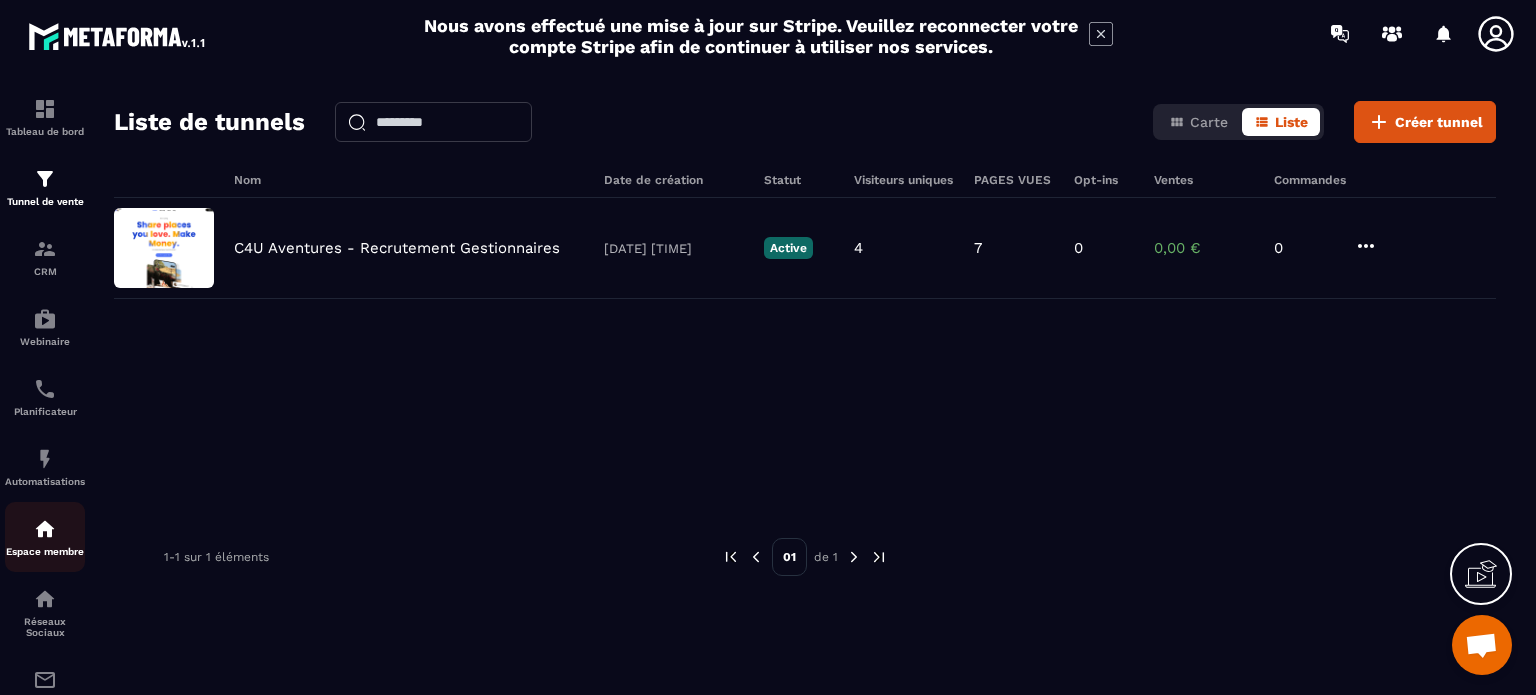click at bounding box center (45, 529) 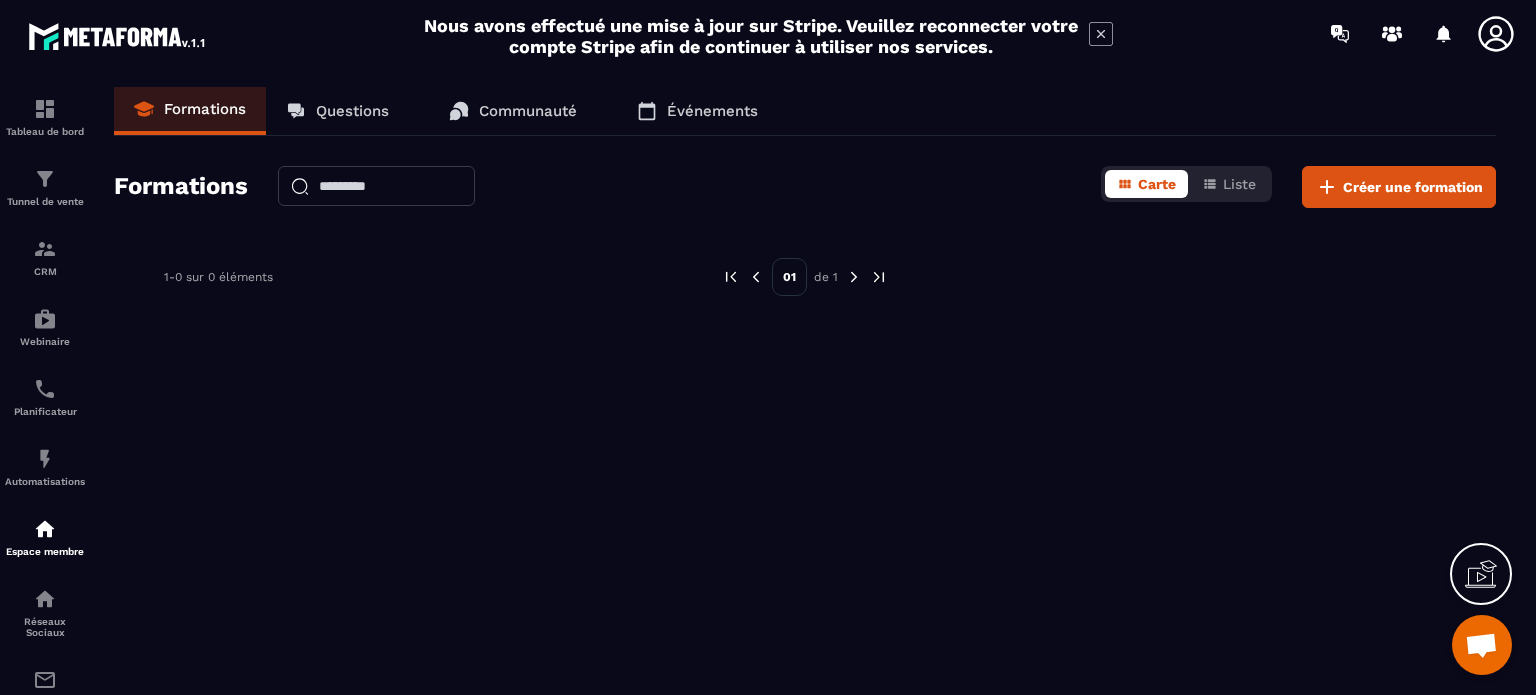 click at bounding box center [376, 186] 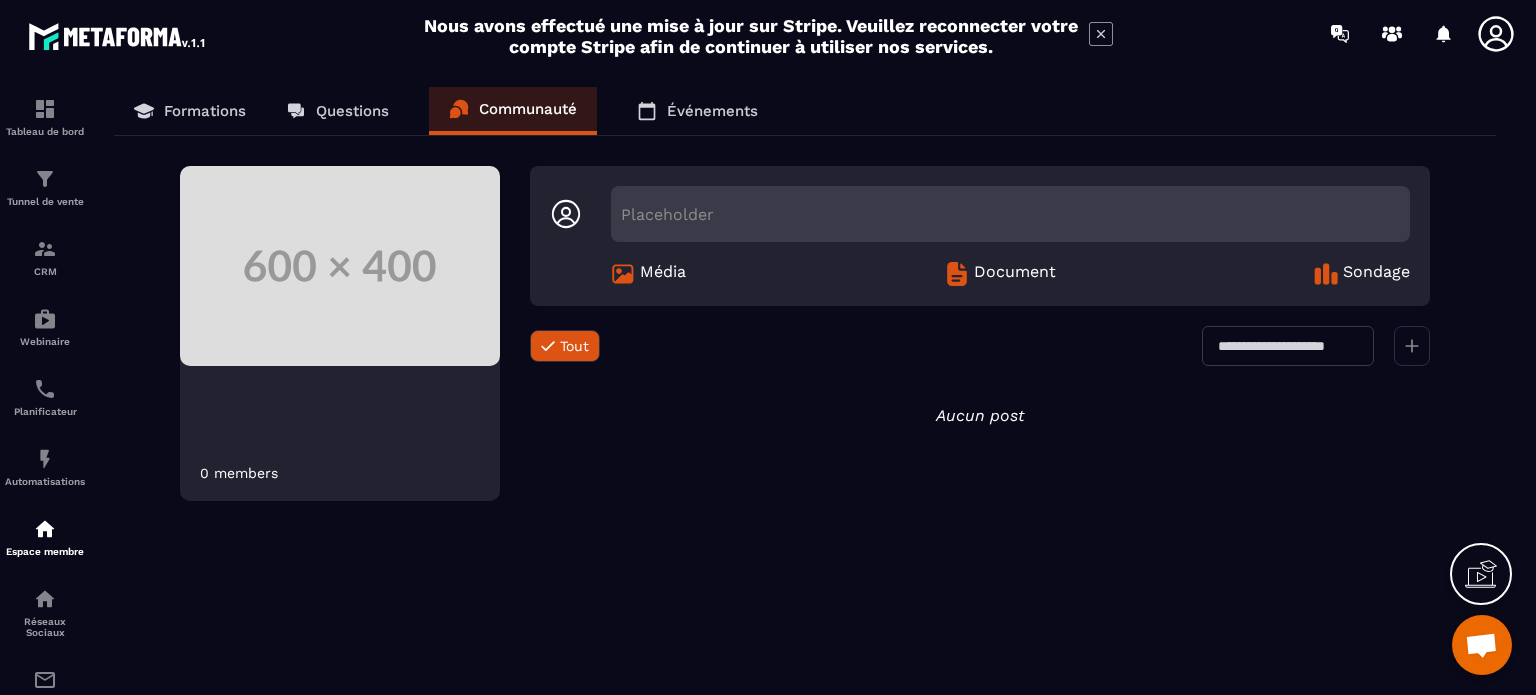 click on "Événements" at bounding box center [712, 111] 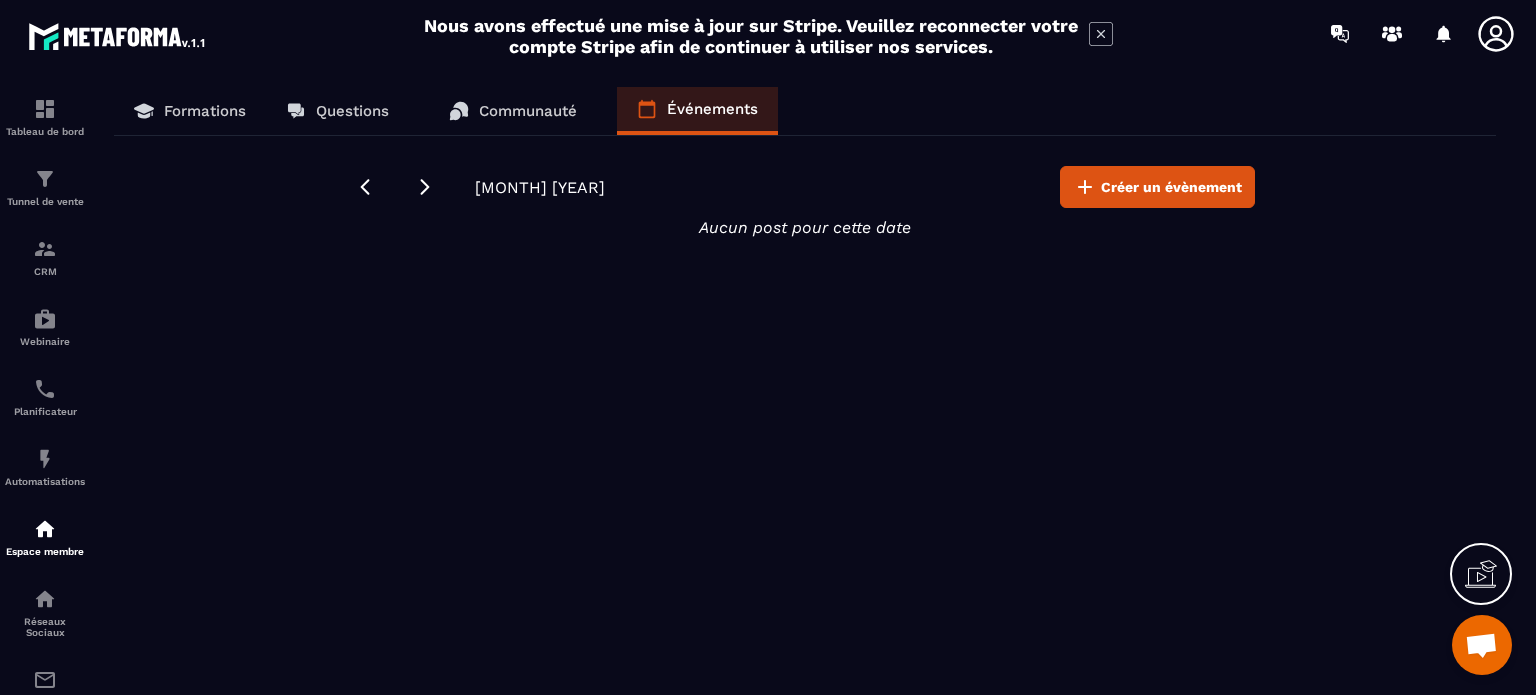 click on "Formations" at bounding box center [205, 111] 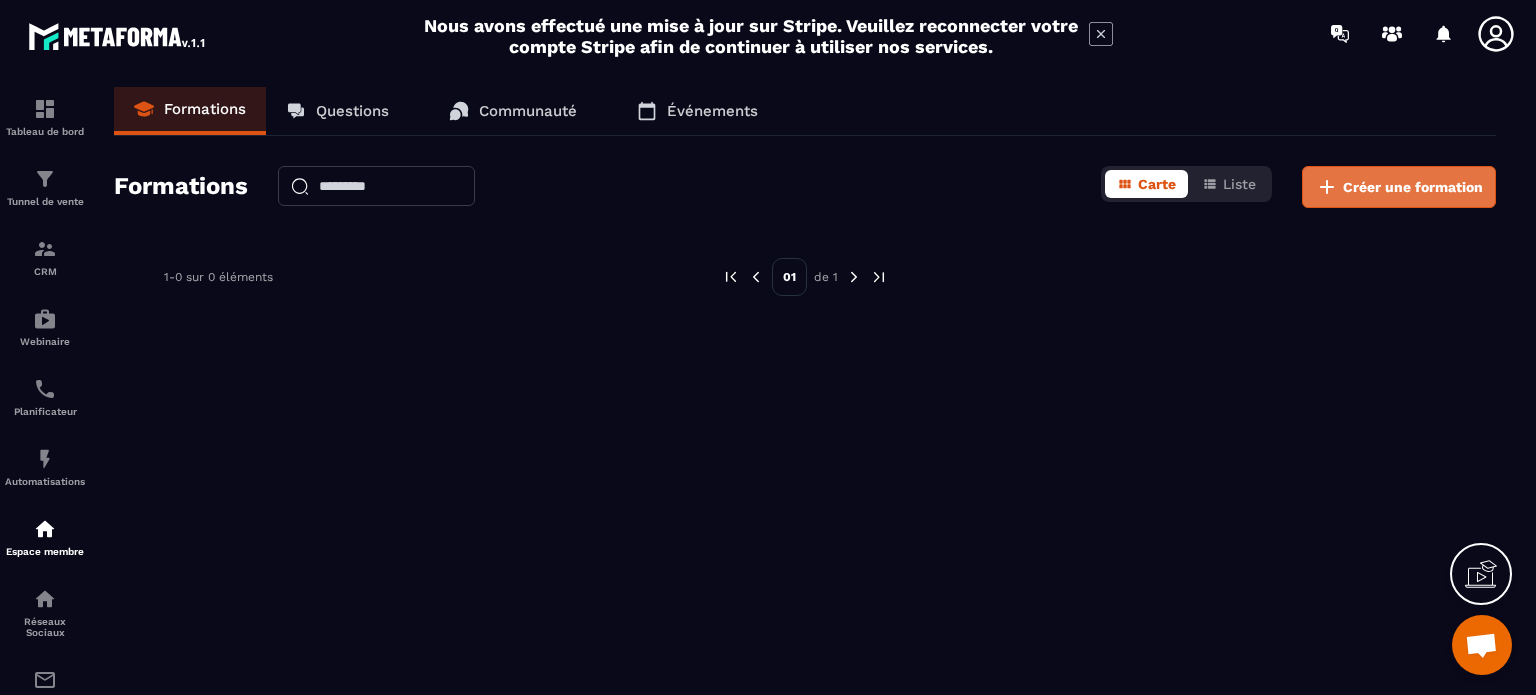 click on "Créer une formation" at bounding box center (1413, 187) 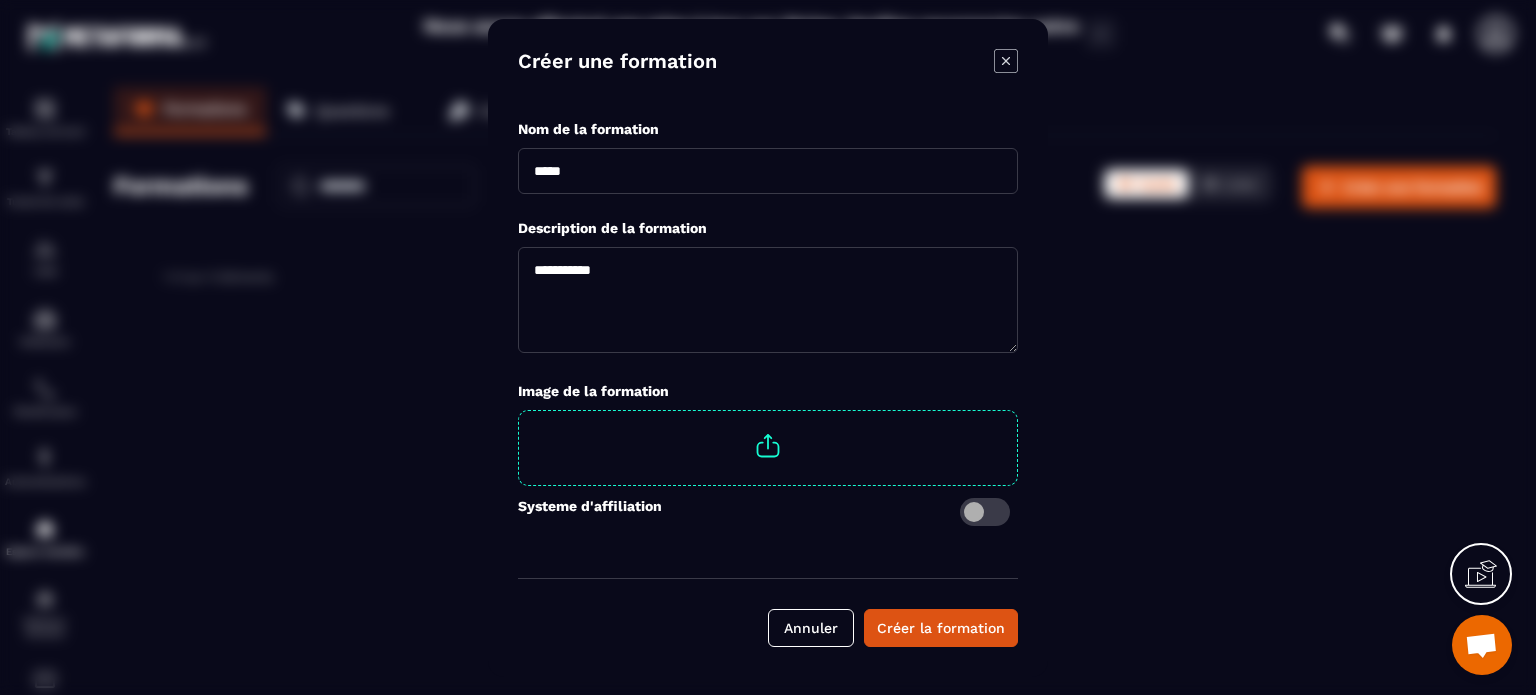 click at bounding box center (768, 171) 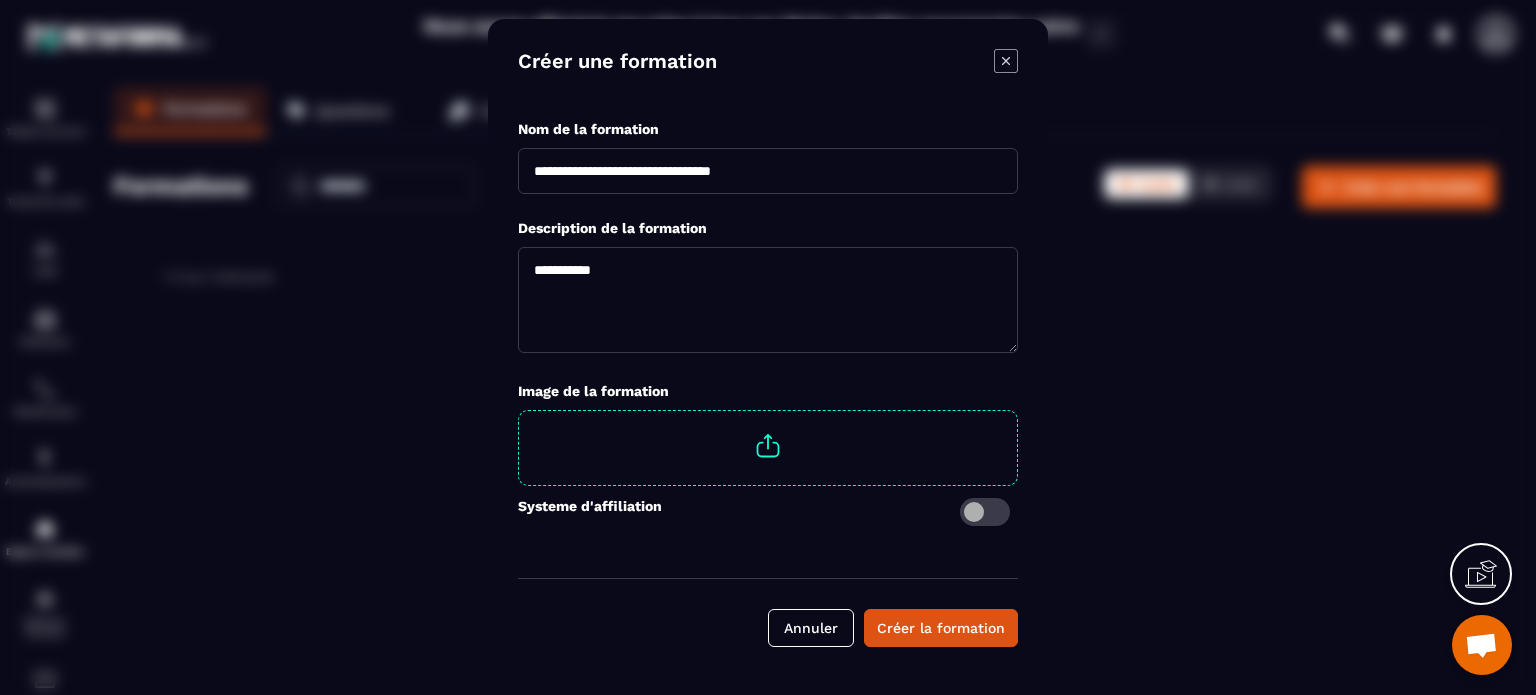 type on "**********" 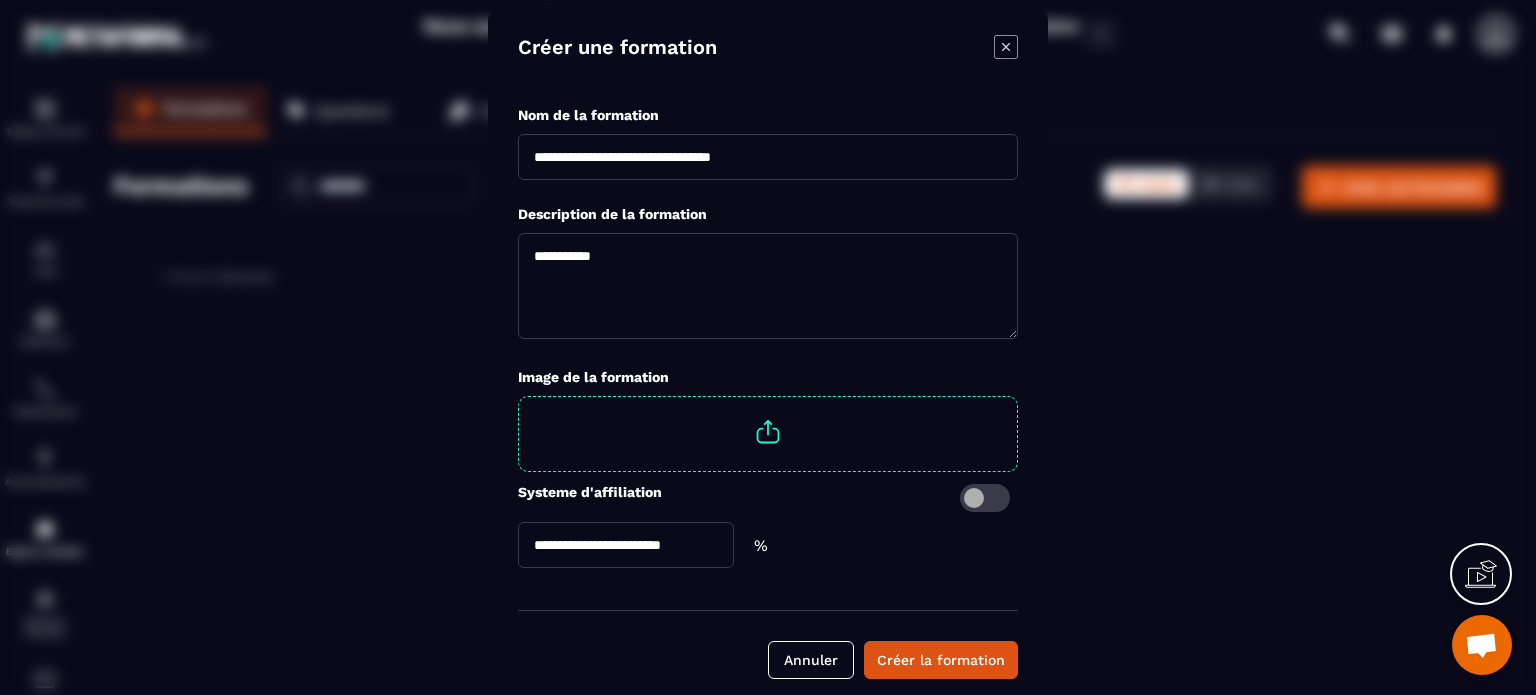 click at bounding box center [626, 545] 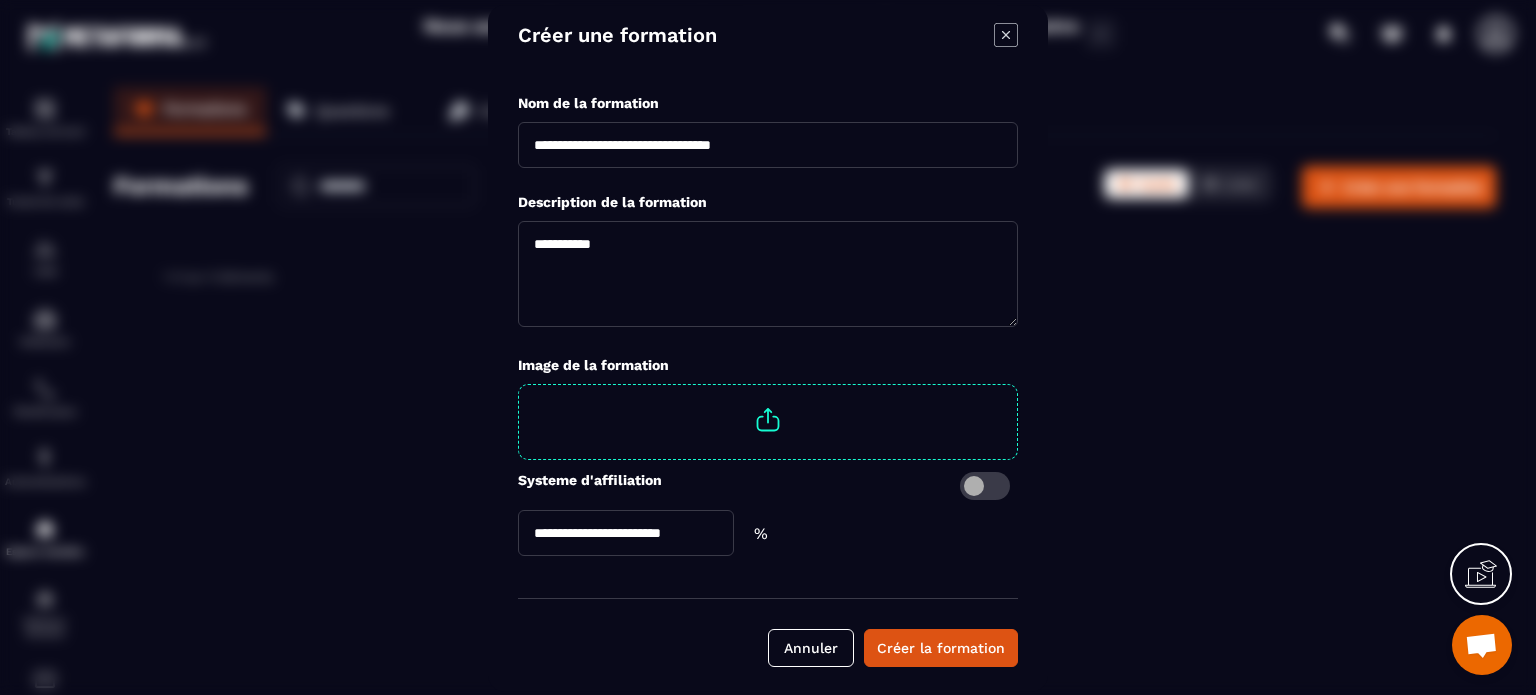 scroll, scrollTop: 16, scrollLeft: 0, axis: vertical 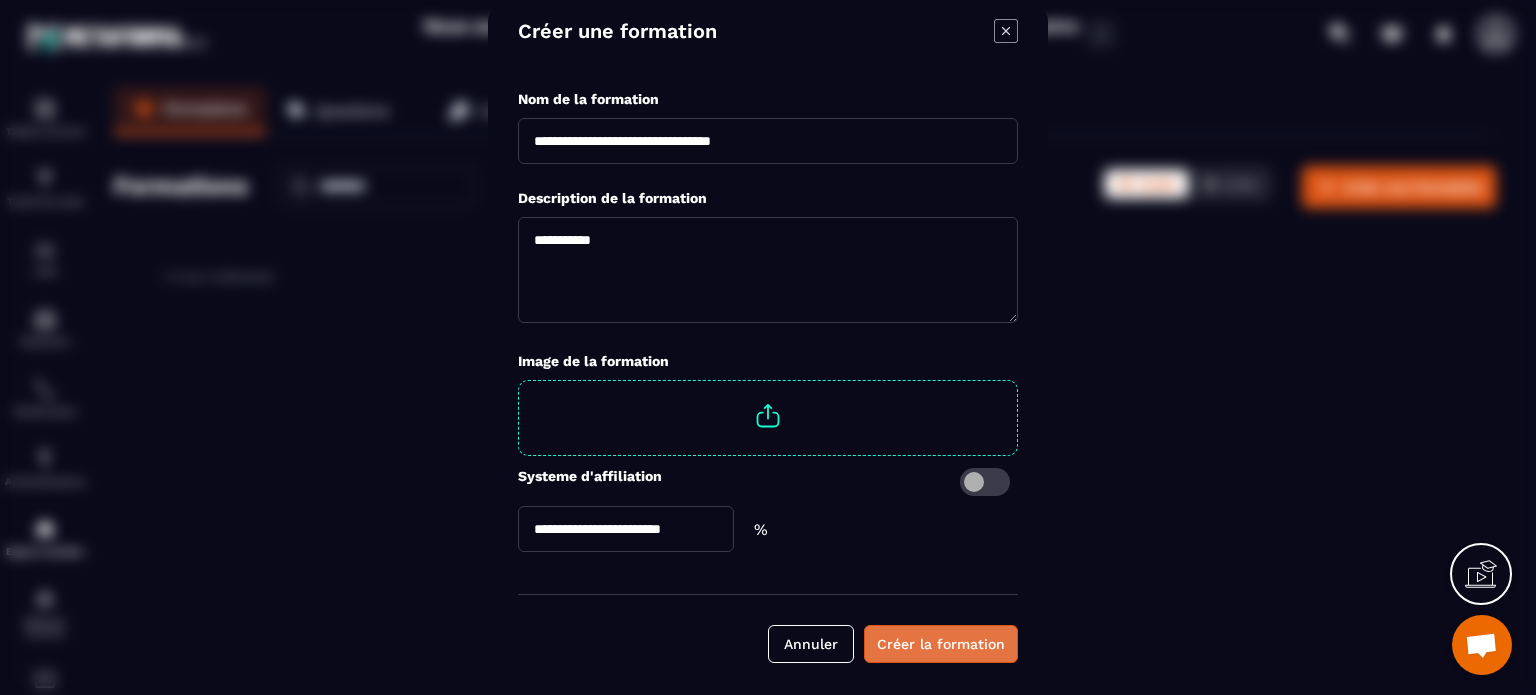 type on "**" 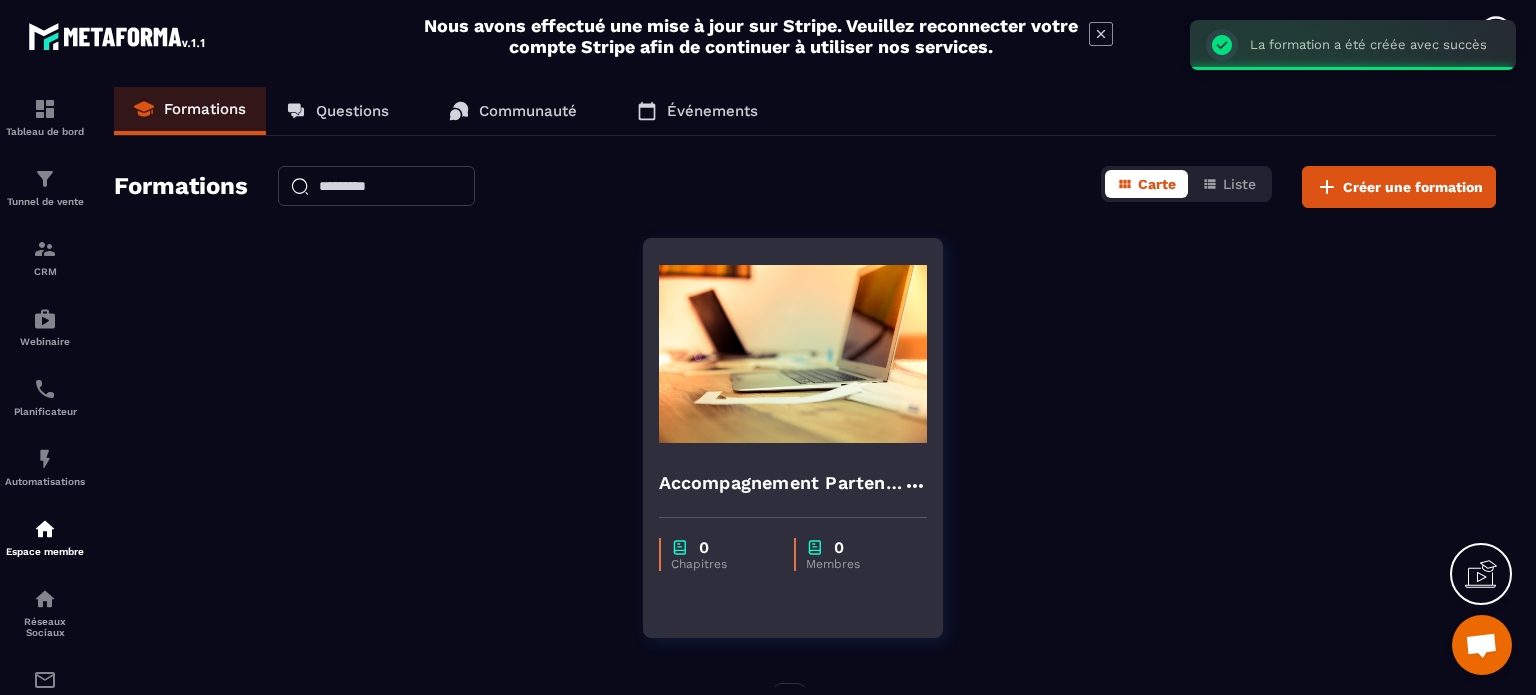 scroll, scrollTop: 52, scrollLeft: 0, axis: vertical 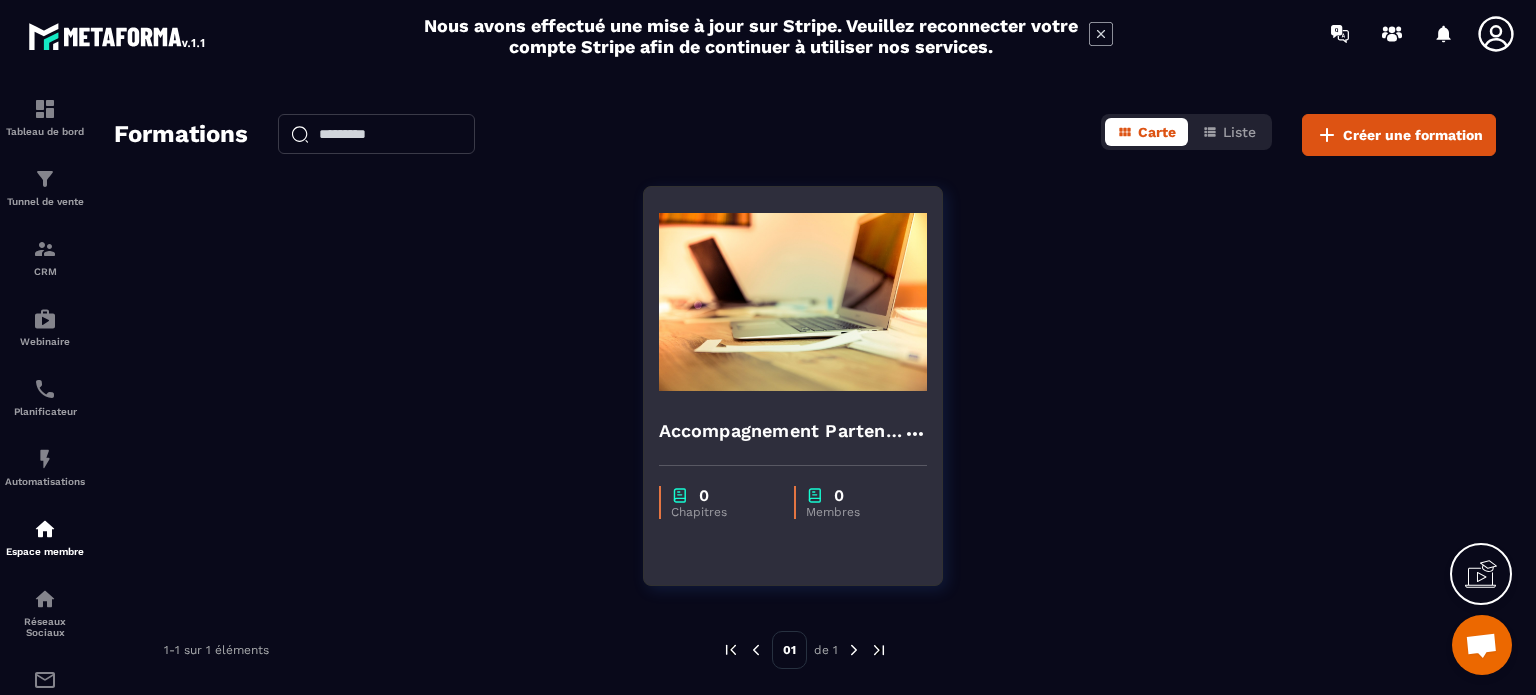click on "0" at bounding box center [722, 495] 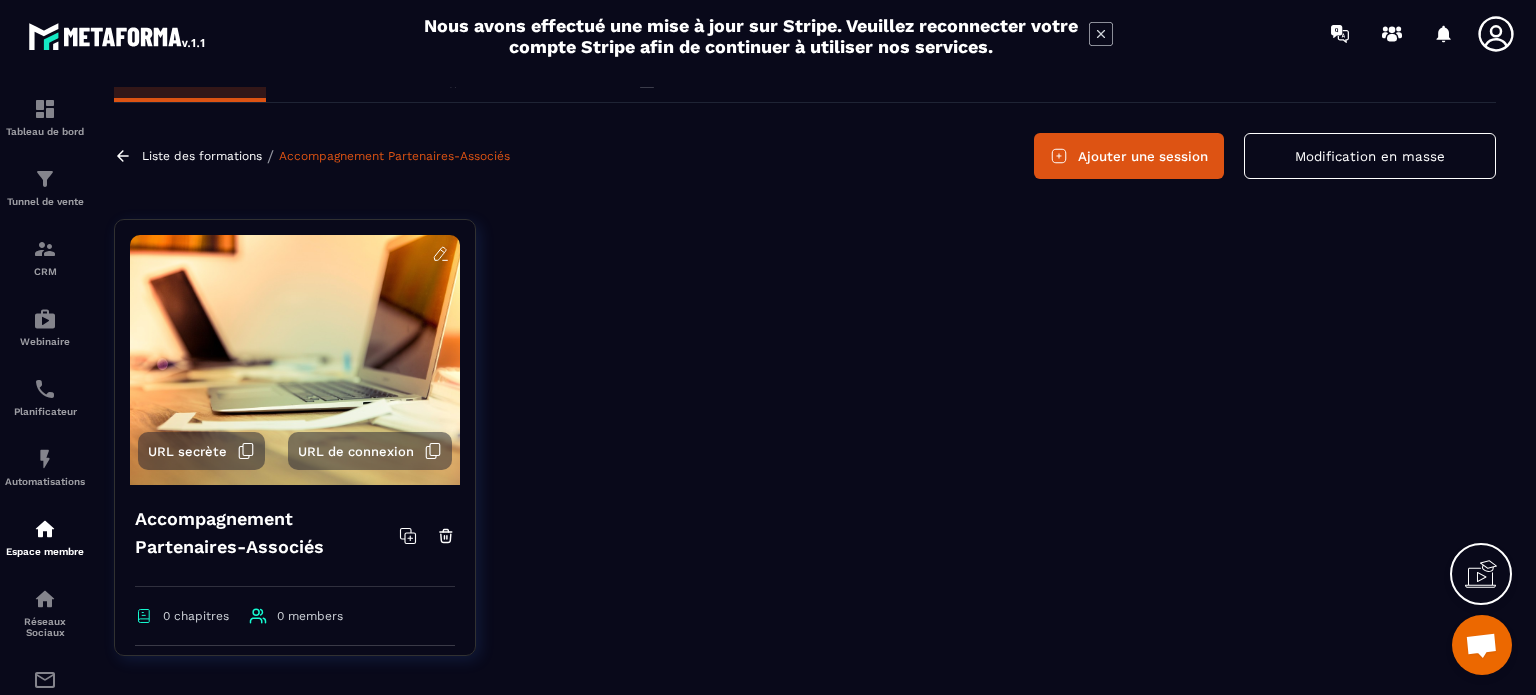 scroll, scrollTop: 51, scrollLeft: 0, axis: vertical 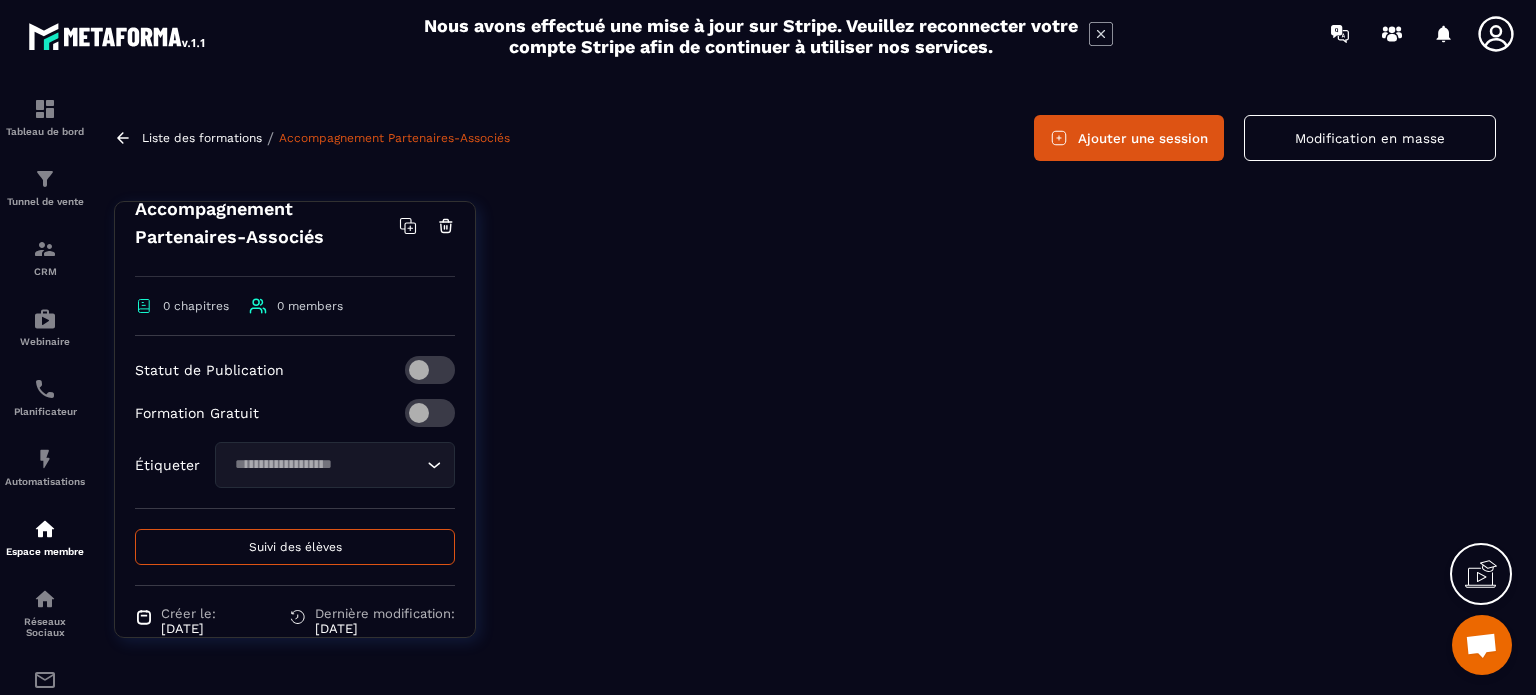 click on "Formation Gratuit" at bounding box center (197, 413) 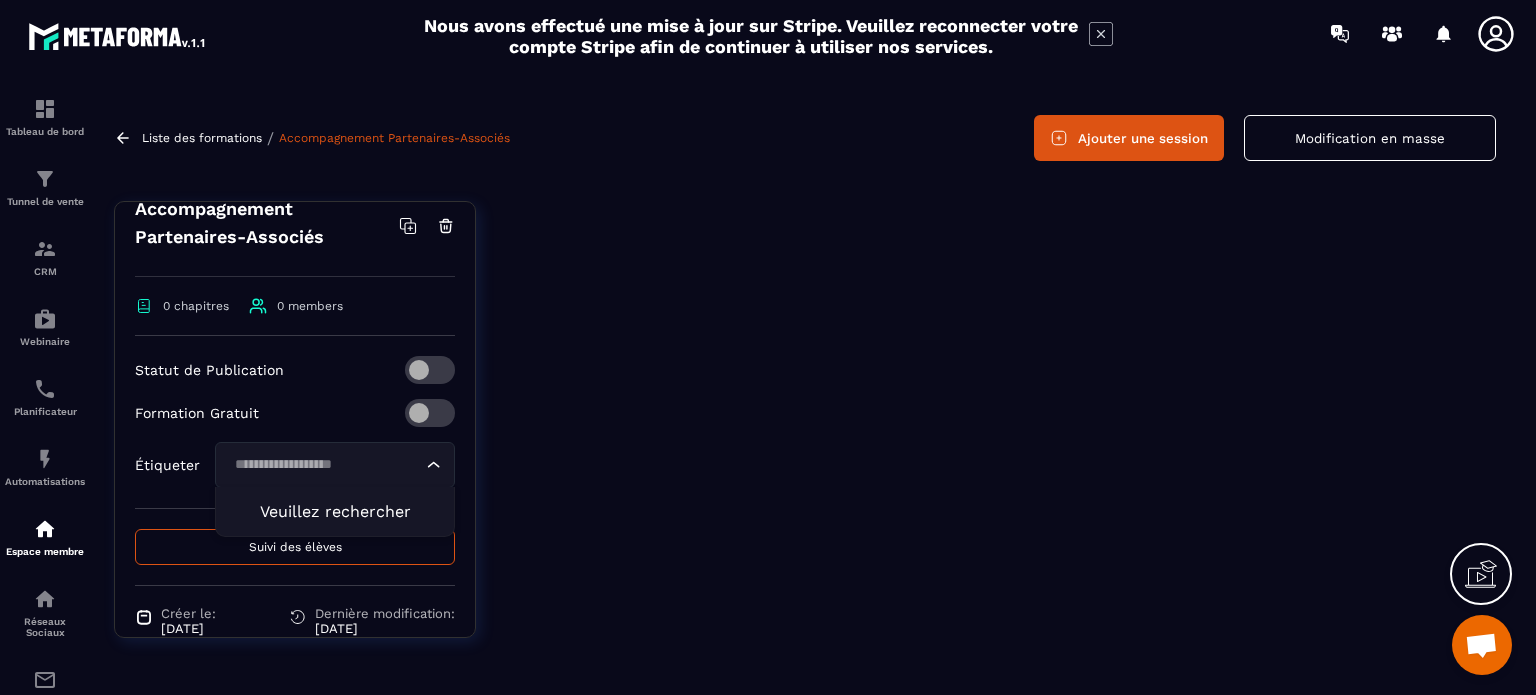 click 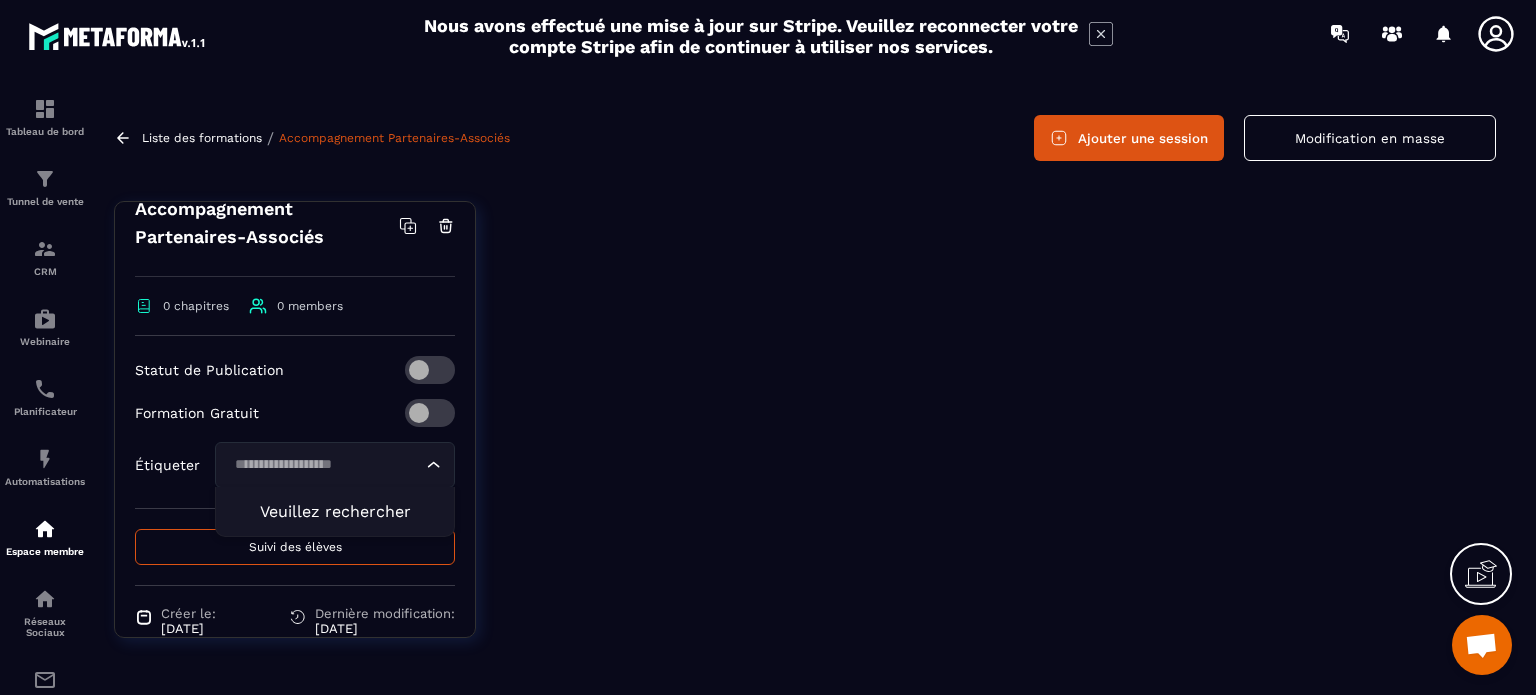 click 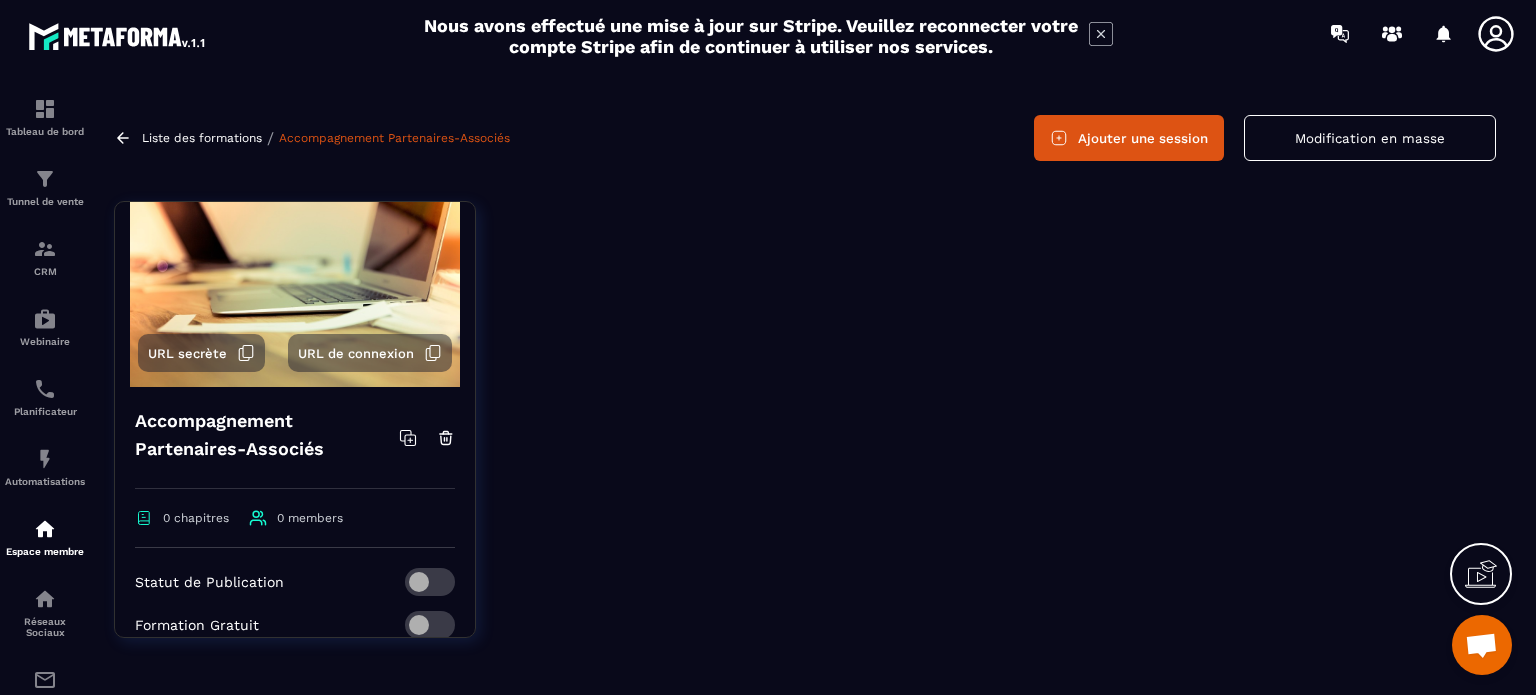 scroll, scrollTop: 0, scrollLeft: 0, axis: both 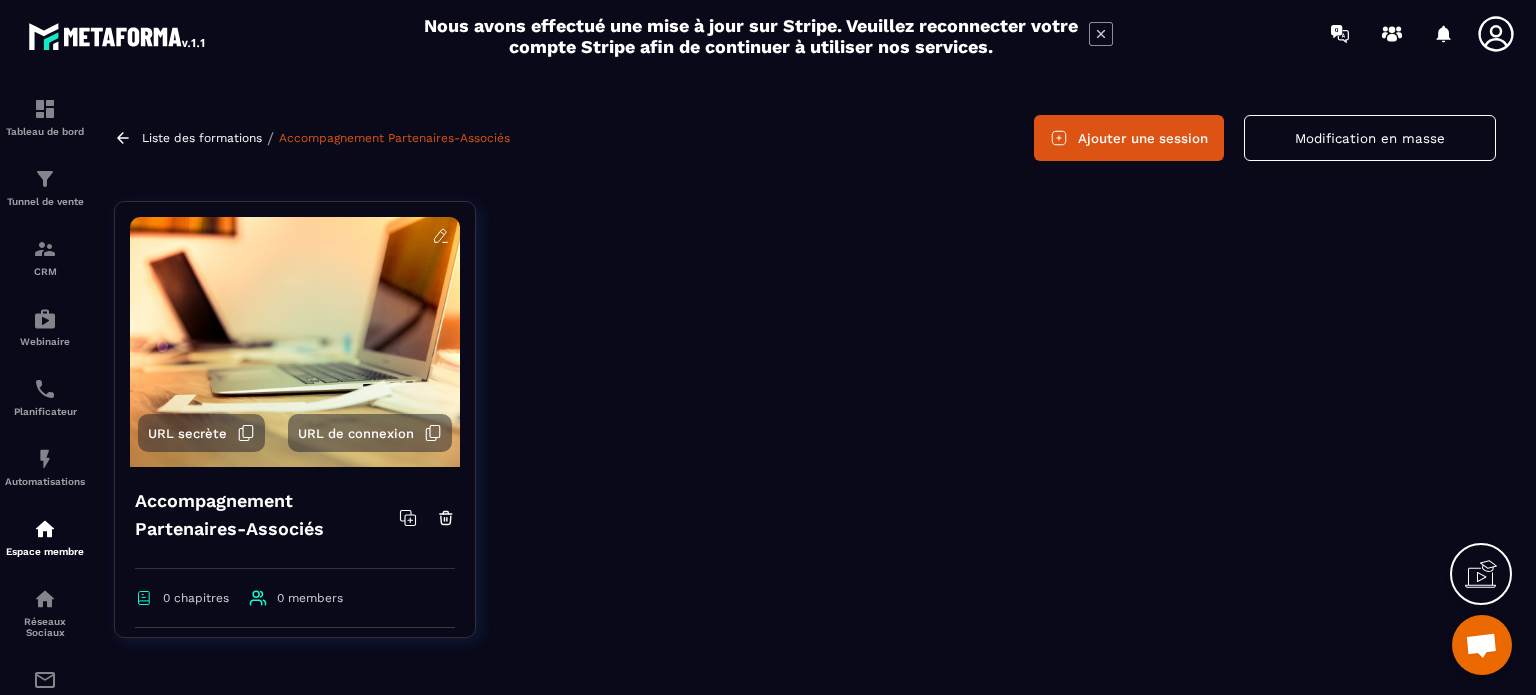 click on "Ajouter une session" at bounding box center (1129, 138) 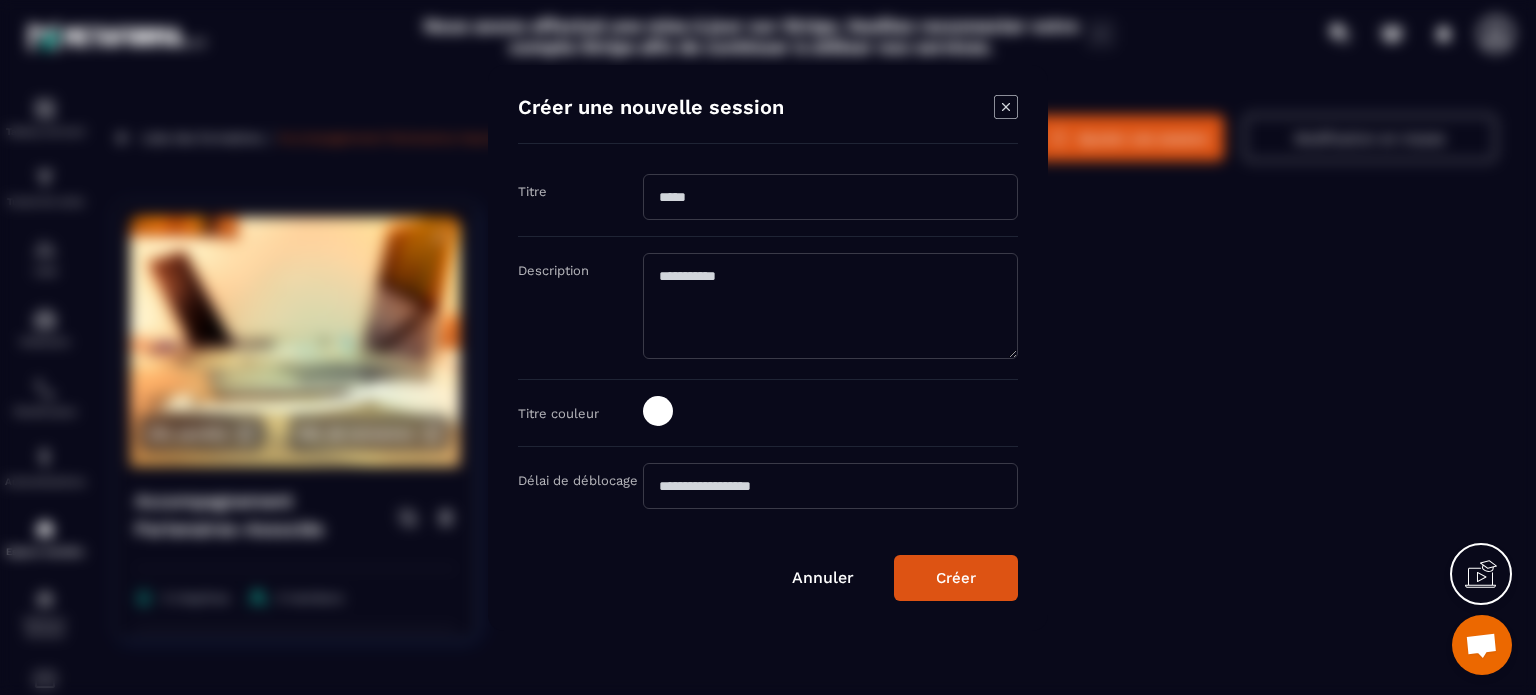 click at bounding box center (830, 197) 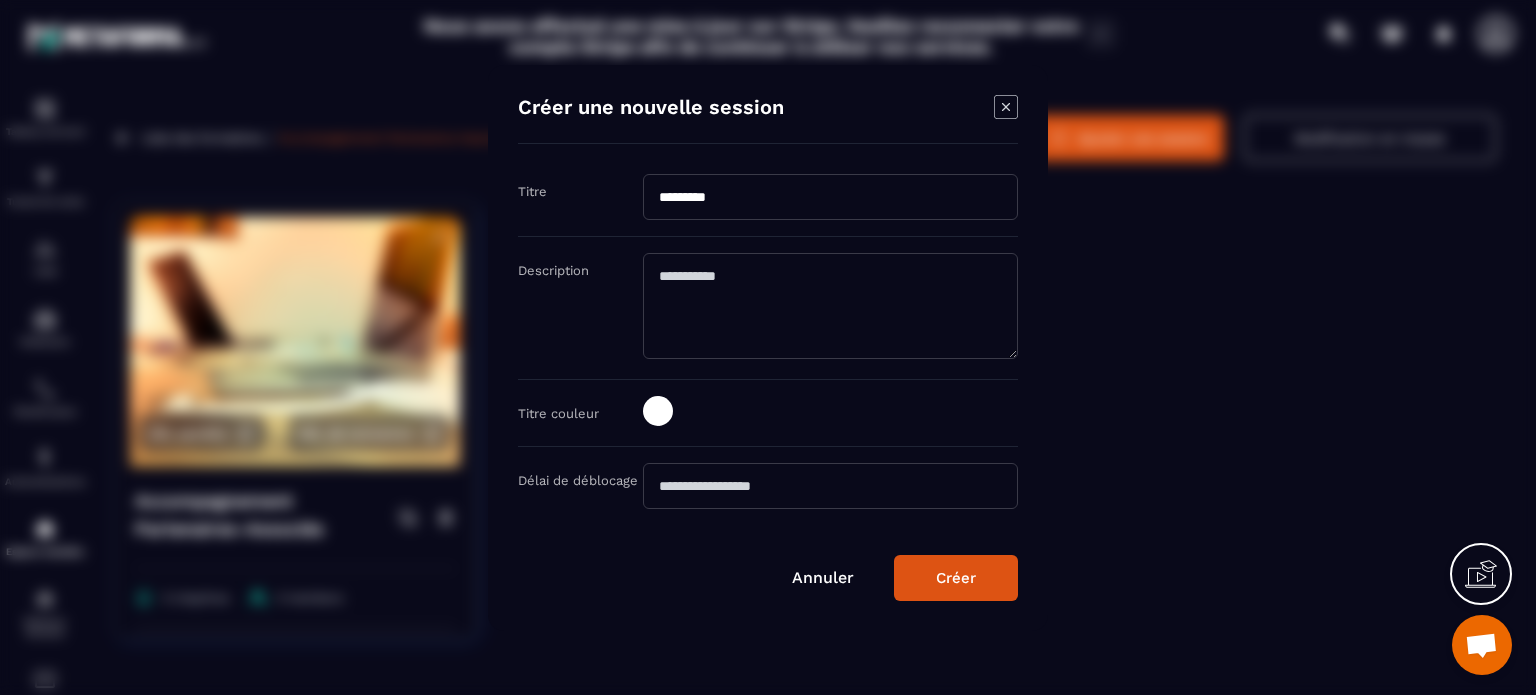 click at bounding box center [830, 486] 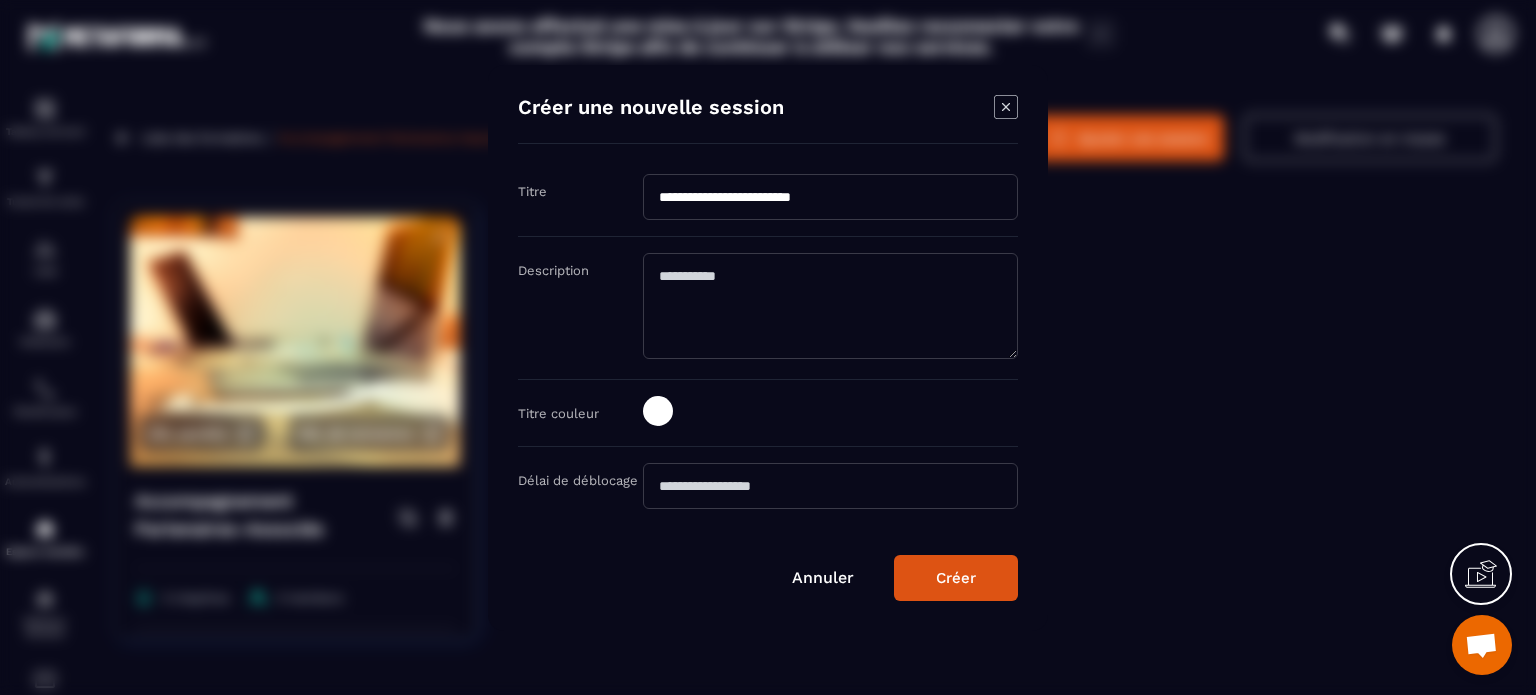 click on "**********" at bounding box center (830, 197) 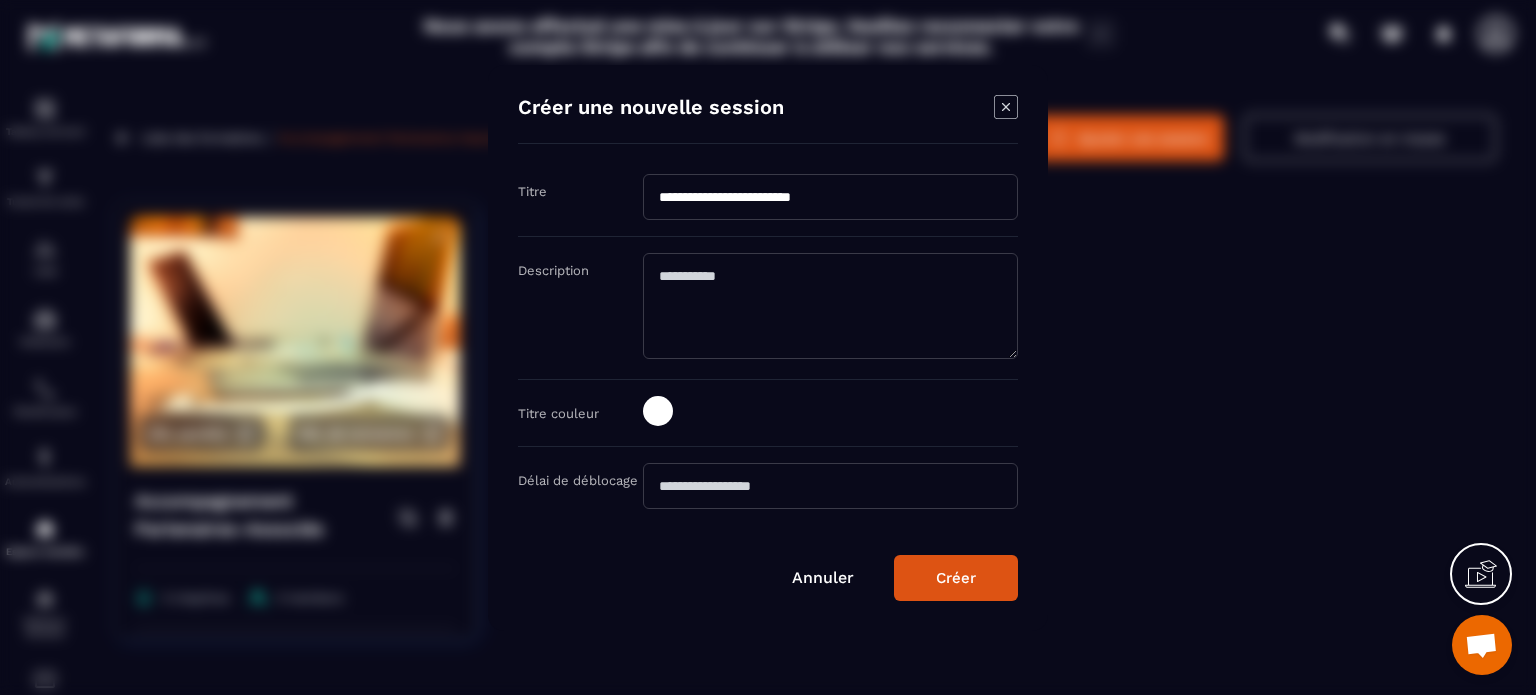 type on "**********" 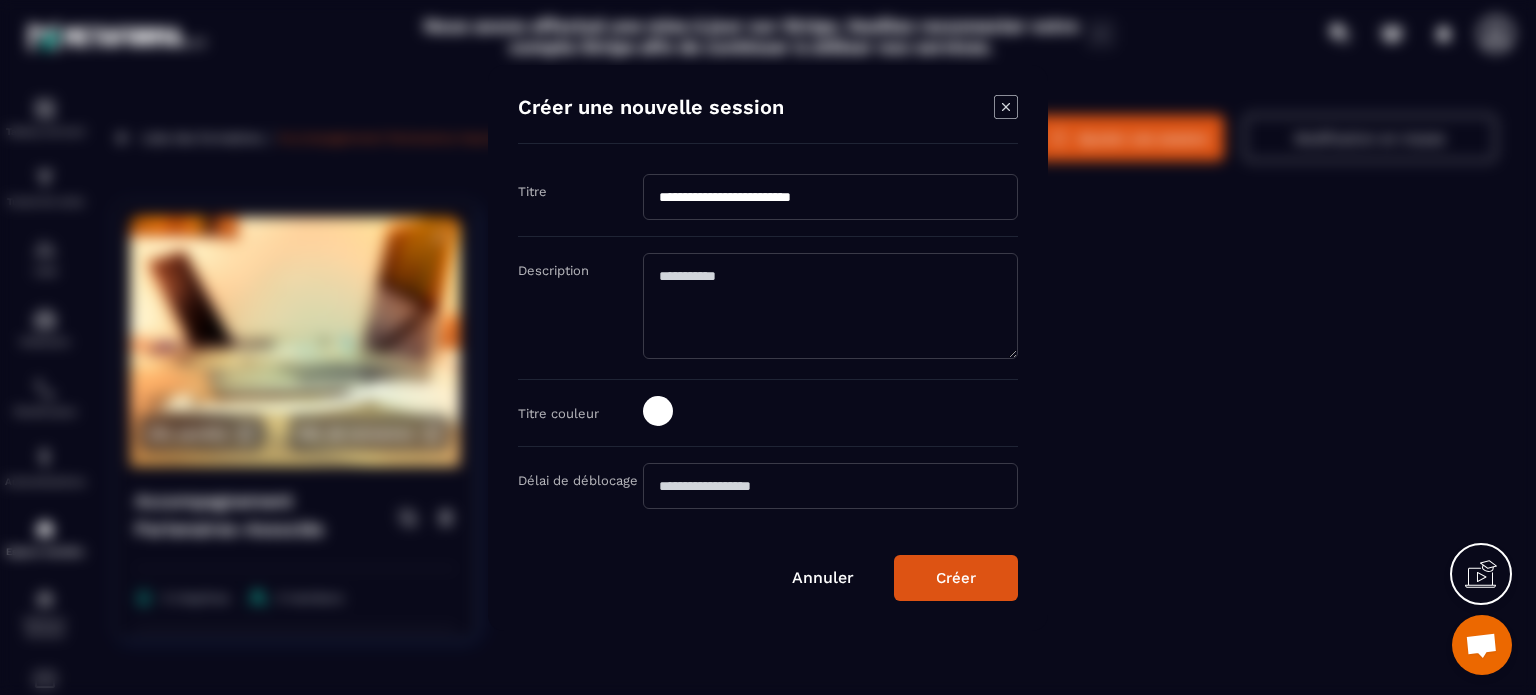 click on "Créer" at bounding box center (956, 578) 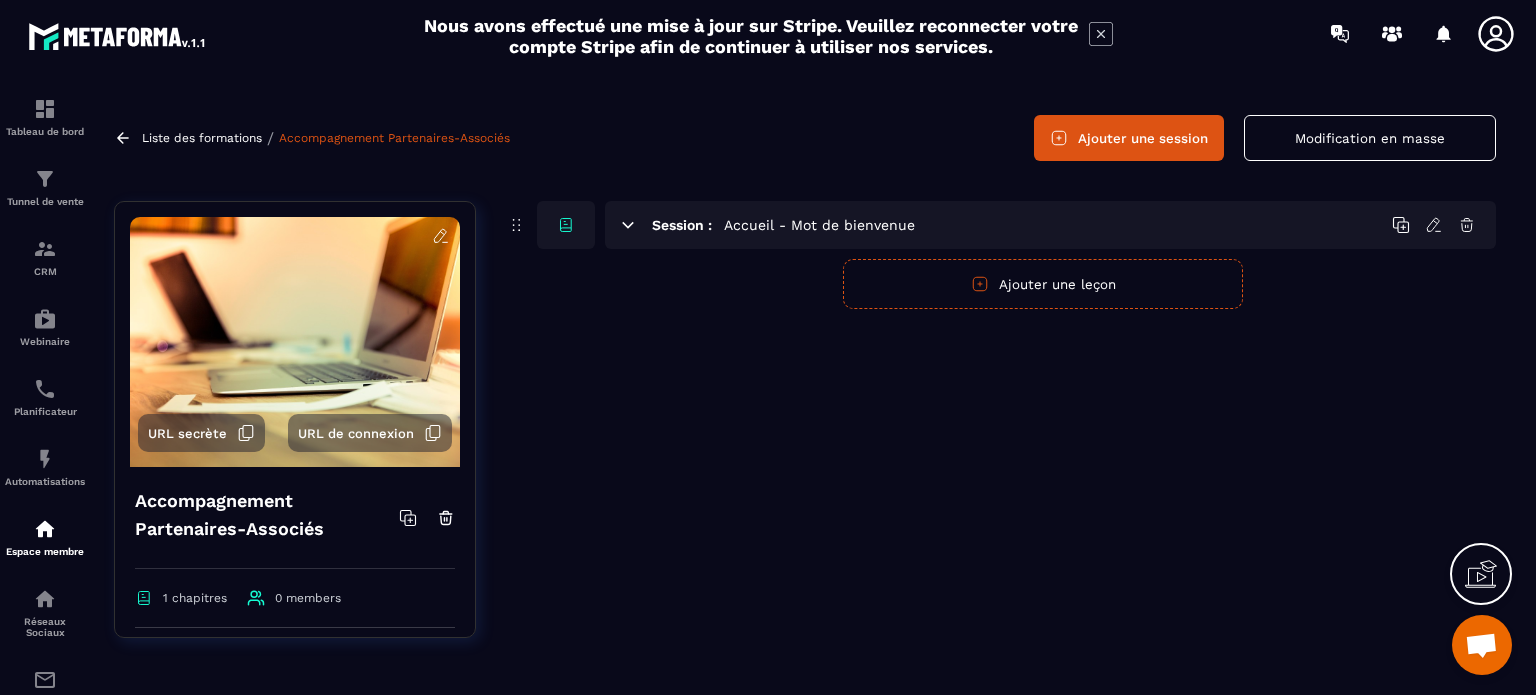 click on "Ajouter une leçon" at bounding box center (1043, 284) 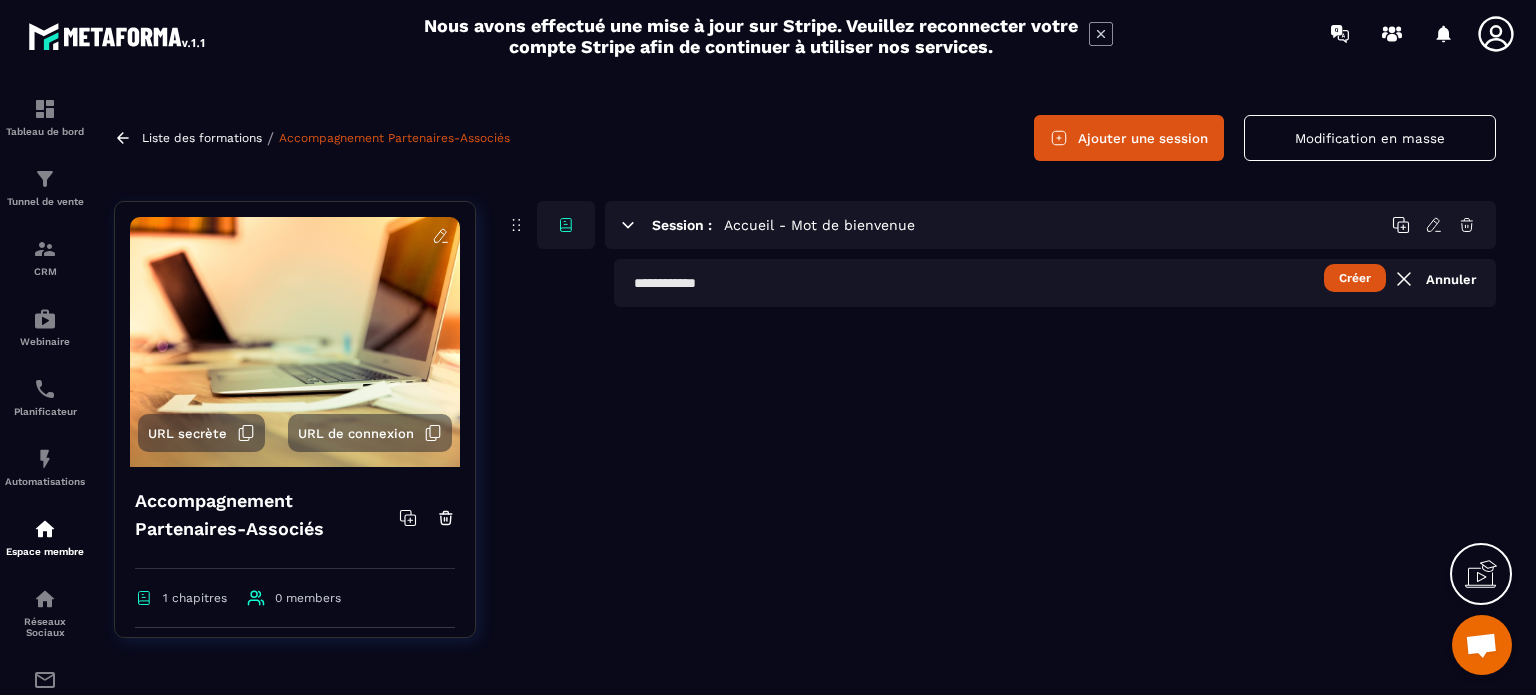click at bounding box center (1055, 283) 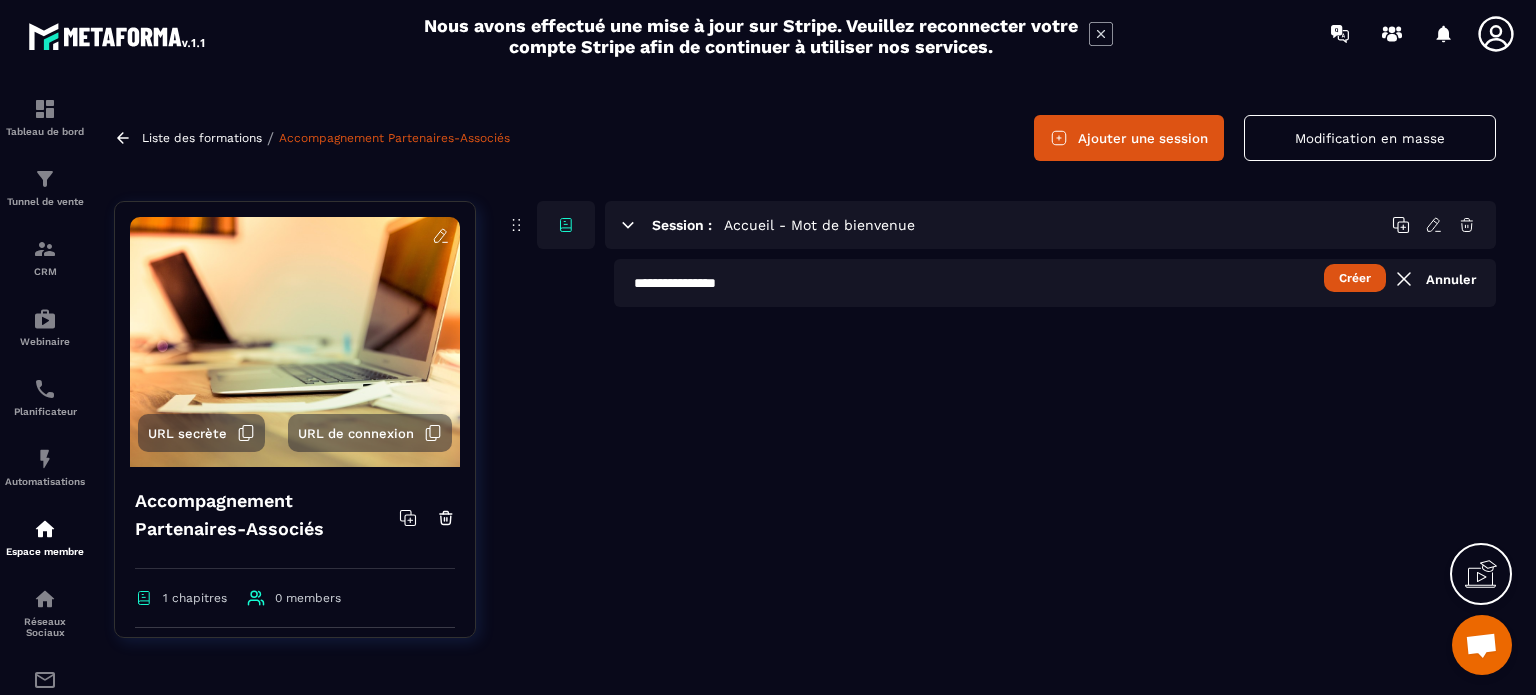 type on "**********" 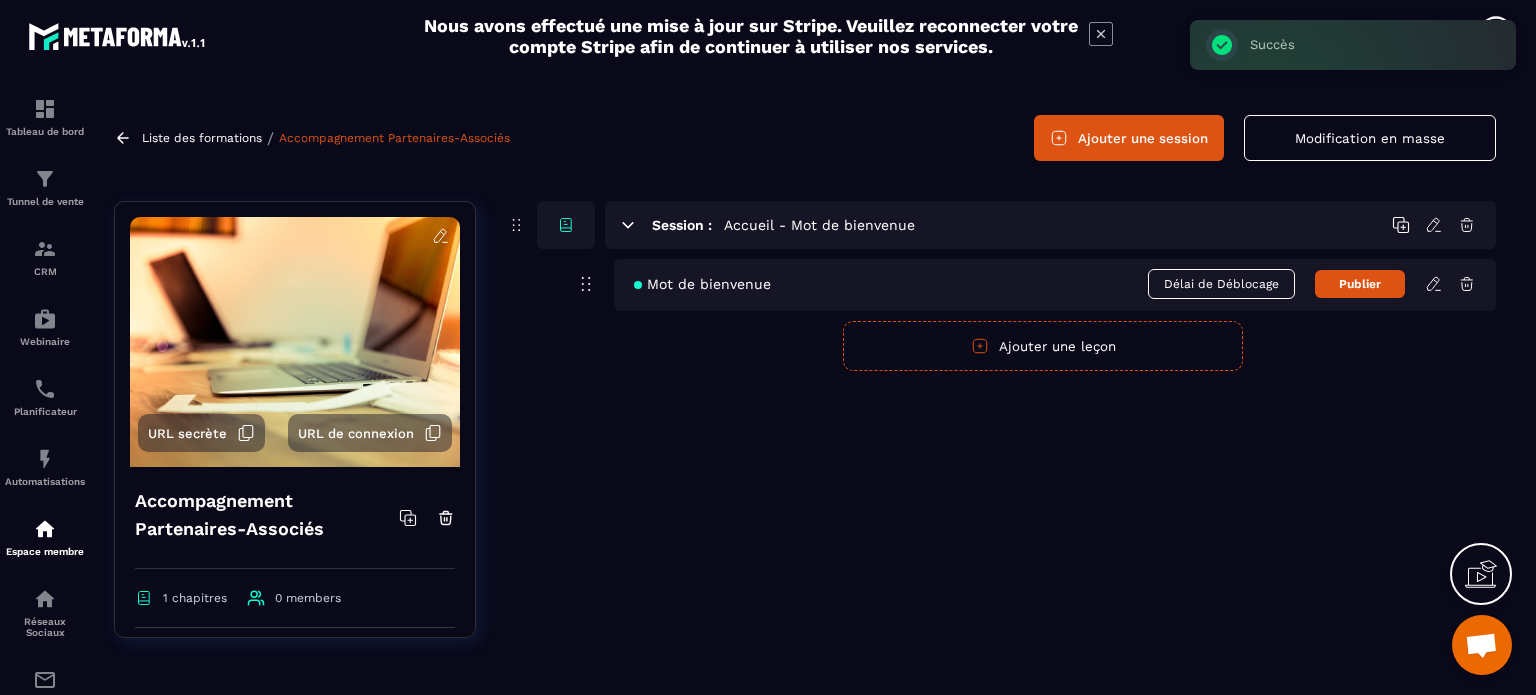 click on "Ajouter une leçon" at bounding box center (1043, 346) 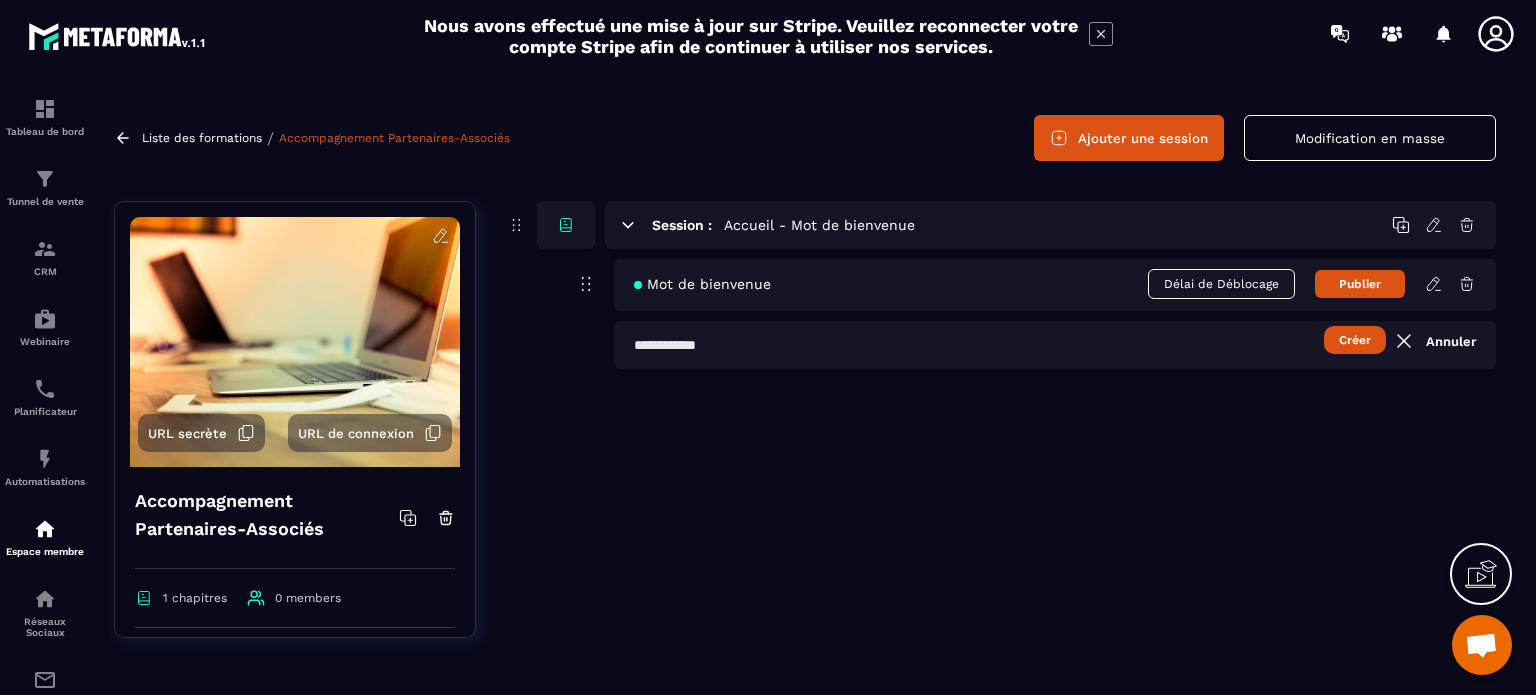 click at bounding box center [1055, 345] 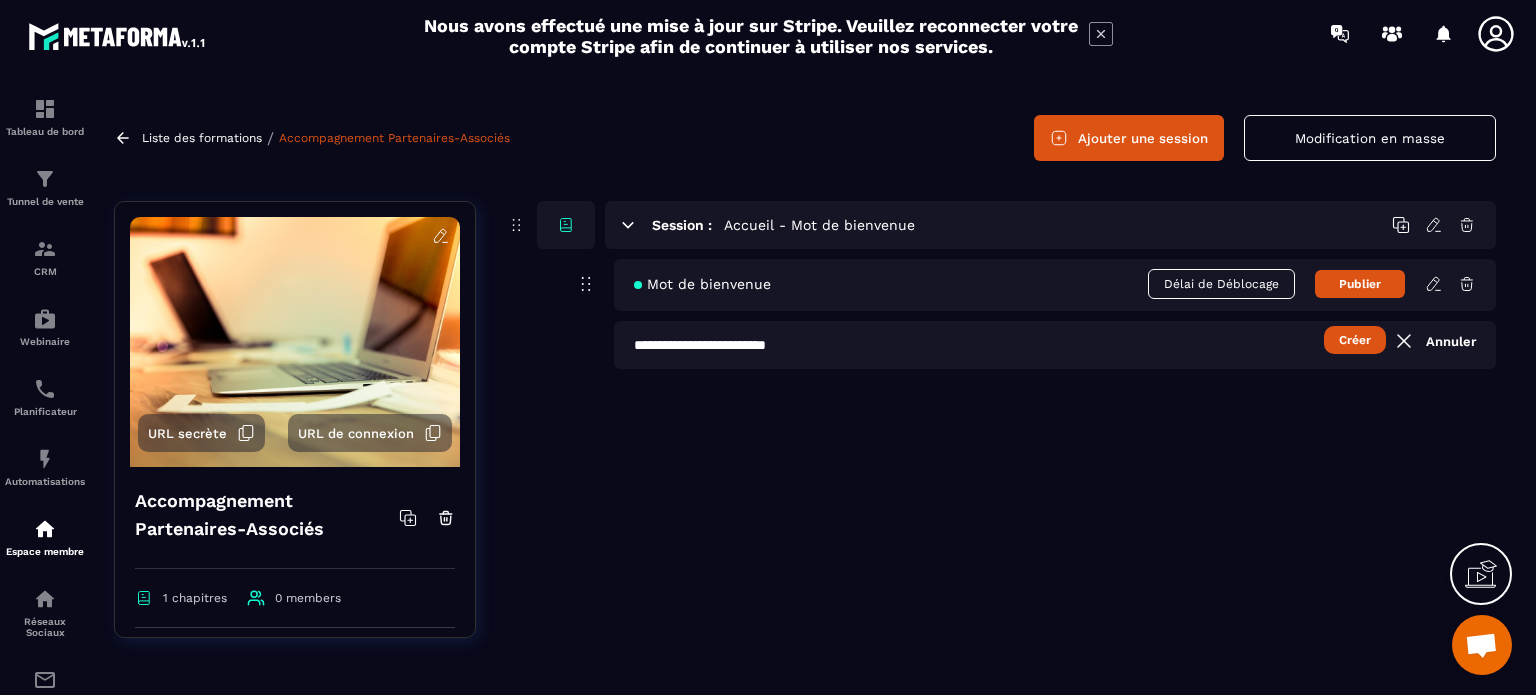 click on "Créer" at bounding box center (1355, 340) 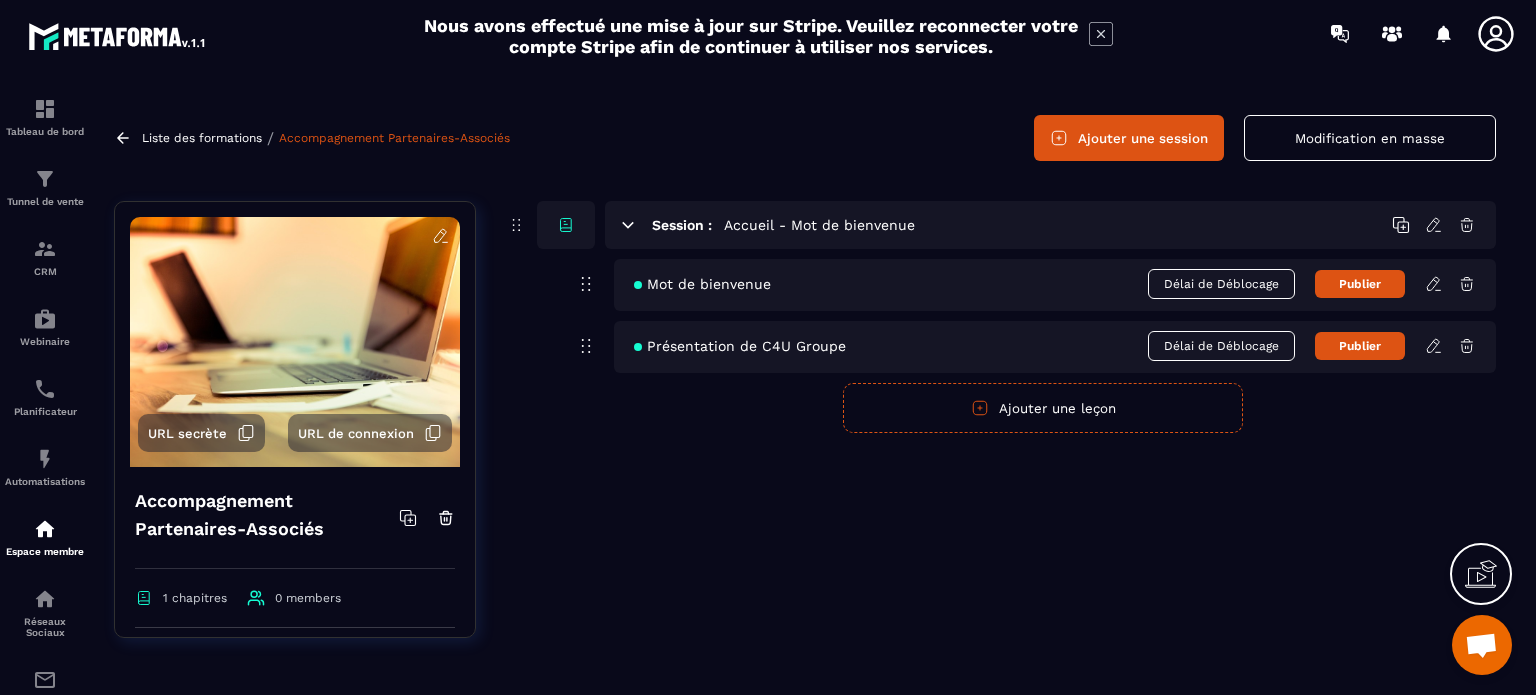click on "Ajouter une leçon" at bounding box center [1043, 408] 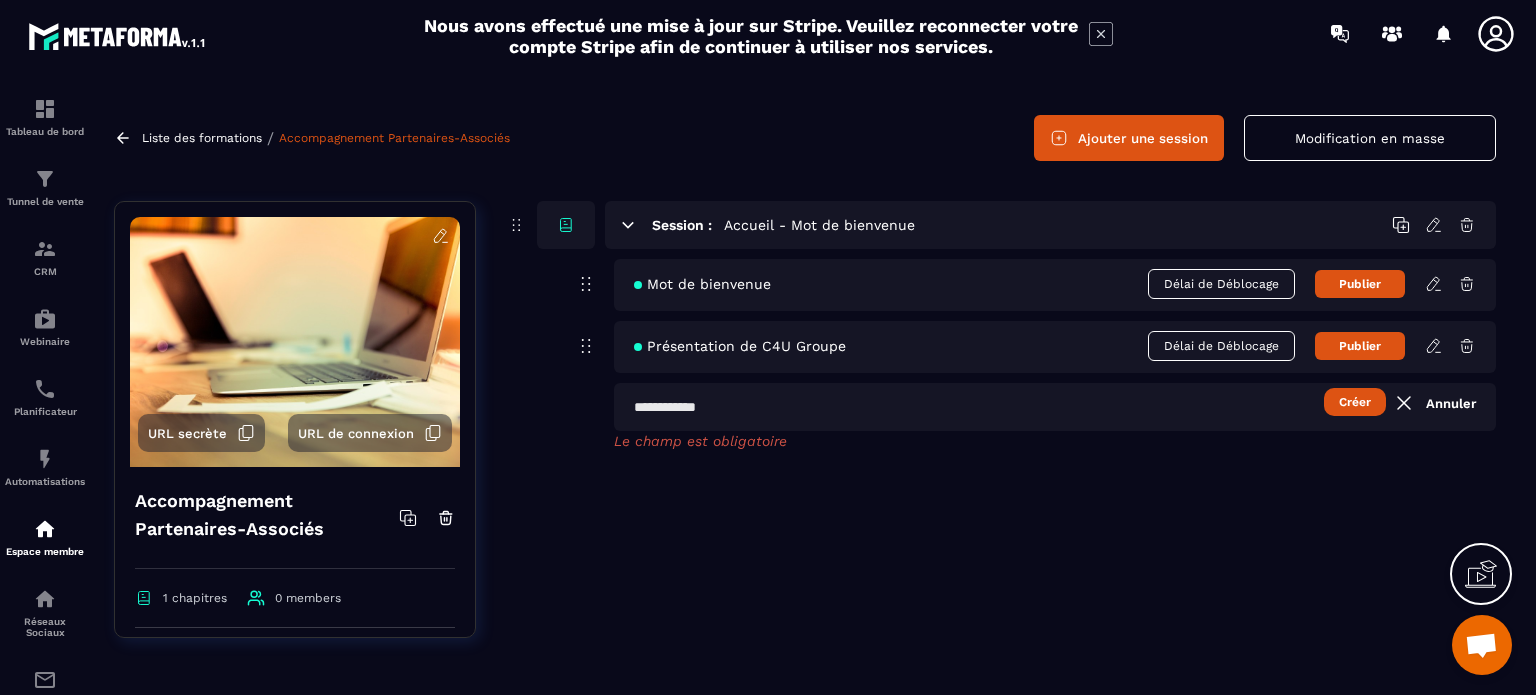 click at bounding box center (1055, 407) 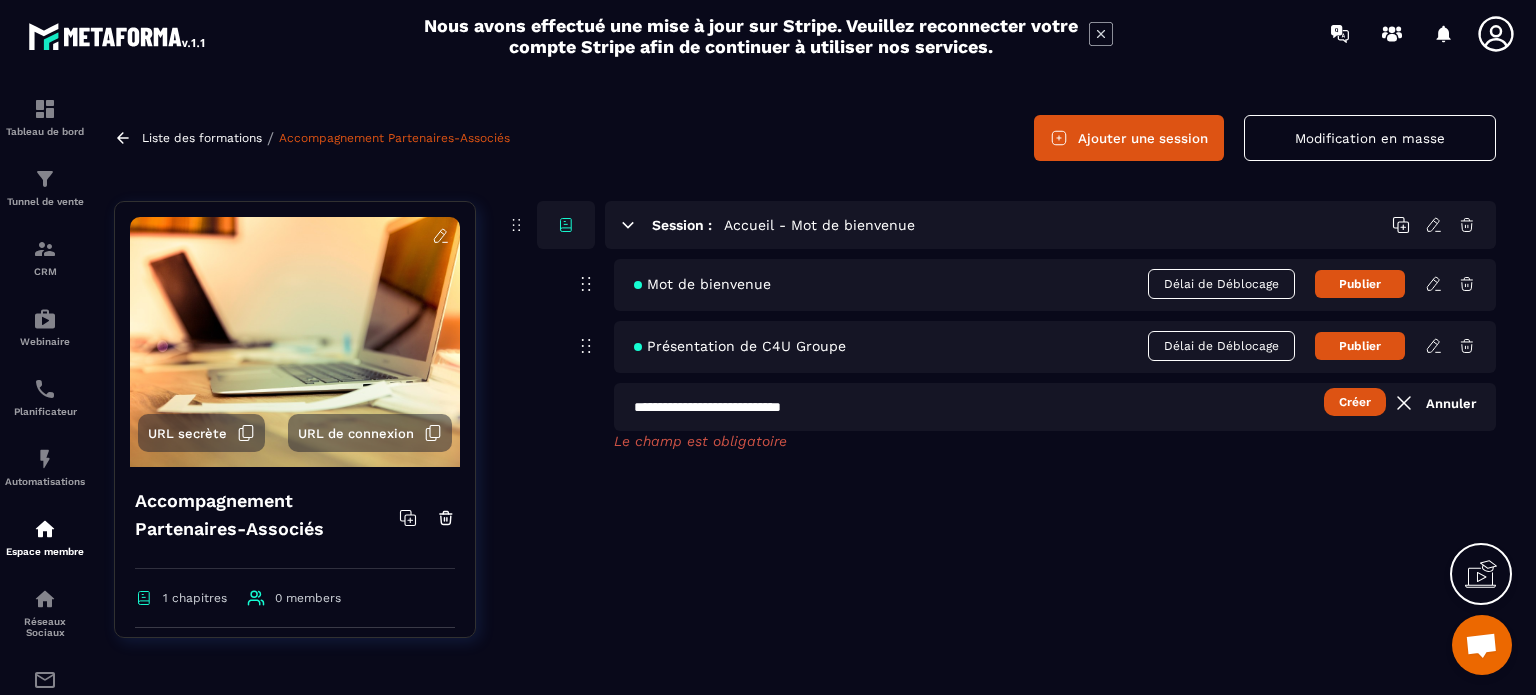 type on "**********" 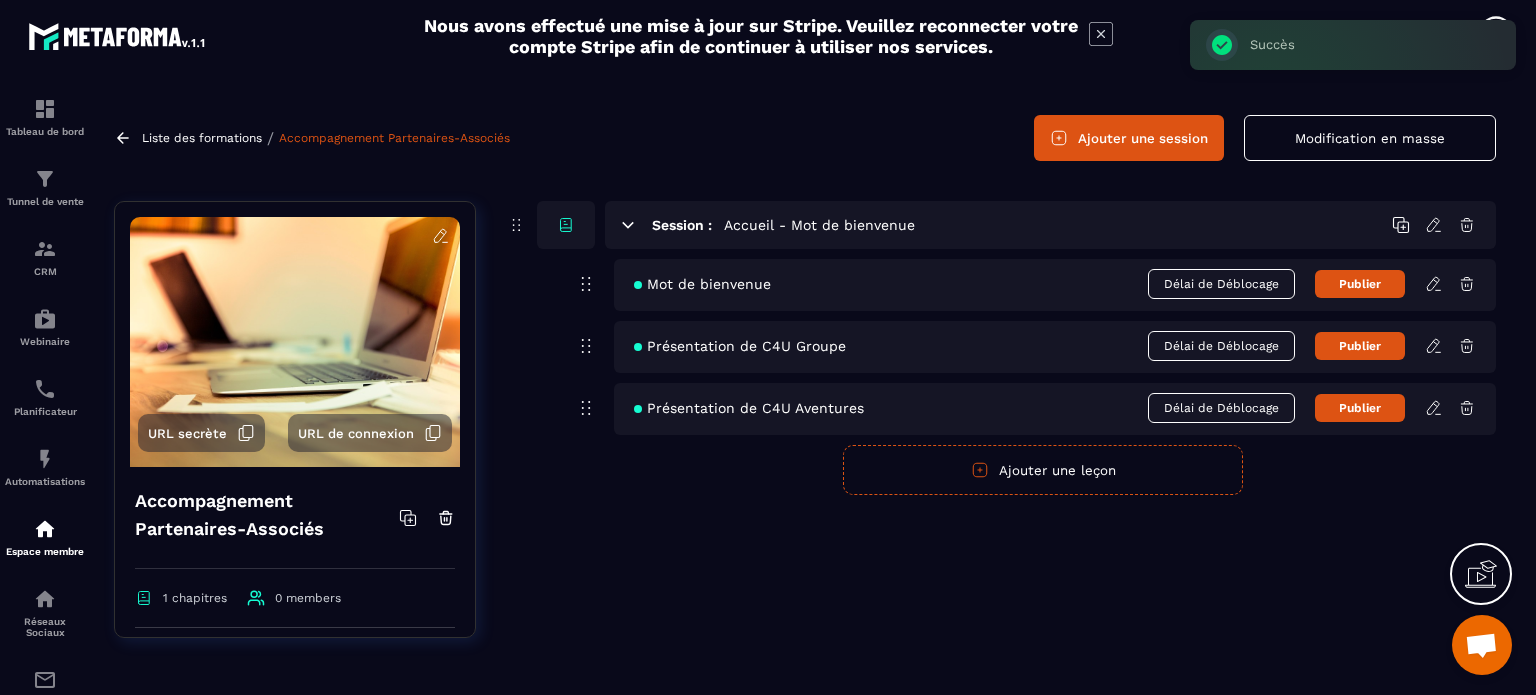 click on "Ajouter une leçon" at bounding box center (1043, 470) 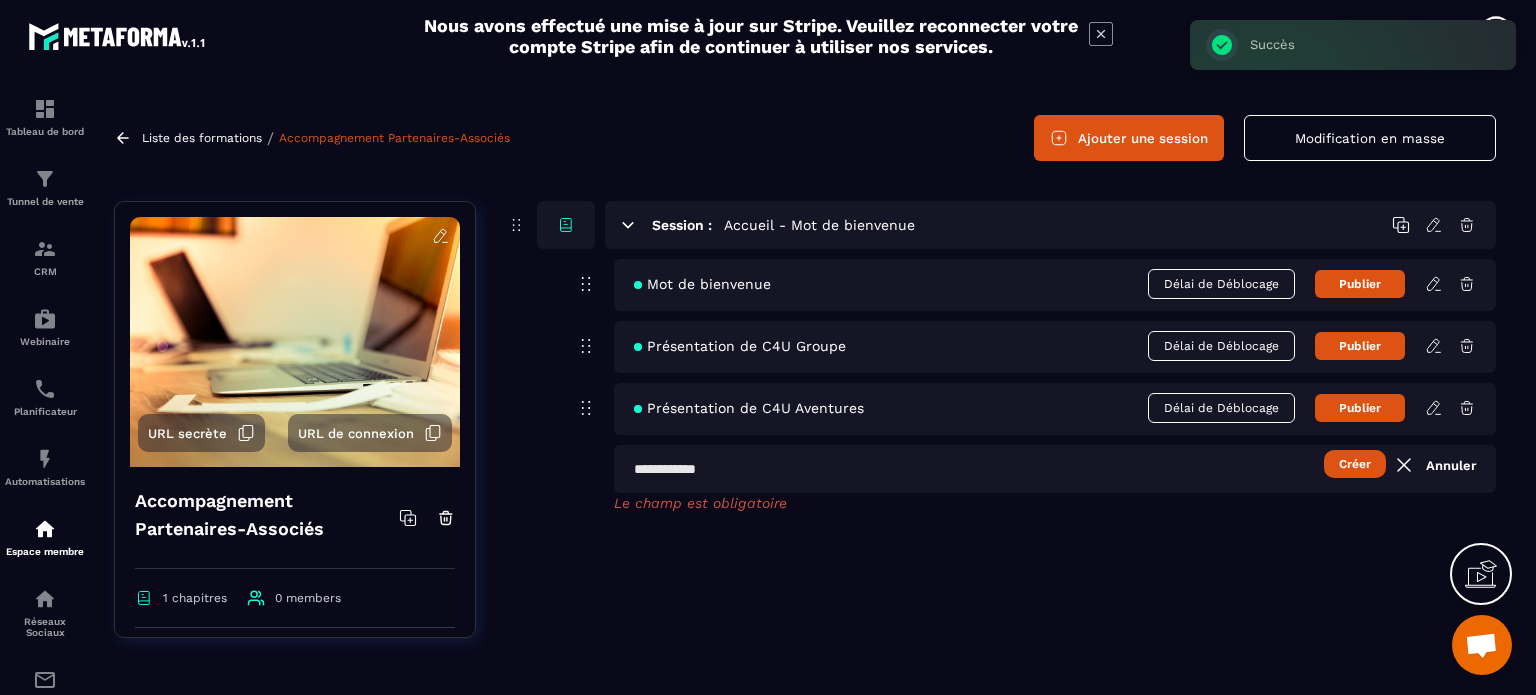 click at bounding box center [1055, 469] 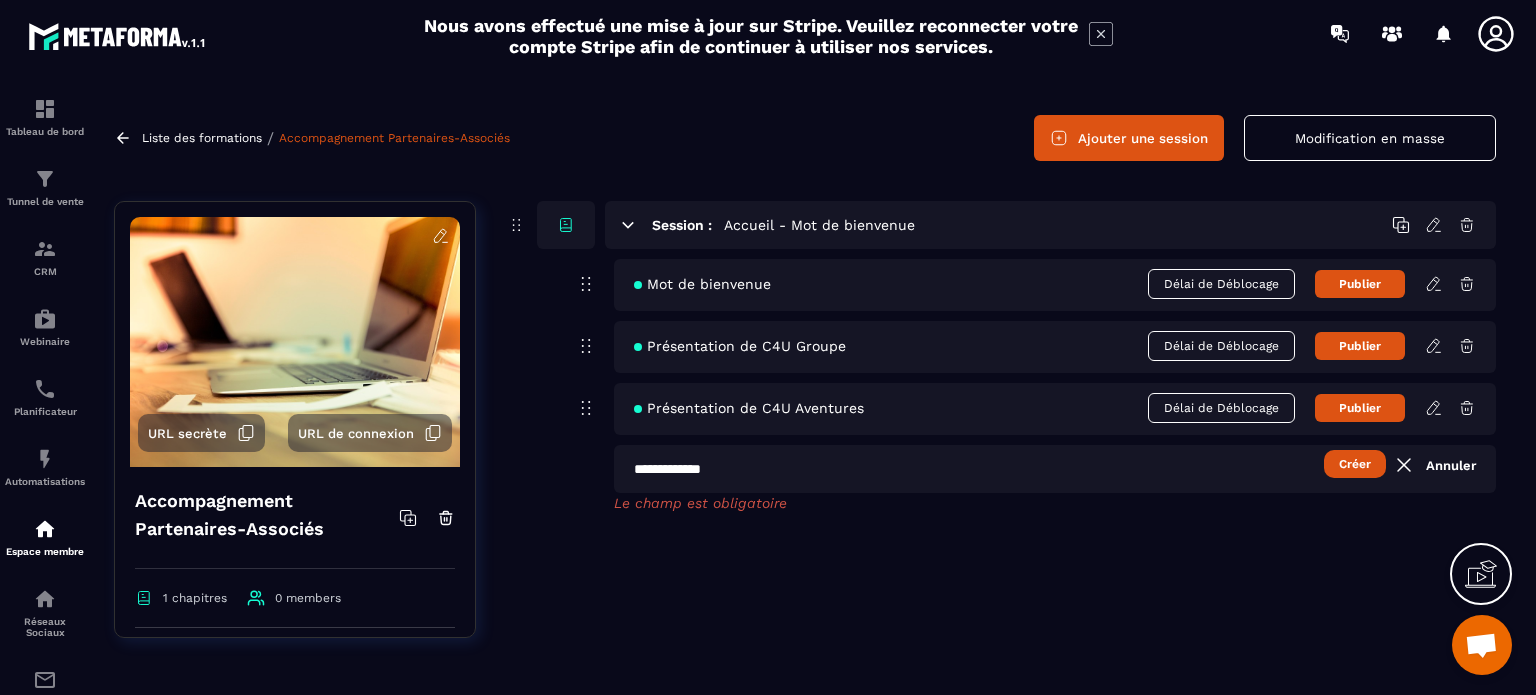 scroll, scrollTop: 0, scrollLeft: 0, axis: both 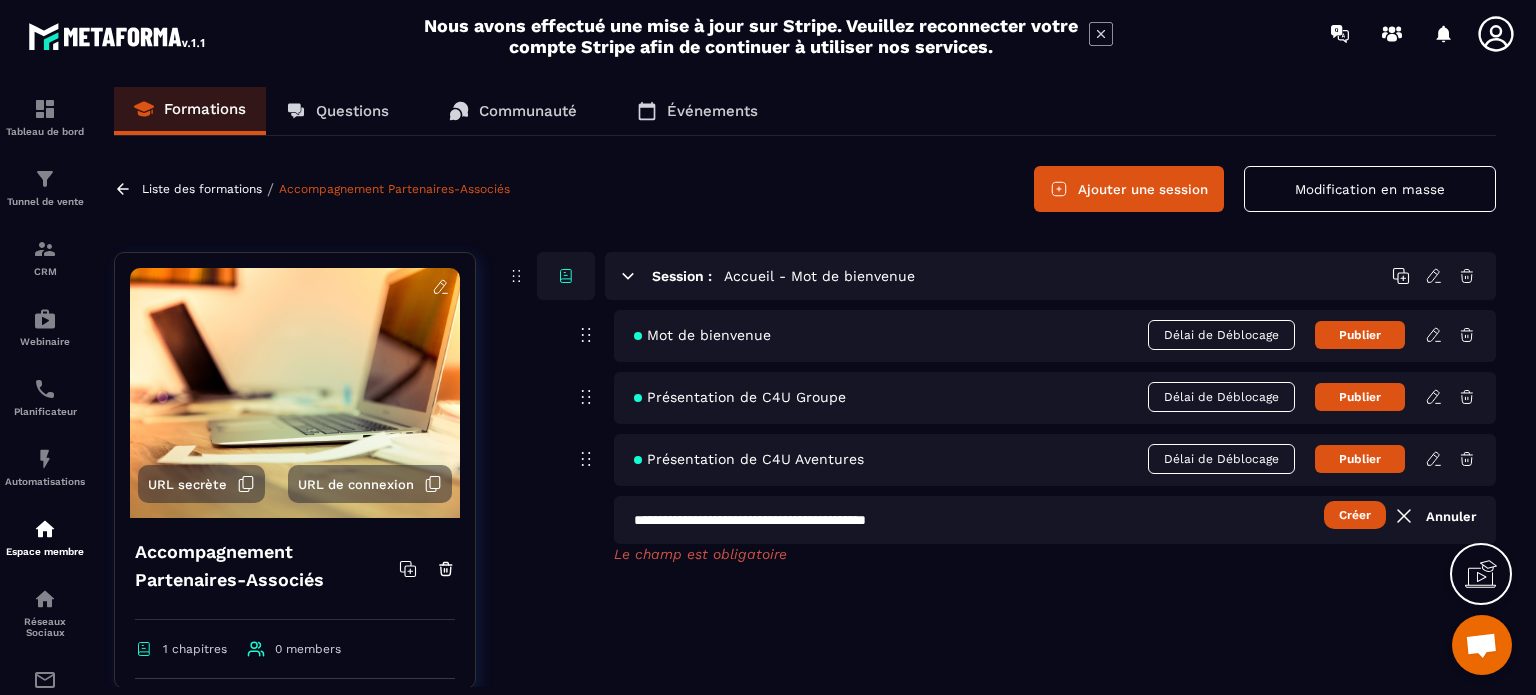 type on "**********" 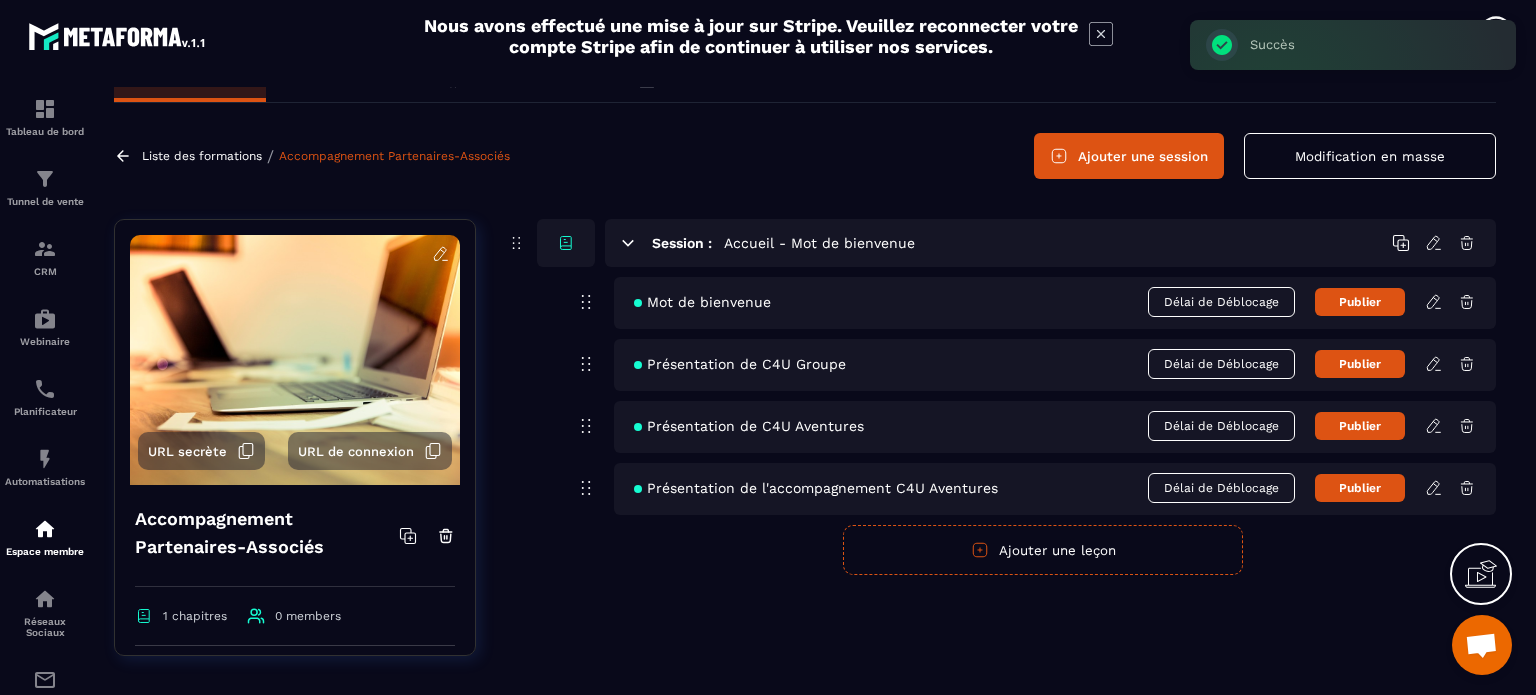 scroll, scrollTop: 51, scrollLeft: 0, axis: vertical 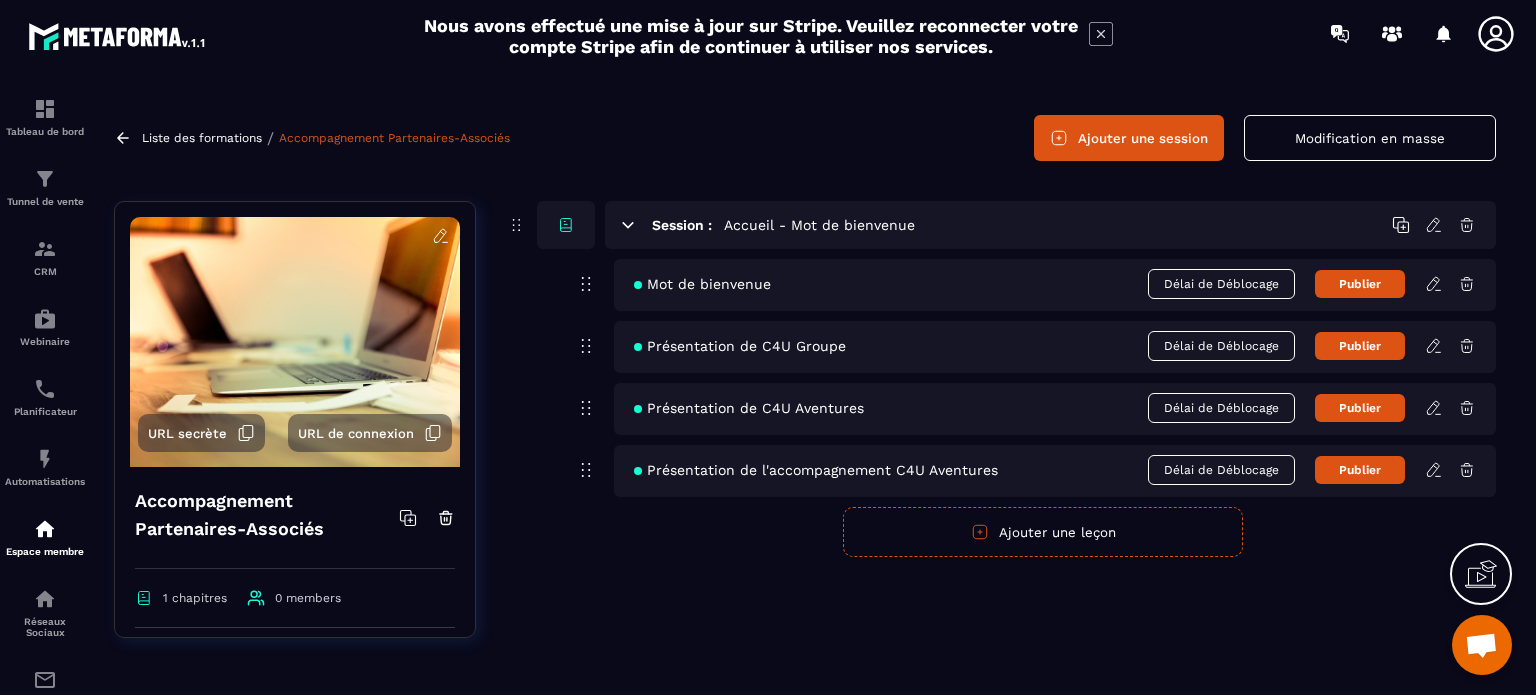 click on "Ajouter une leçon" at bounding box center (1043, 532) 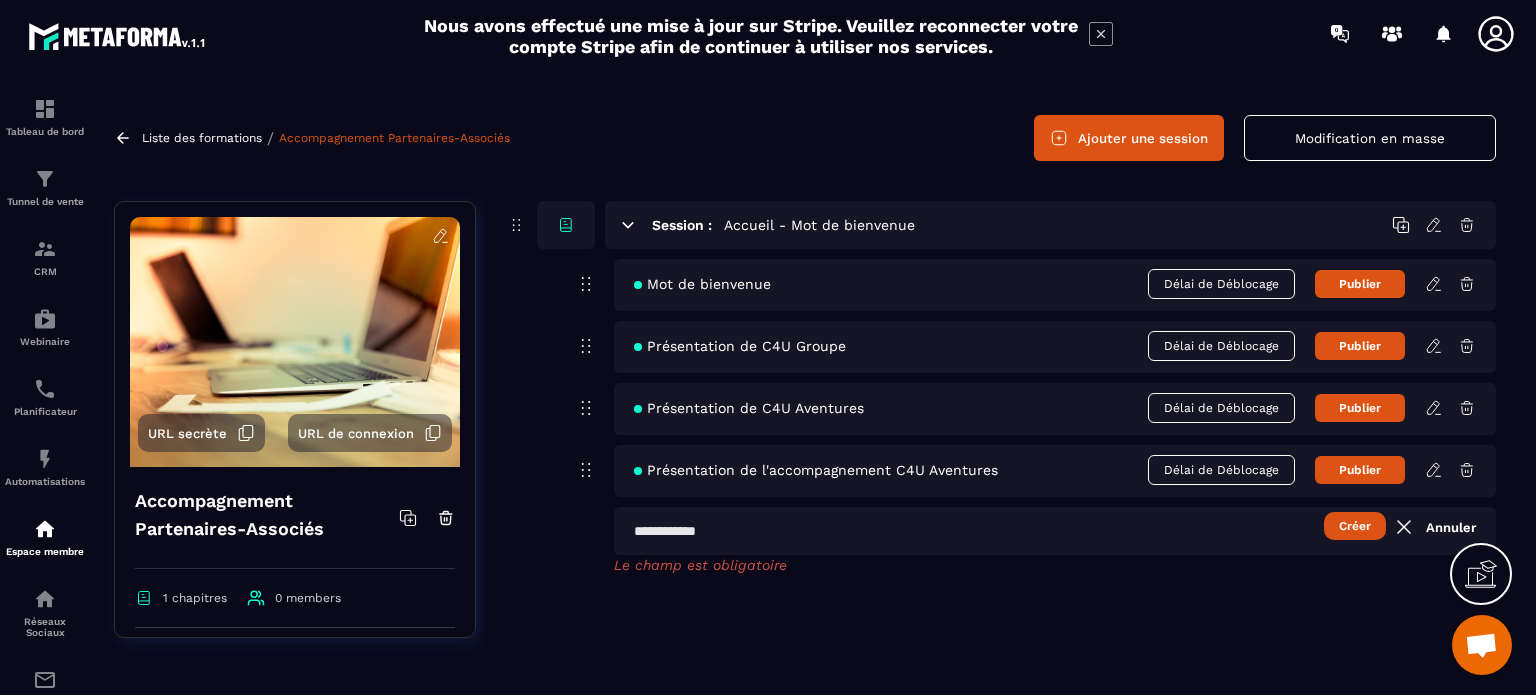 click at bounding box center (1055, 531) 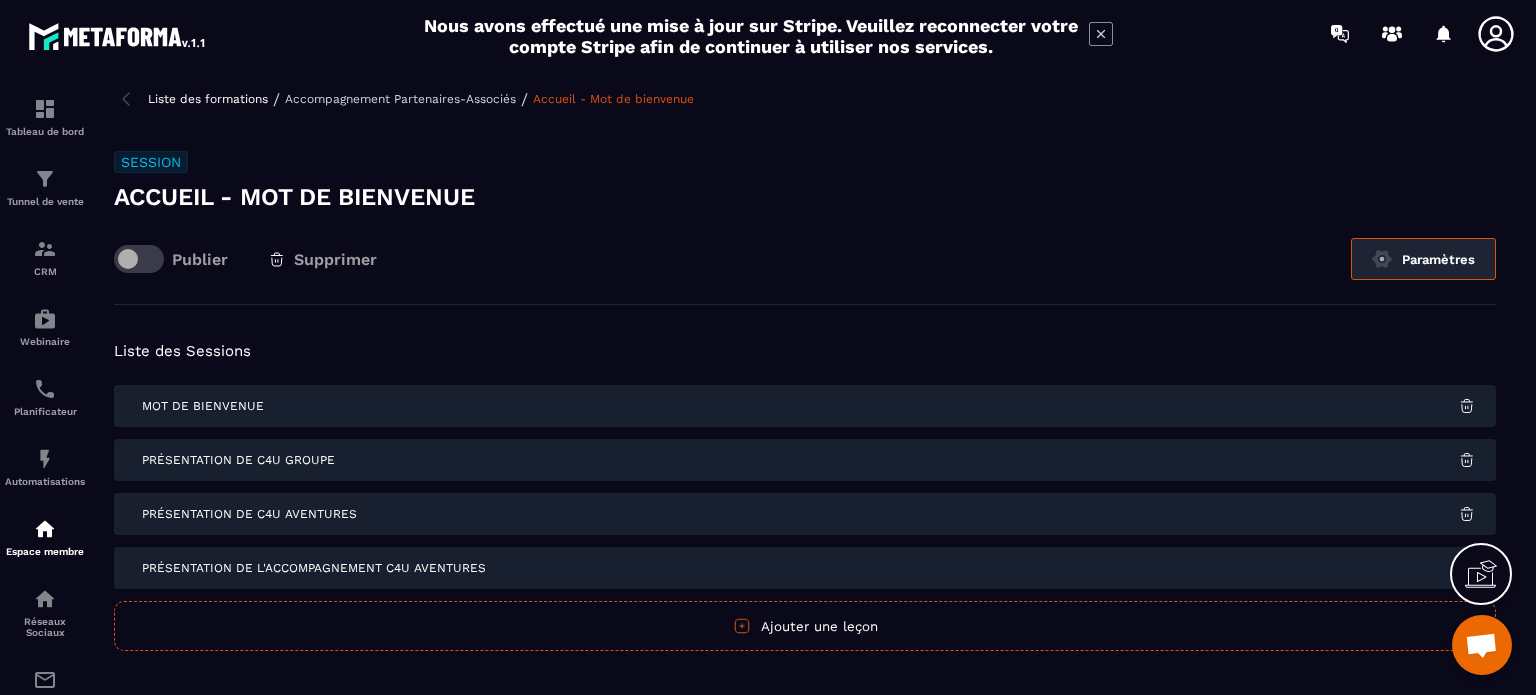 click on "Paramètres" 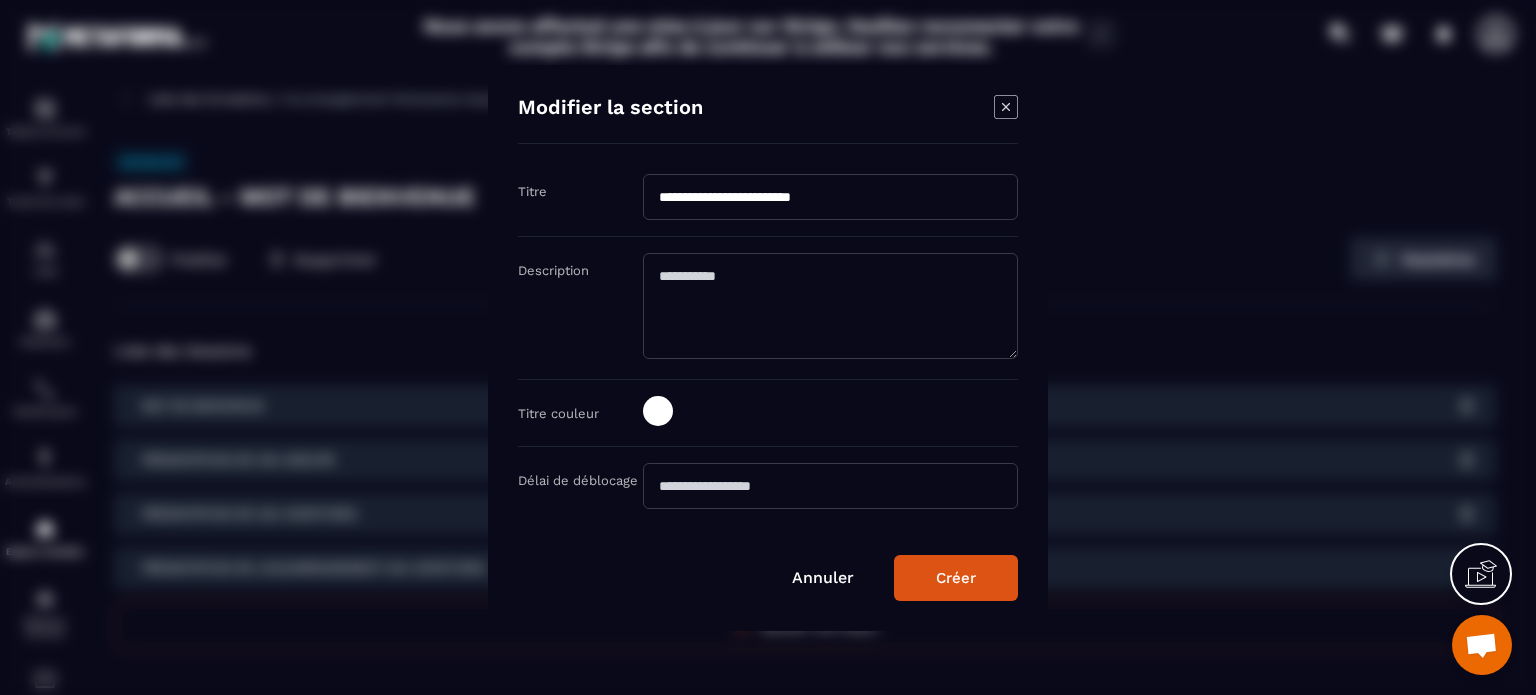 drag, startPoint x: 863, startPoint y: 196, endPoint x: 707, endPoint y: 211, distance: 156.7195 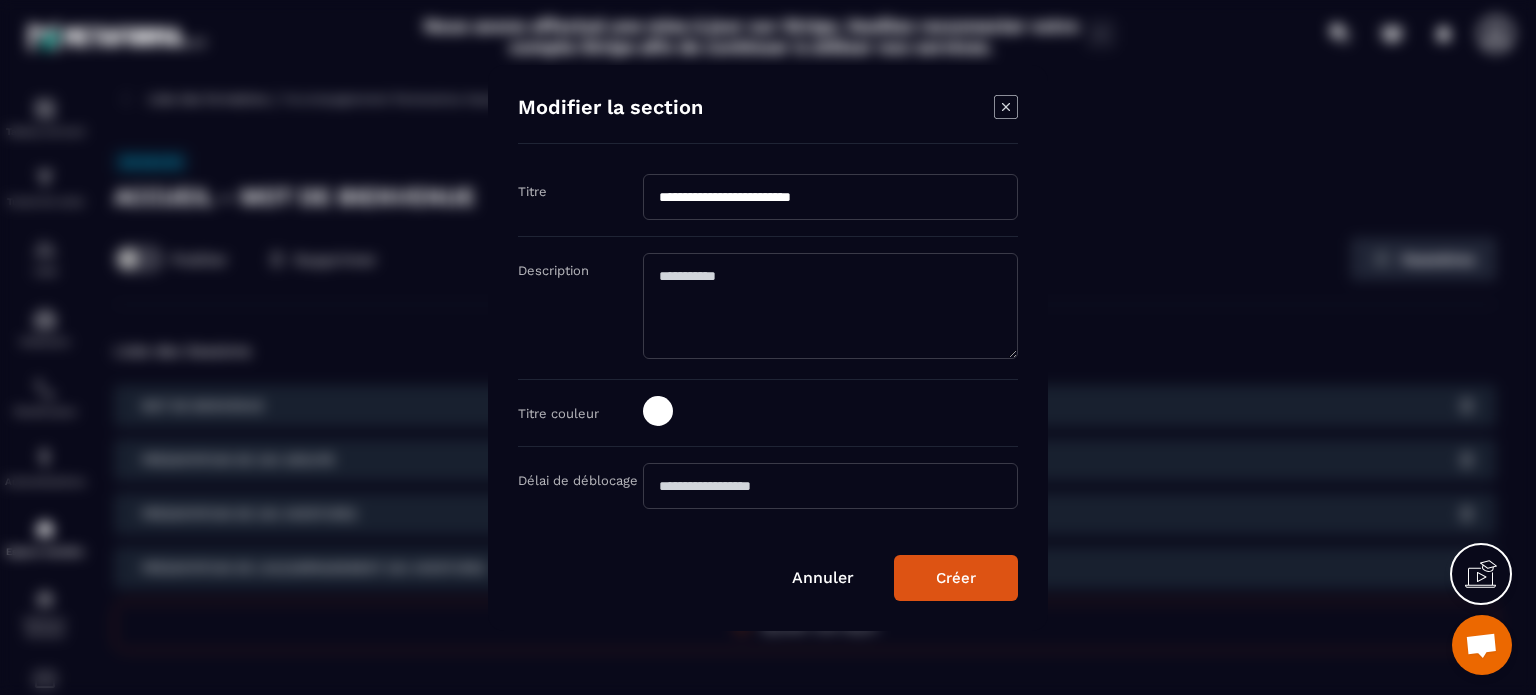 click on "**********" at bounding box center (830, 197) 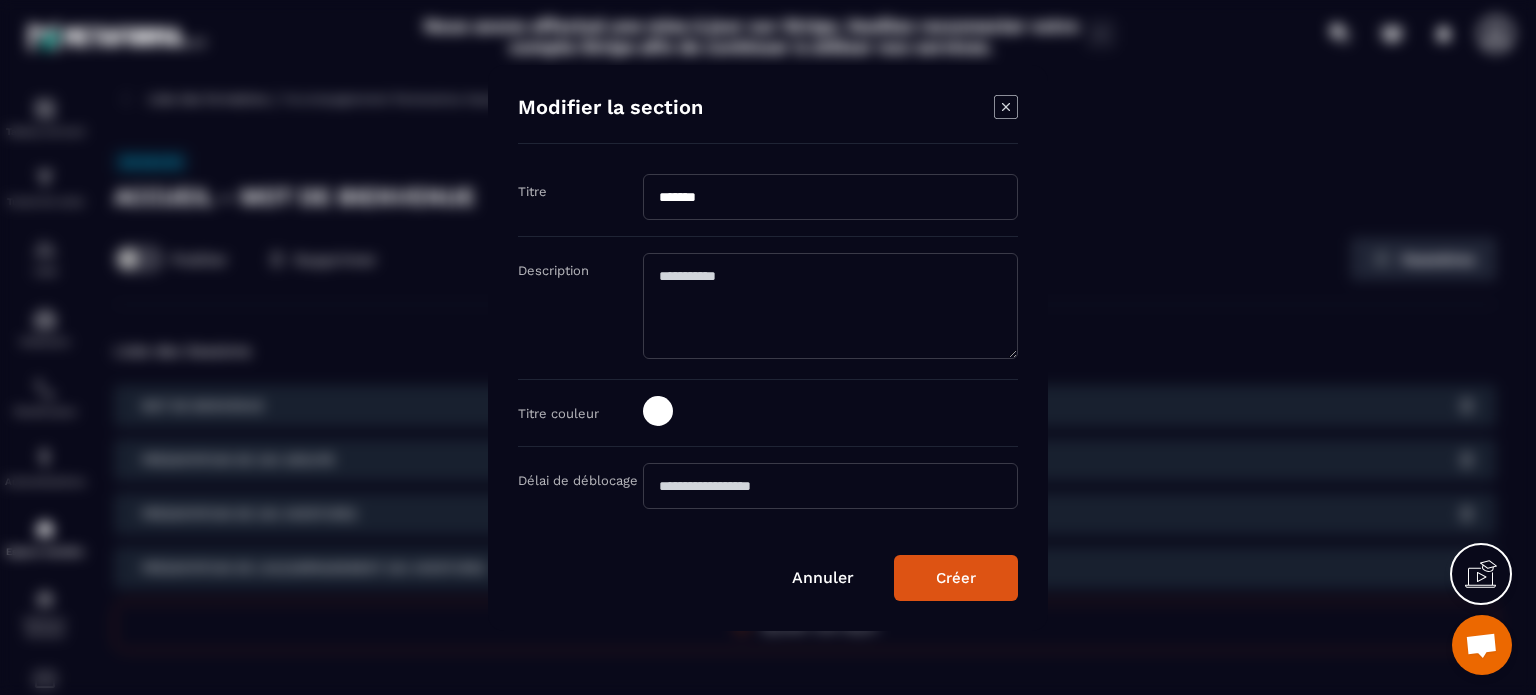 type on "*******" 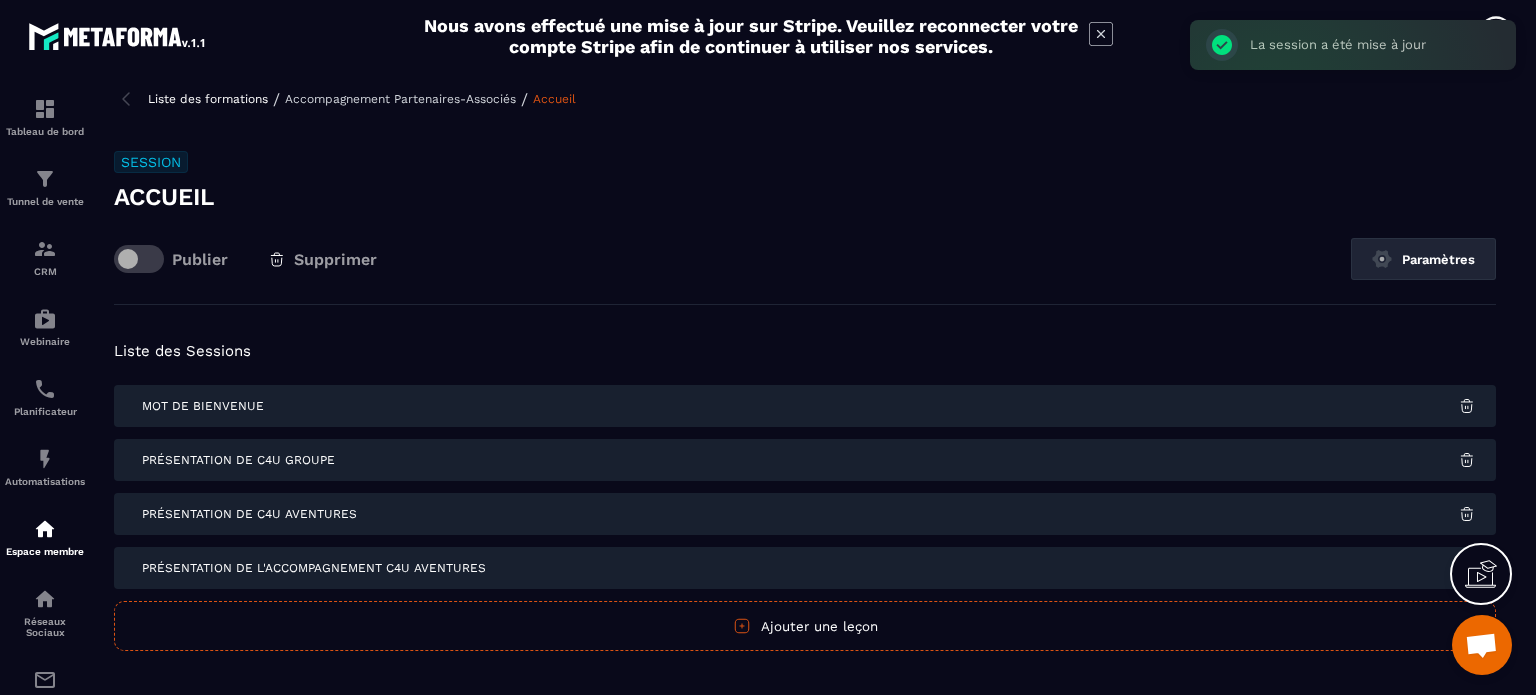 type 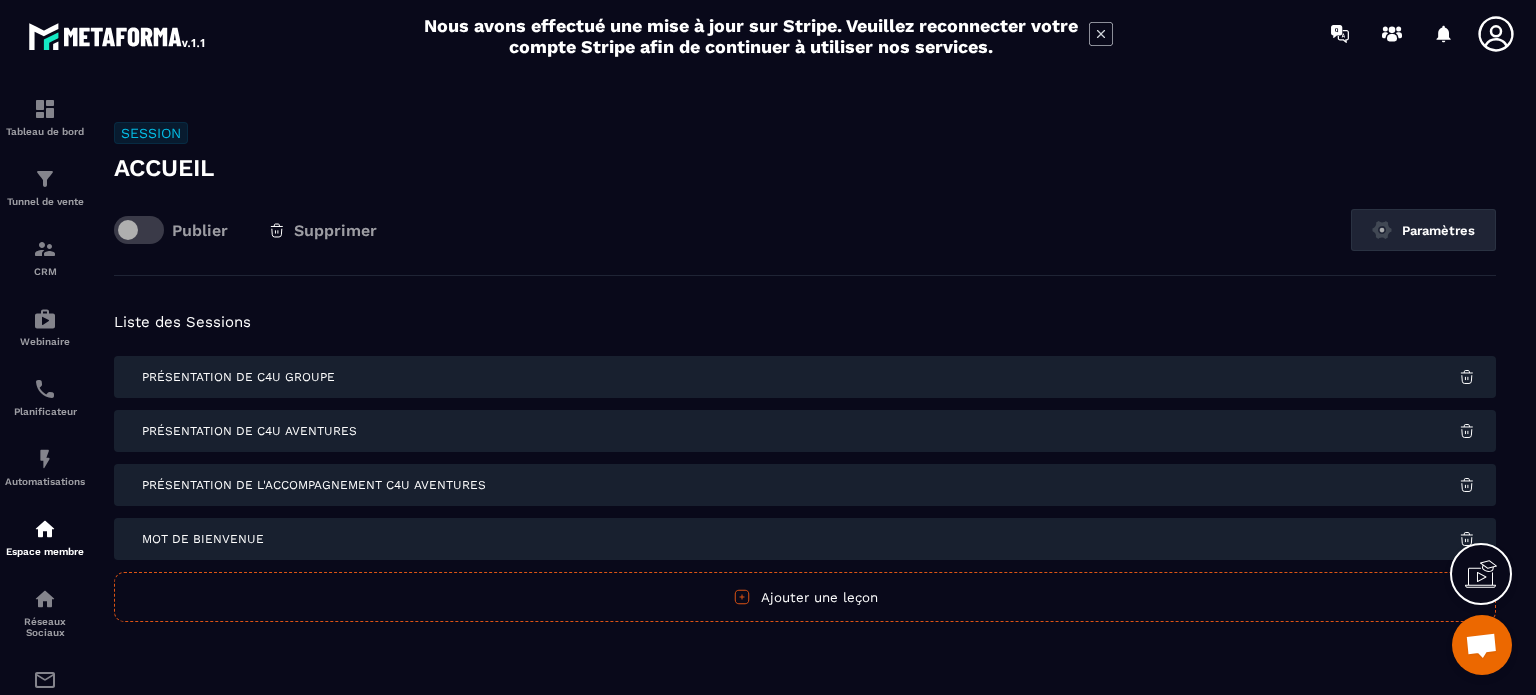 scroll, scrollTop: 44, scrollLeft: 0, axis: vertical 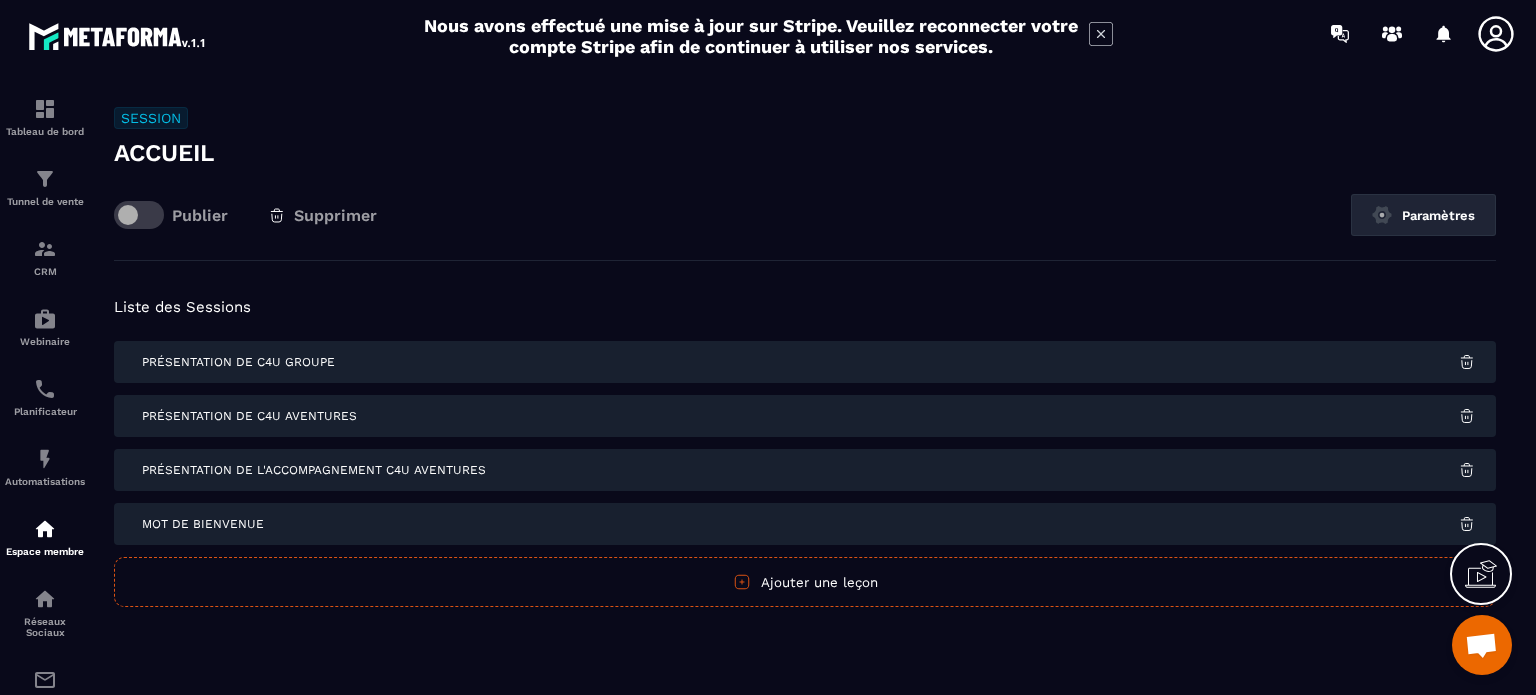 click 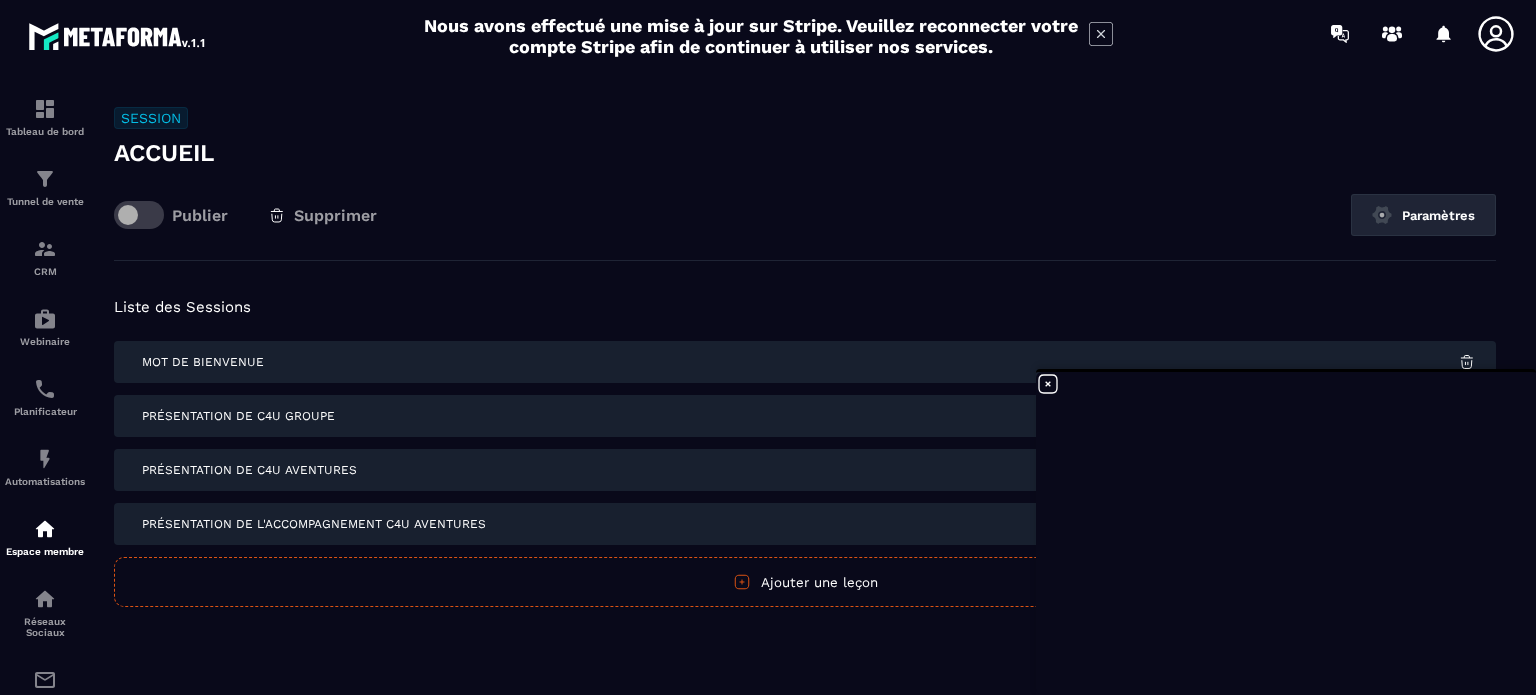 click on "Liste des Sessions Mot de bienvenue Présentation de C4U Groupe Présentation de C4U Aventures Présentation de l'accompagnement C4U Aventures Publier Annuler Ajouter une leçon" at bounding box center [805, 465] 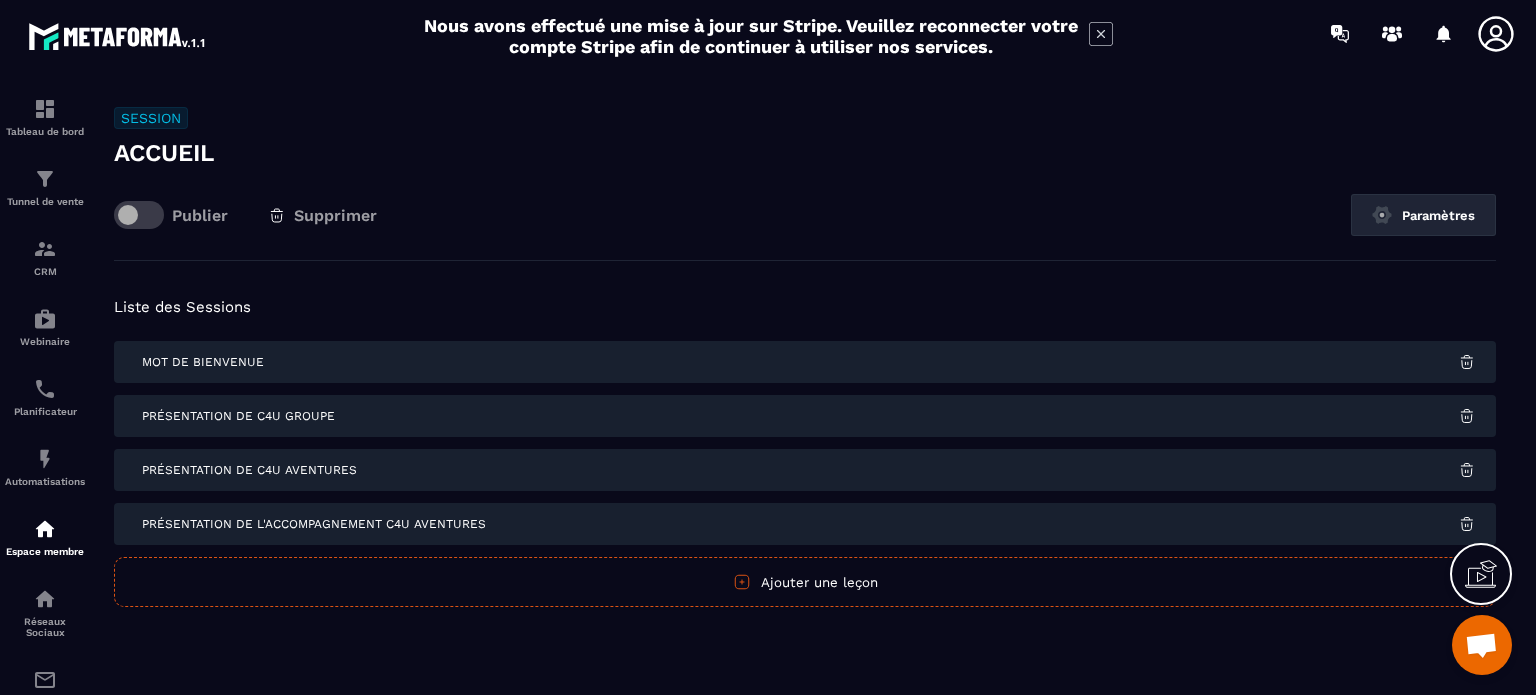 click 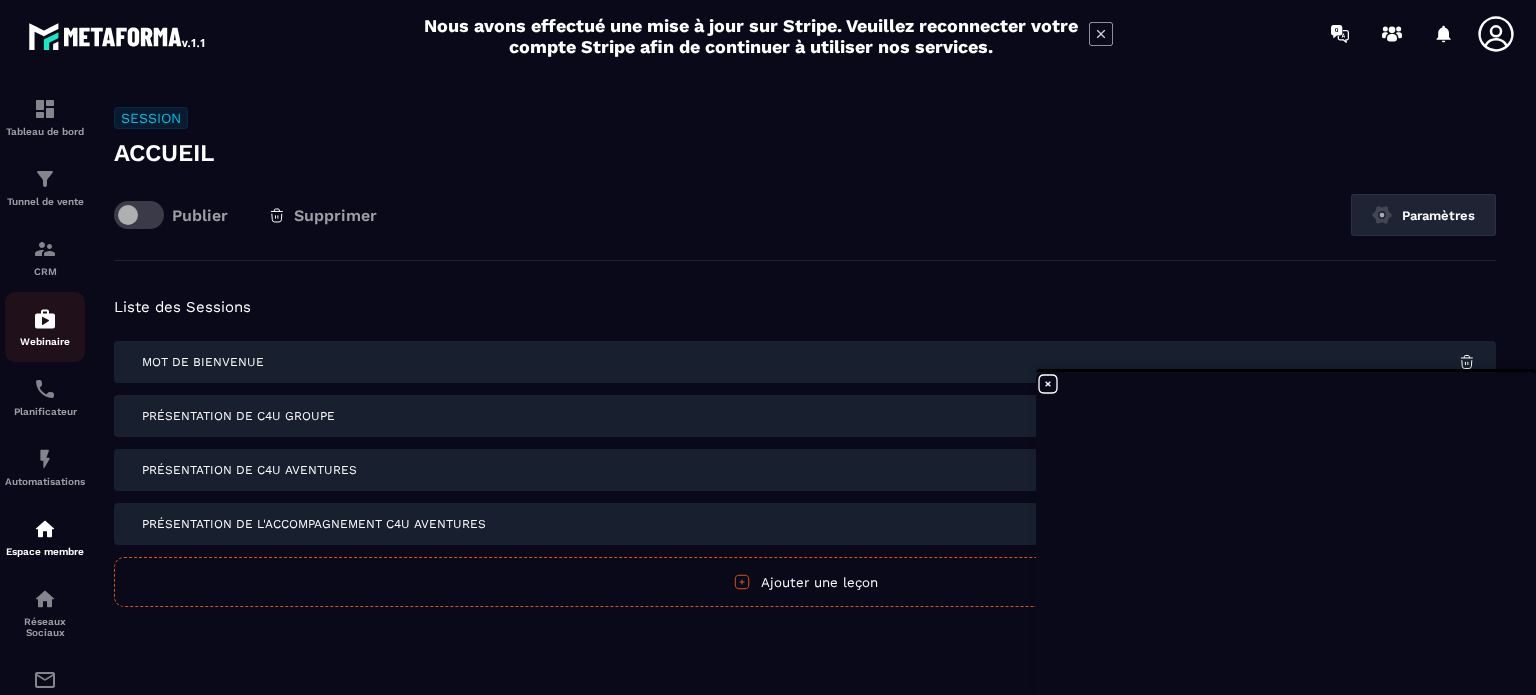click at bounding box center (45, 319) 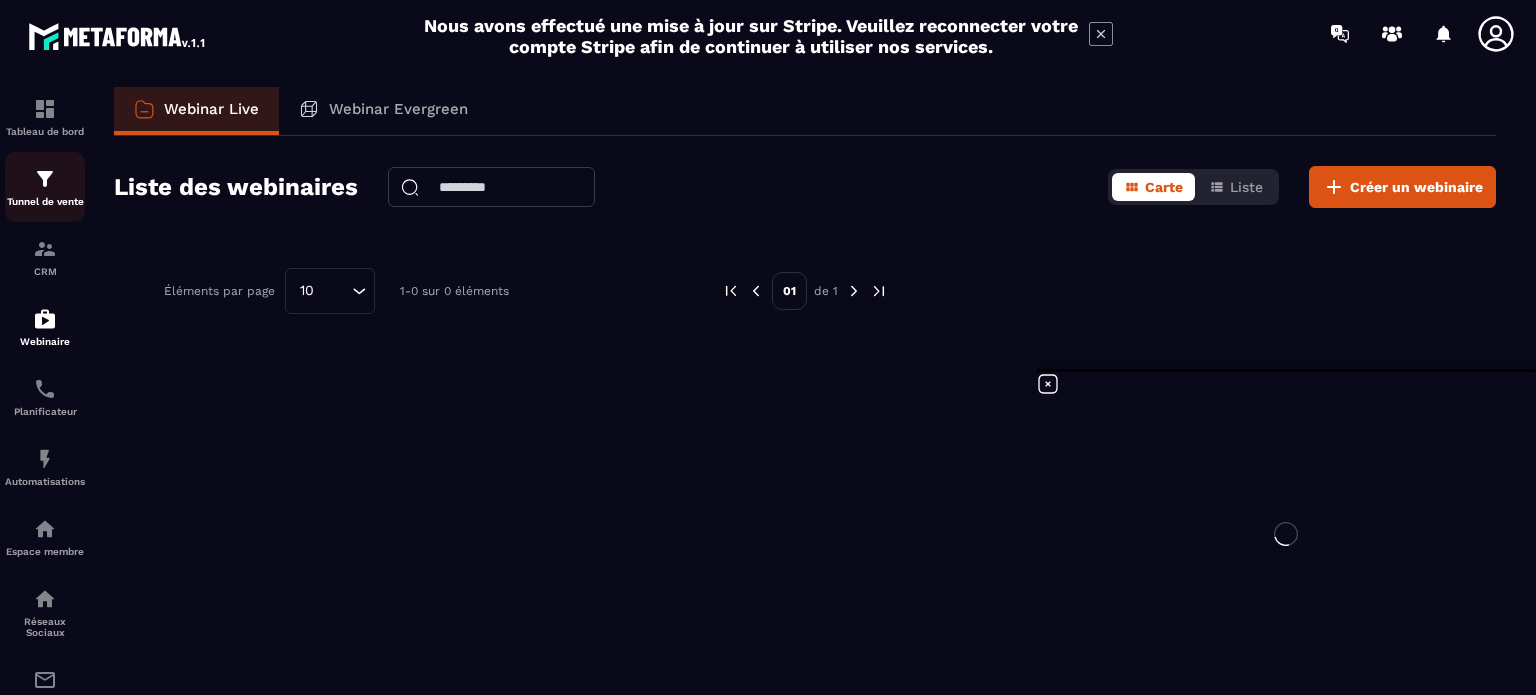 click on "Tunnel de vente" at bounding box center [45, 187] 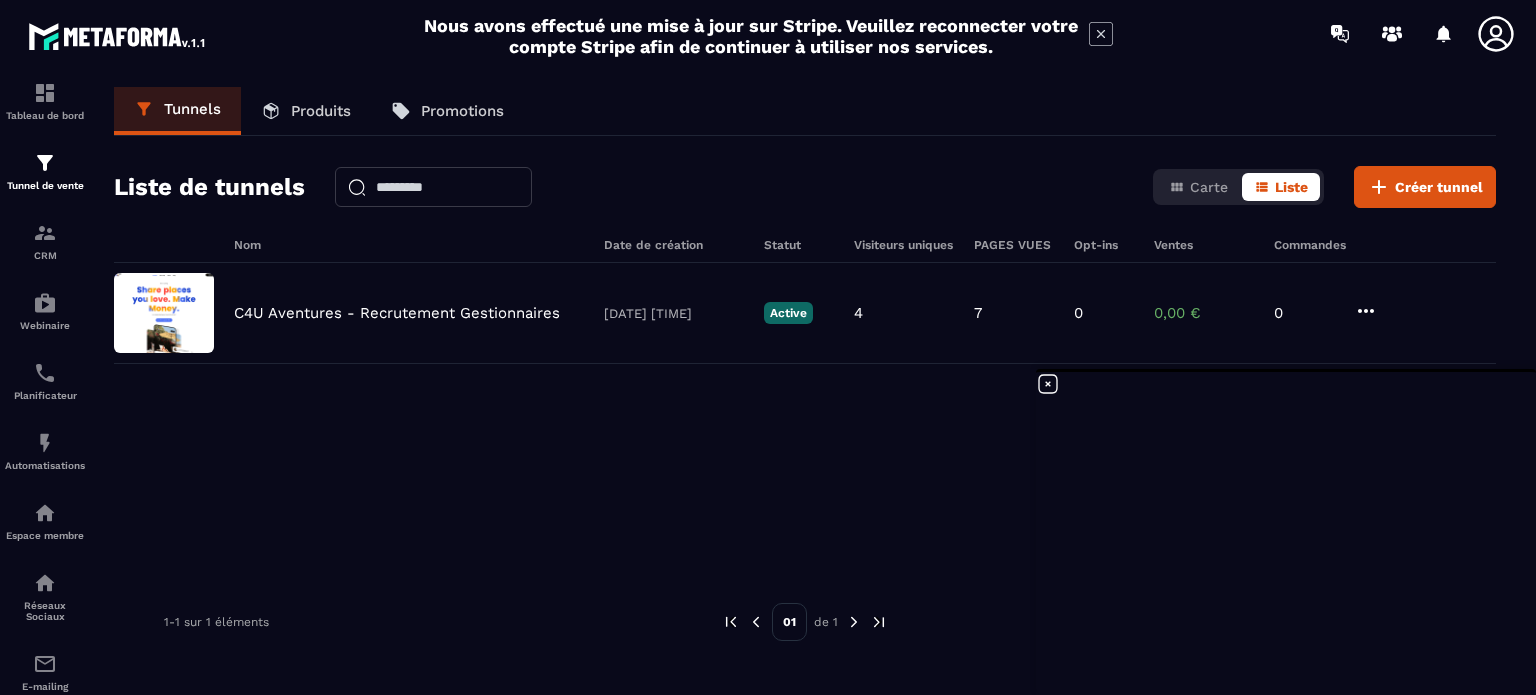 scroll, scrollTop: 0, scrollLeft: 0, axis: both 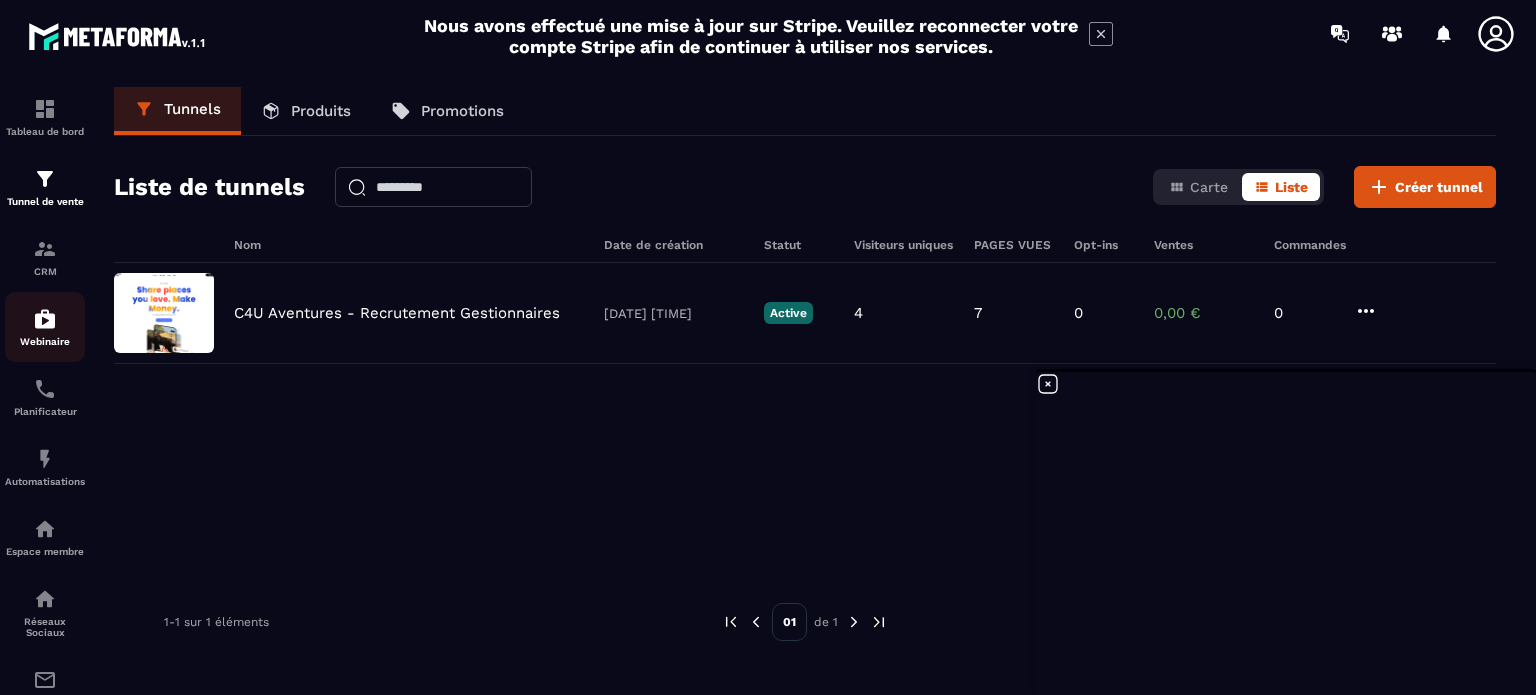 click at bounding box center [45, 319] 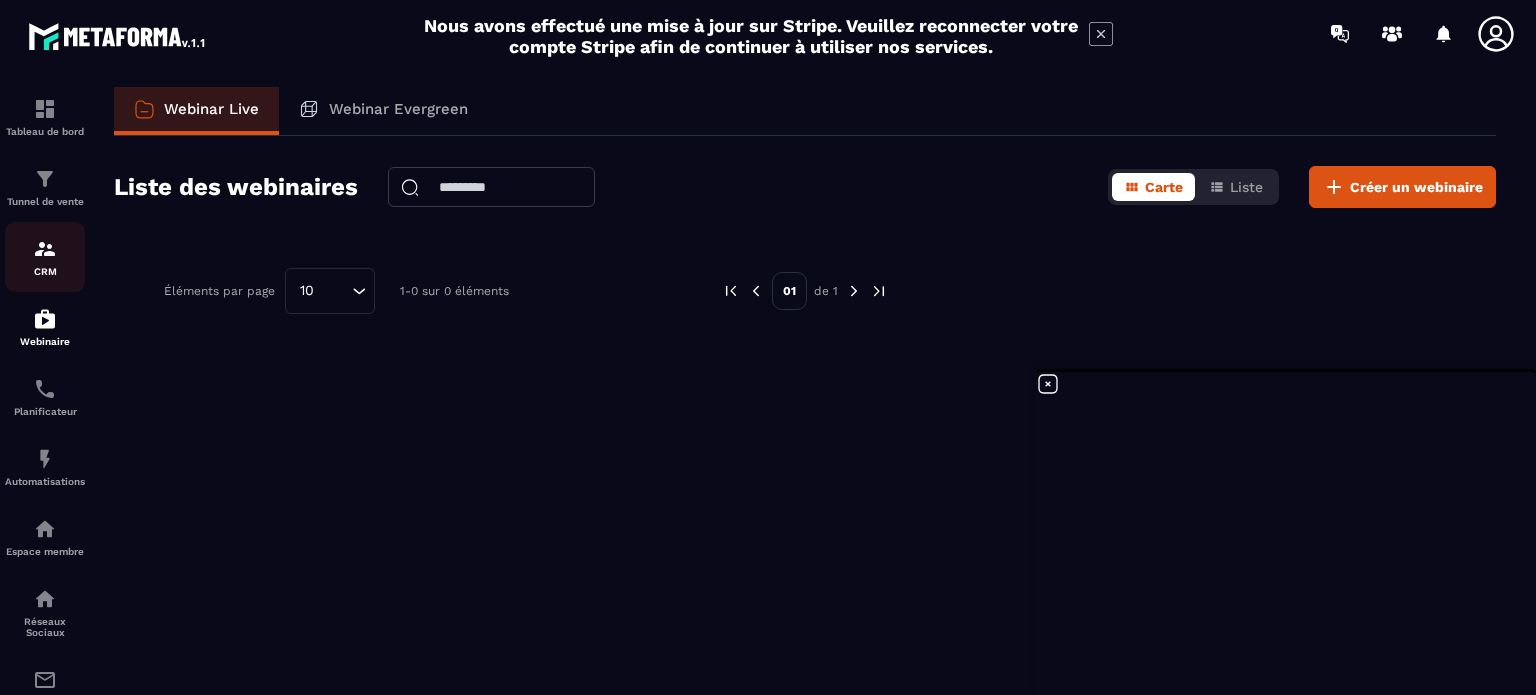 click at bounding box center (45, 249) 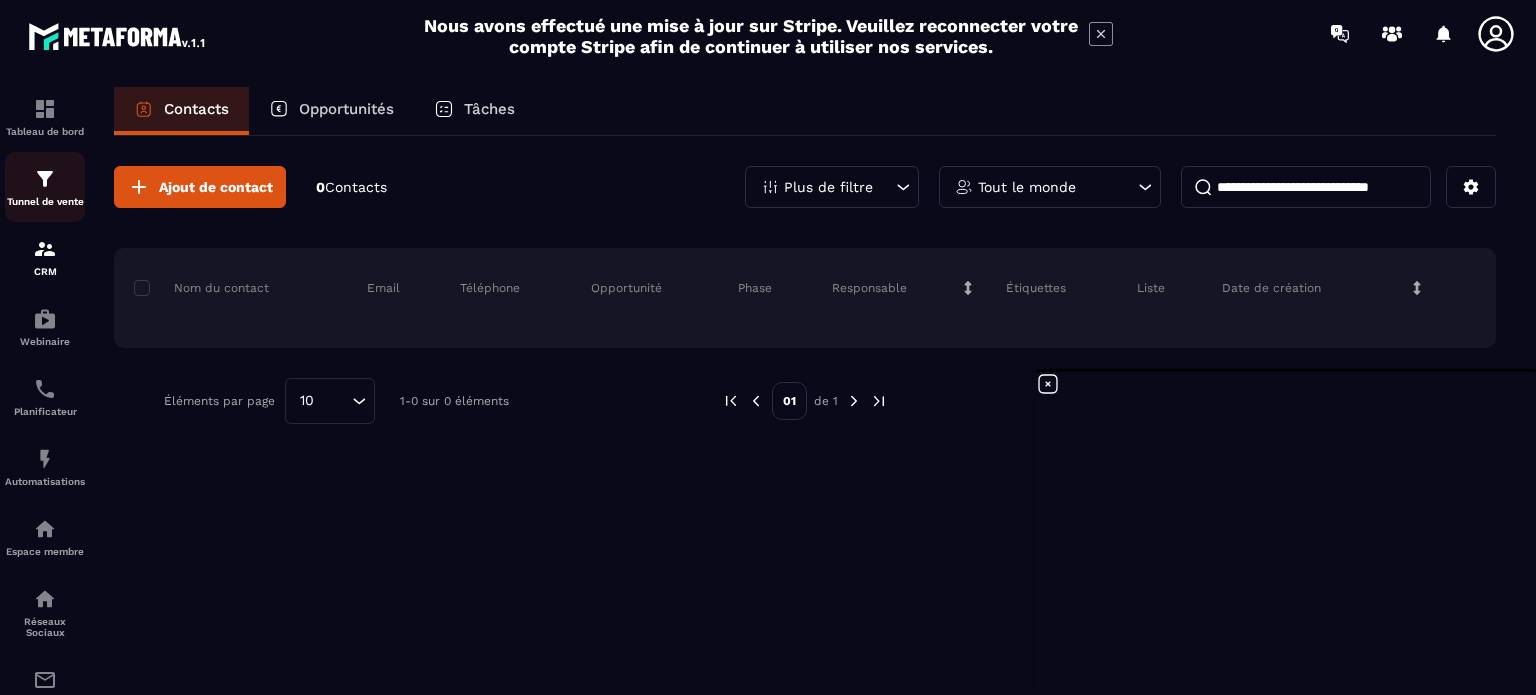 click on "Tunnel de vente" at bounding box center [45, 187] 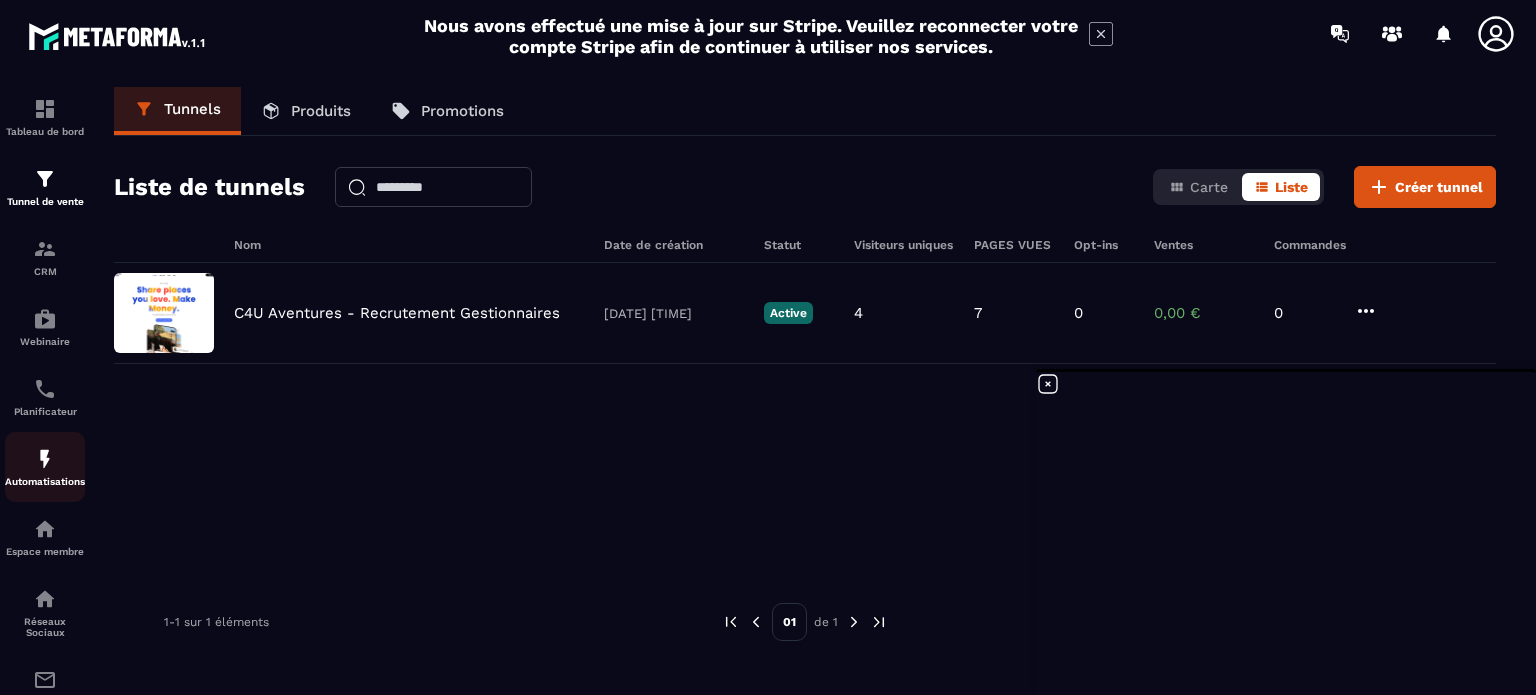 scroll, scrollTop: 70, scrollLeft: 0, axis: vertical 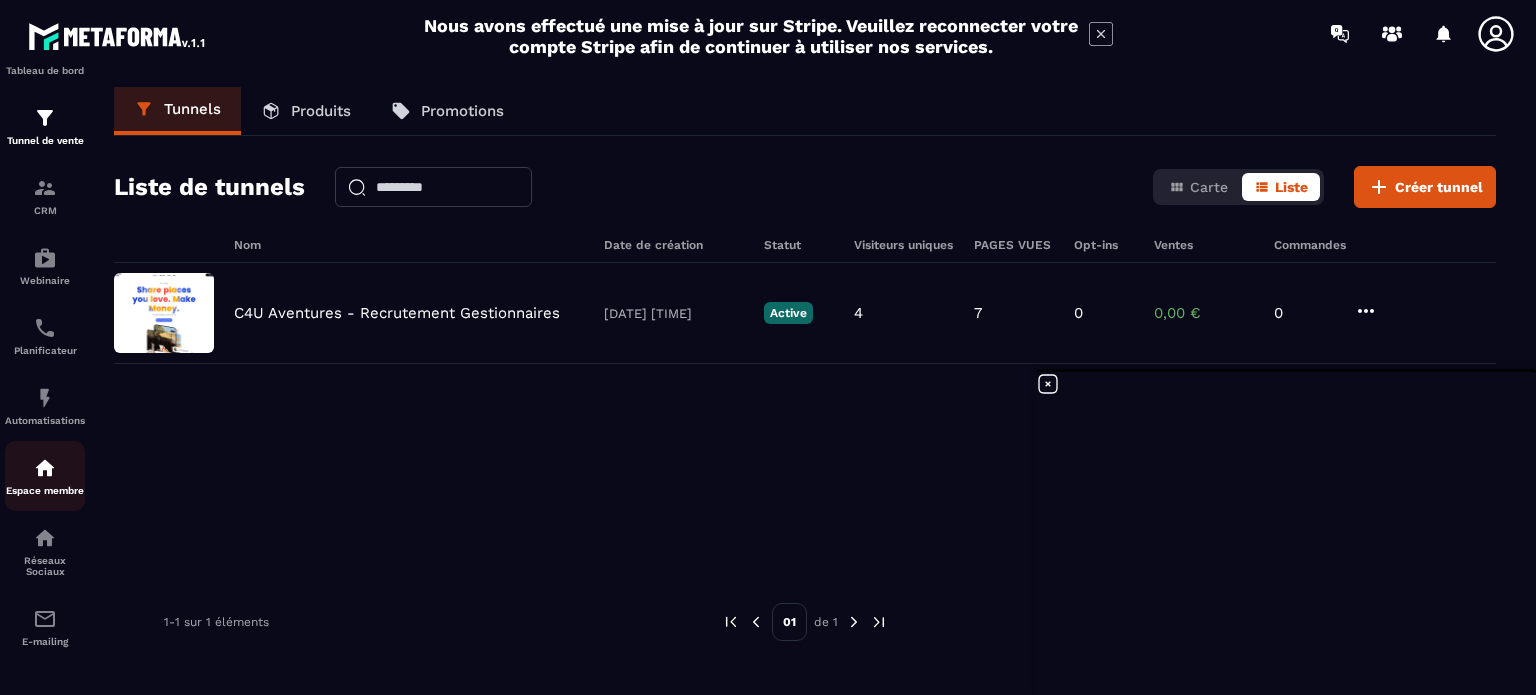 click at bounding box center (45, 468) 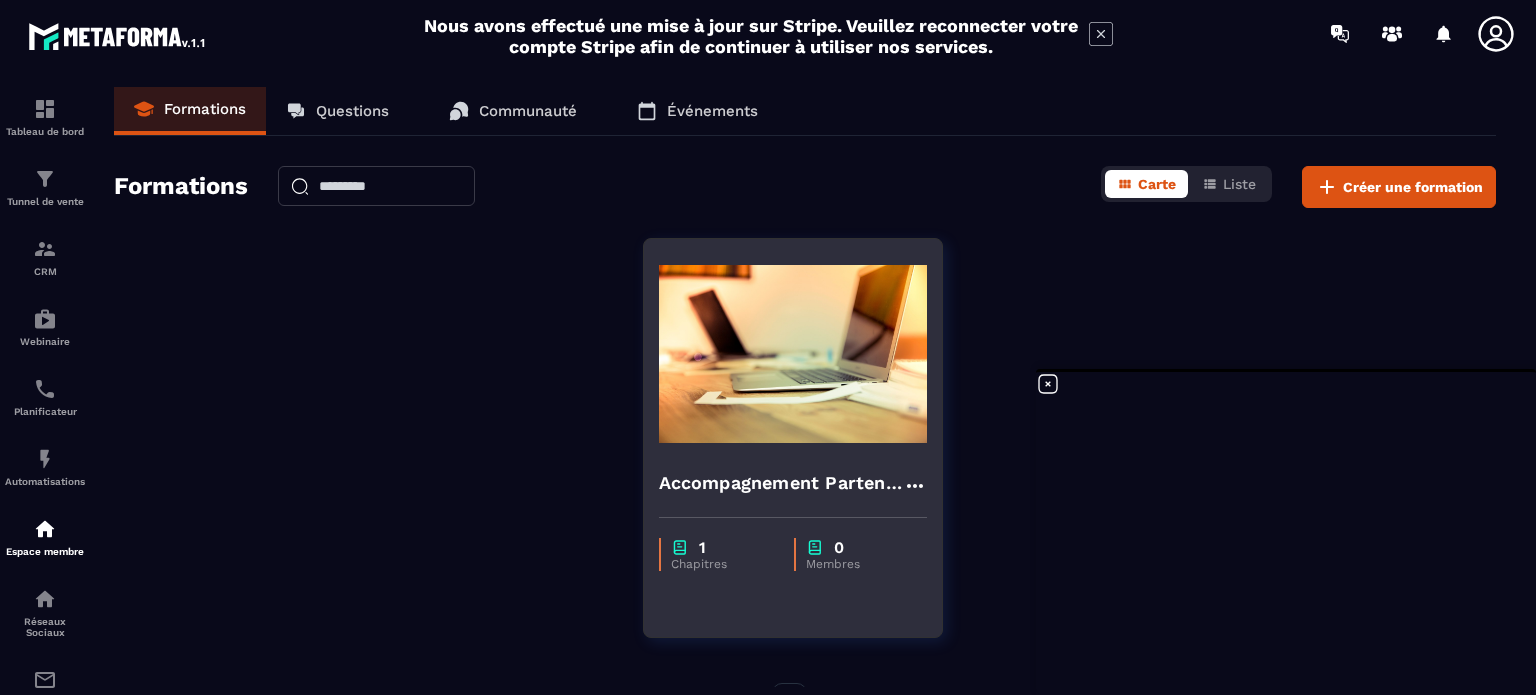 click on "Chapitres" at bounding box center [722, 564] 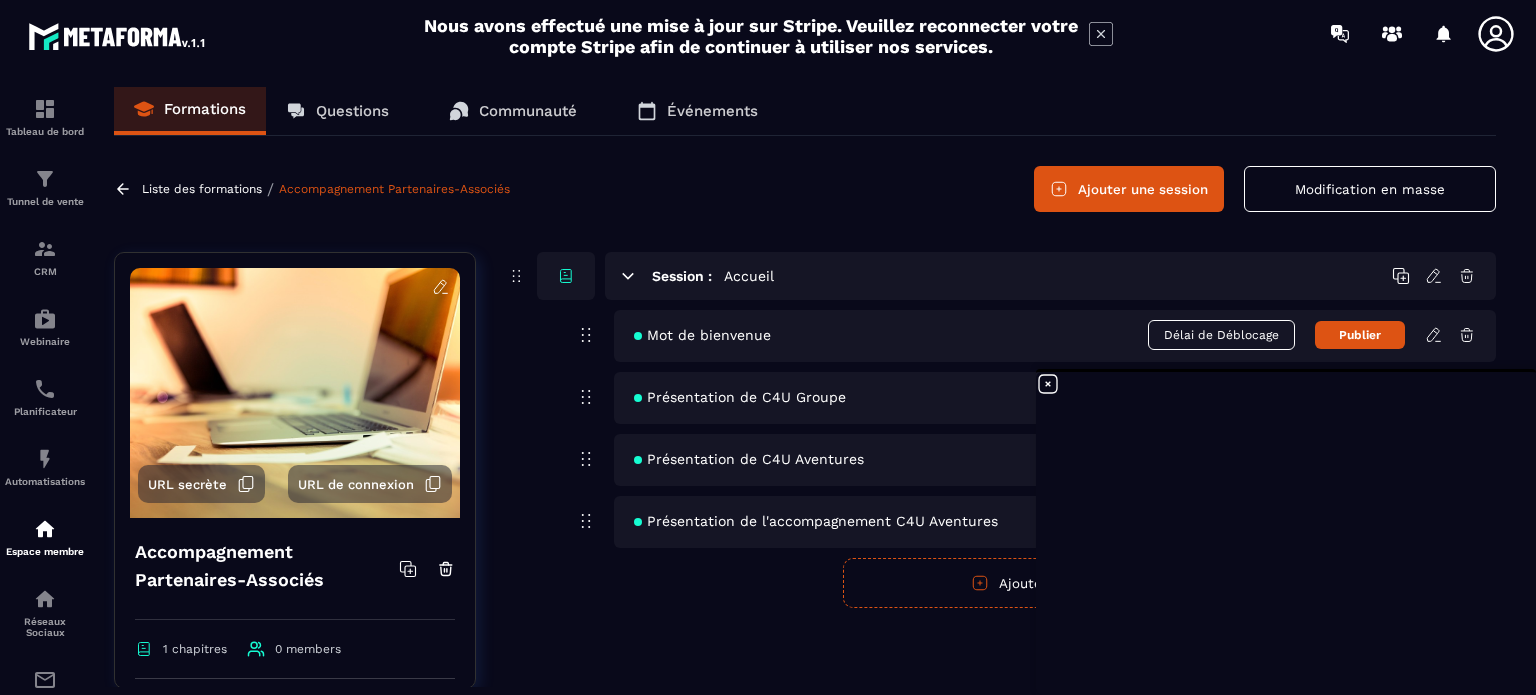 click on "Ajouter une session" at bounding box center [1129, 189] 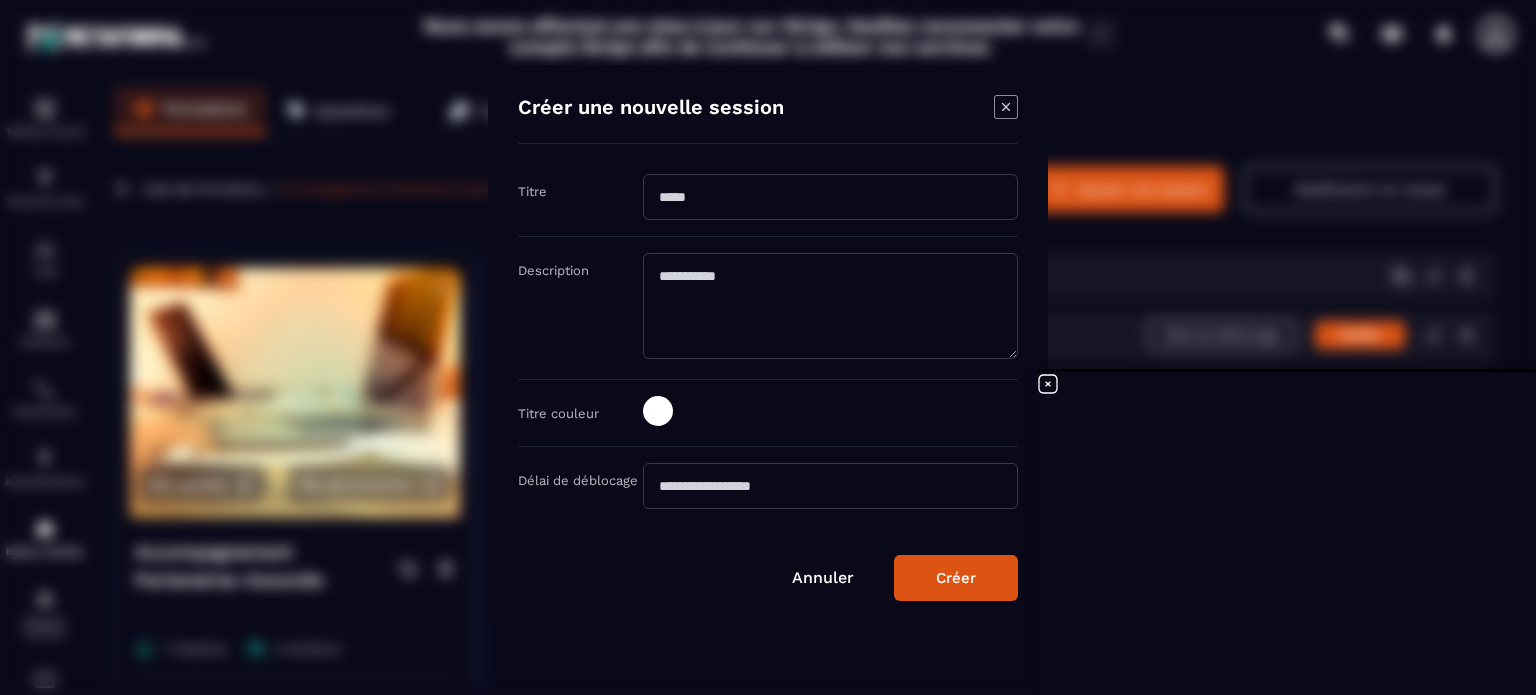 click at bounding box center (830, 197) 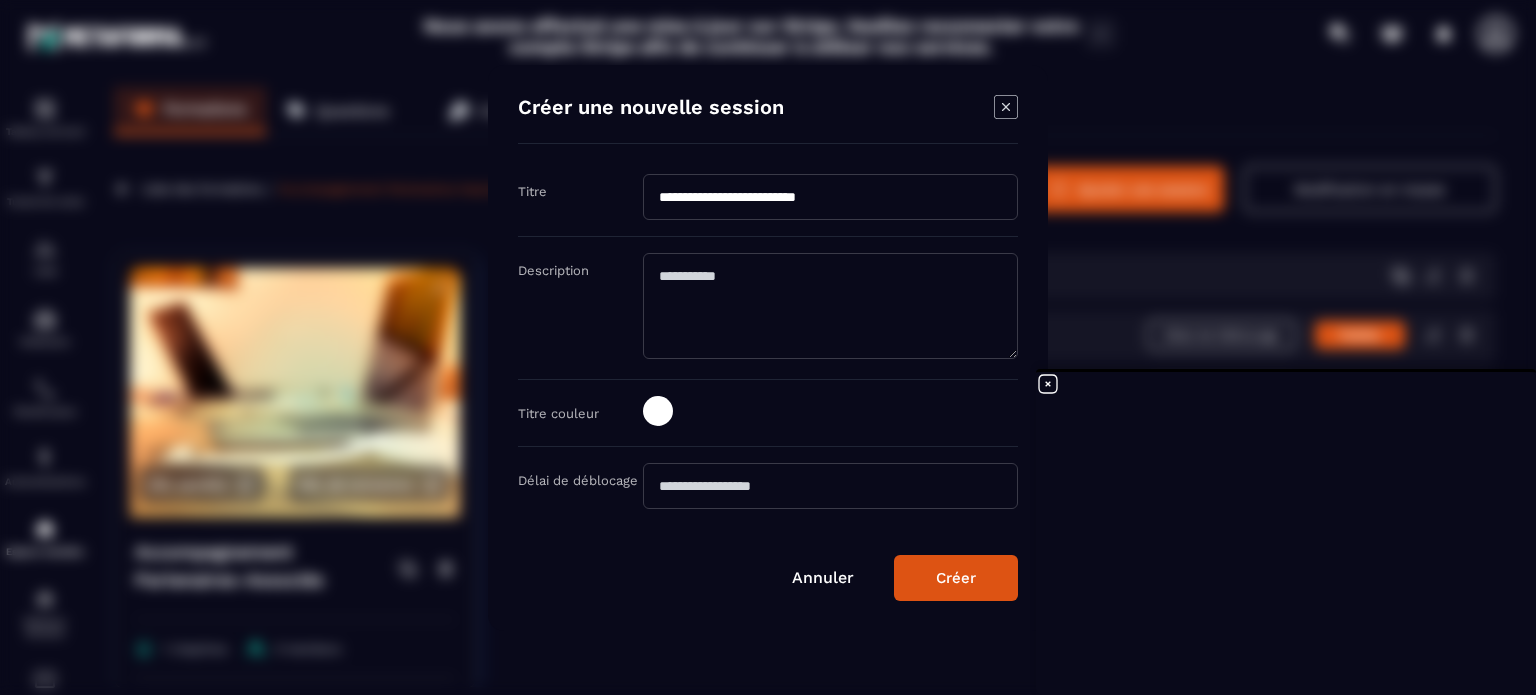 type on "**********" 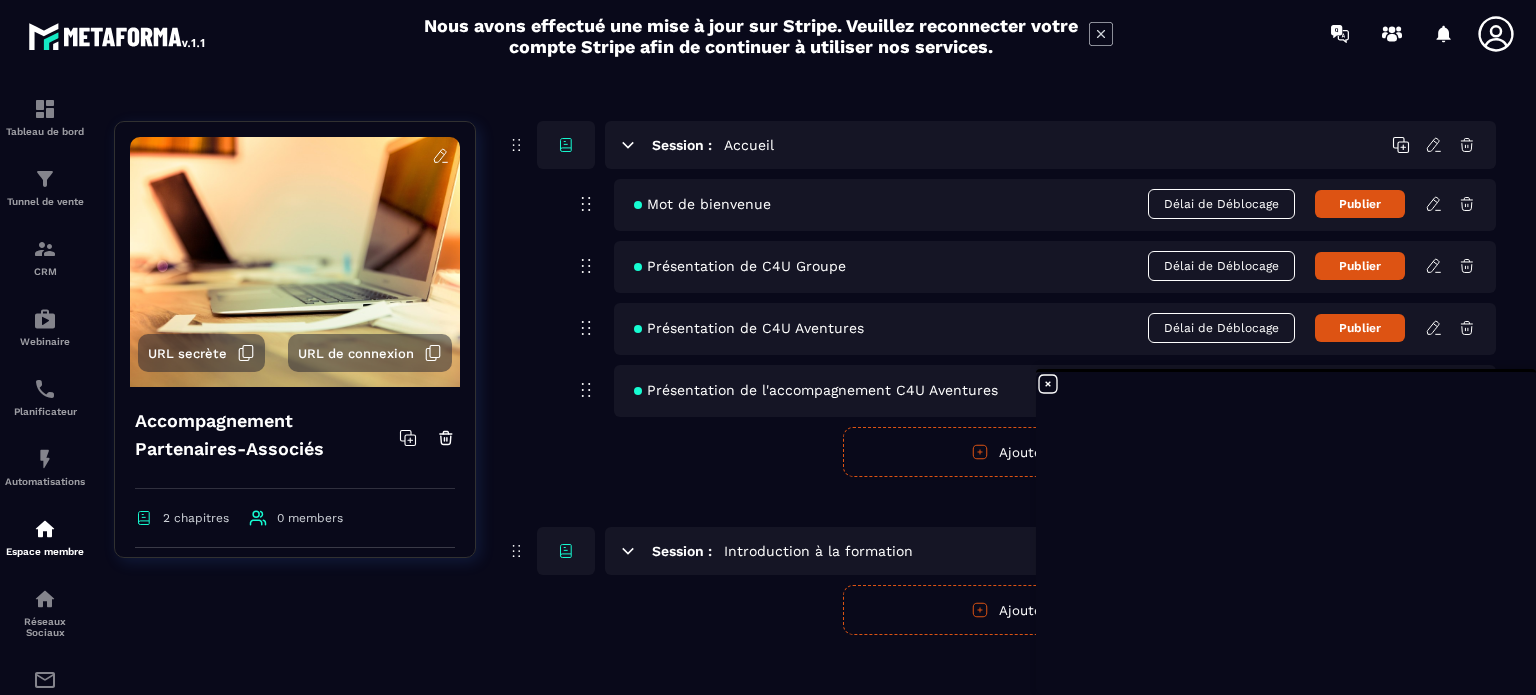 scroll, scrollTop: 148, scrollLeft: 0, axis: vertical 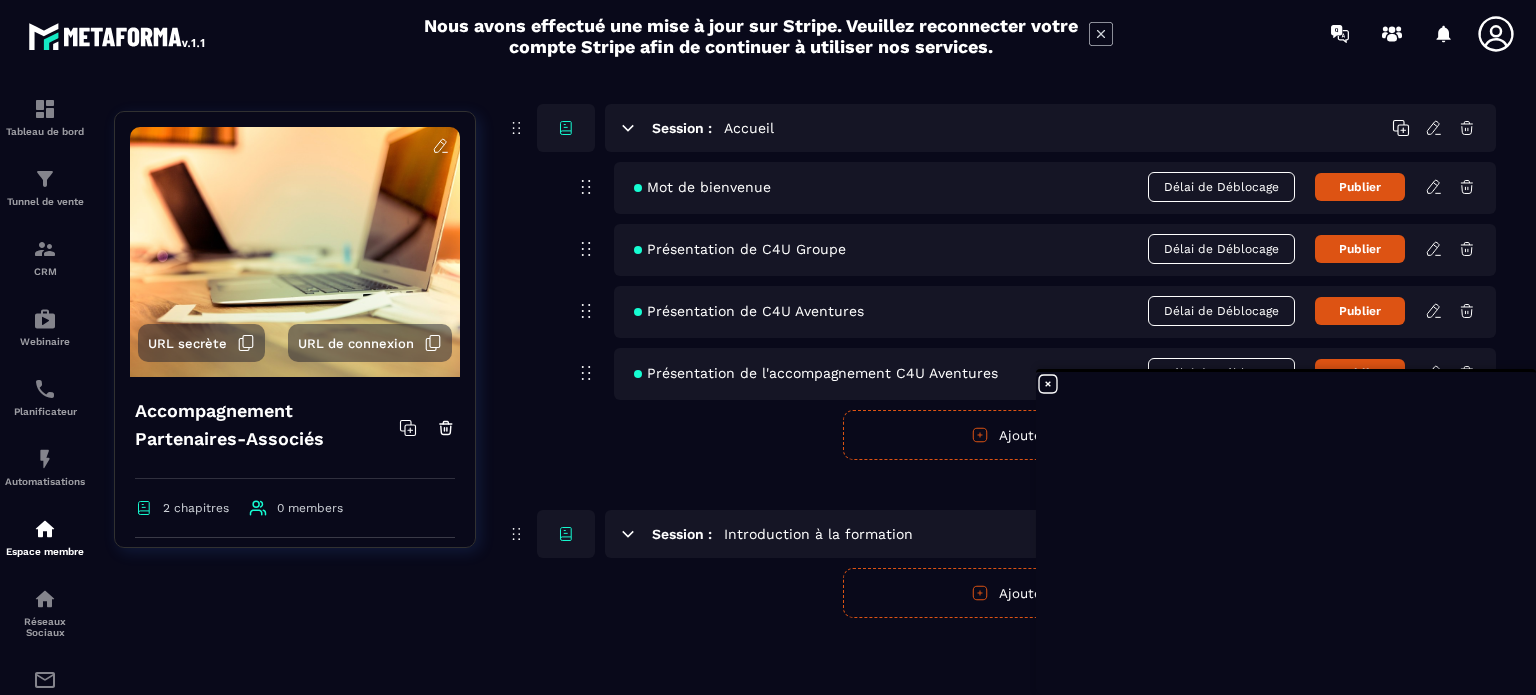 click 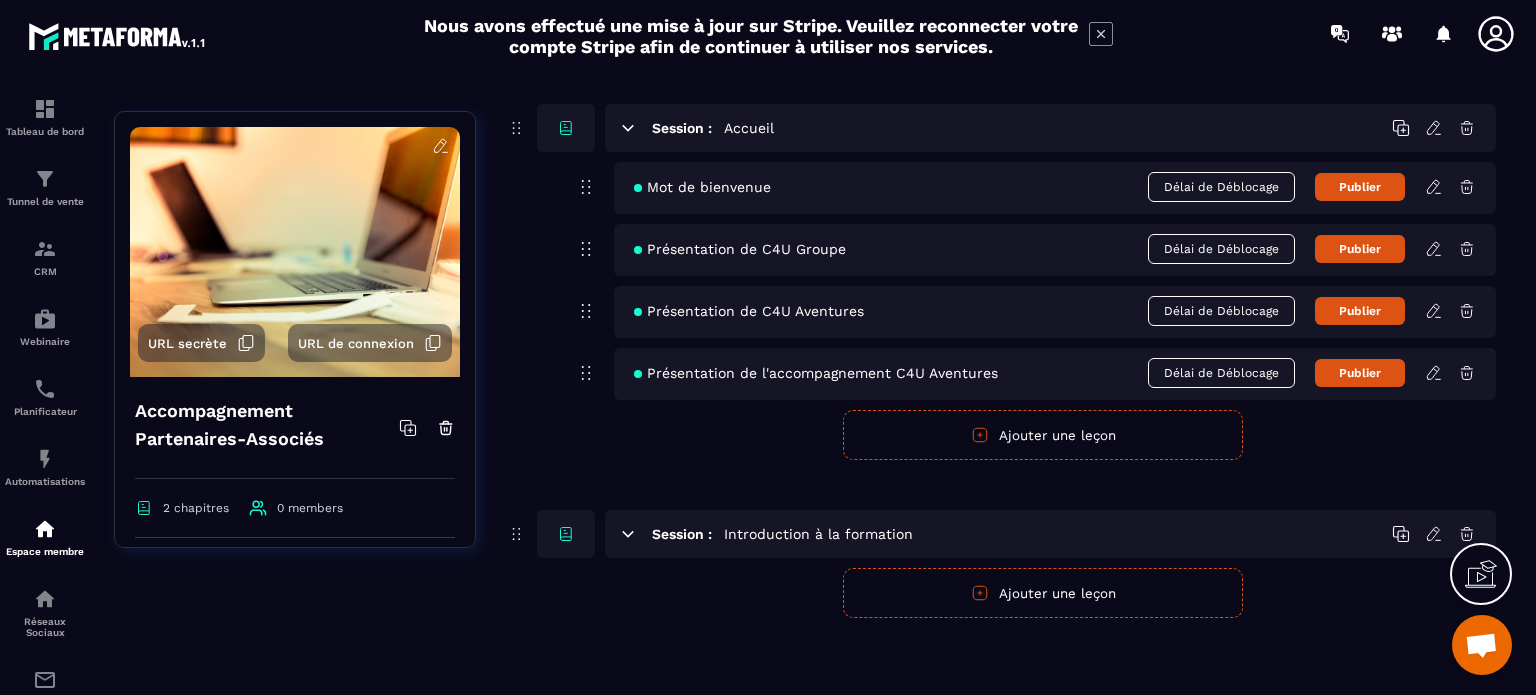 click on "Ajouter une leçon" at bounding box center [1043, 435] 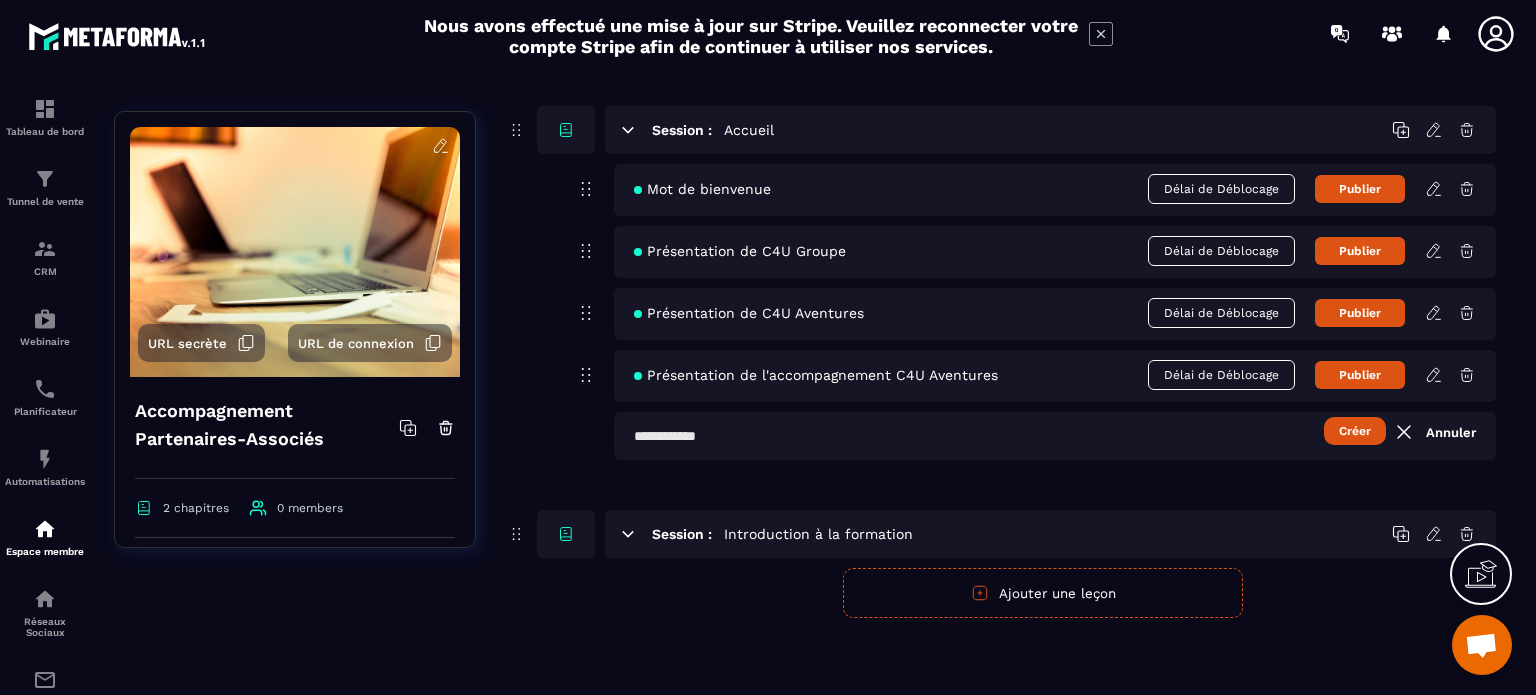 click at bounding box center [1055, 436] 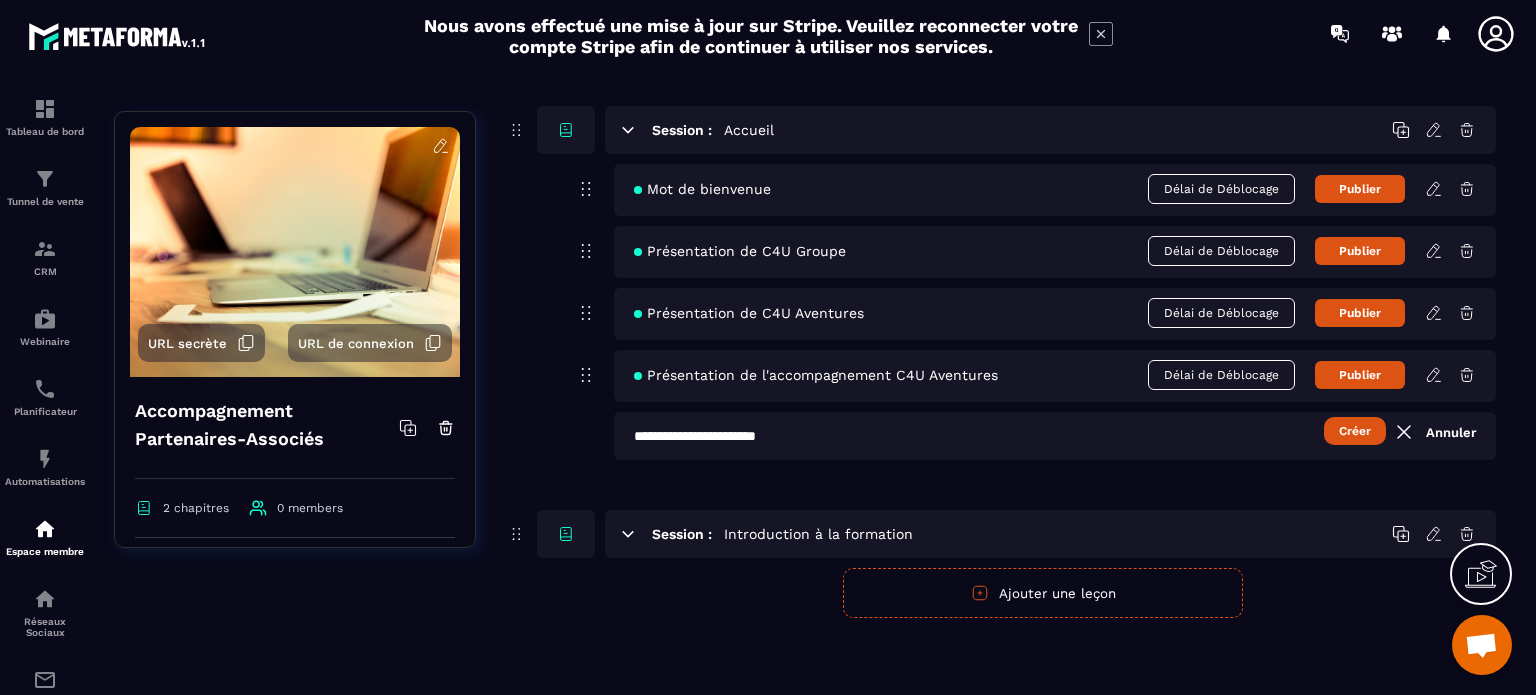 type on "**********" 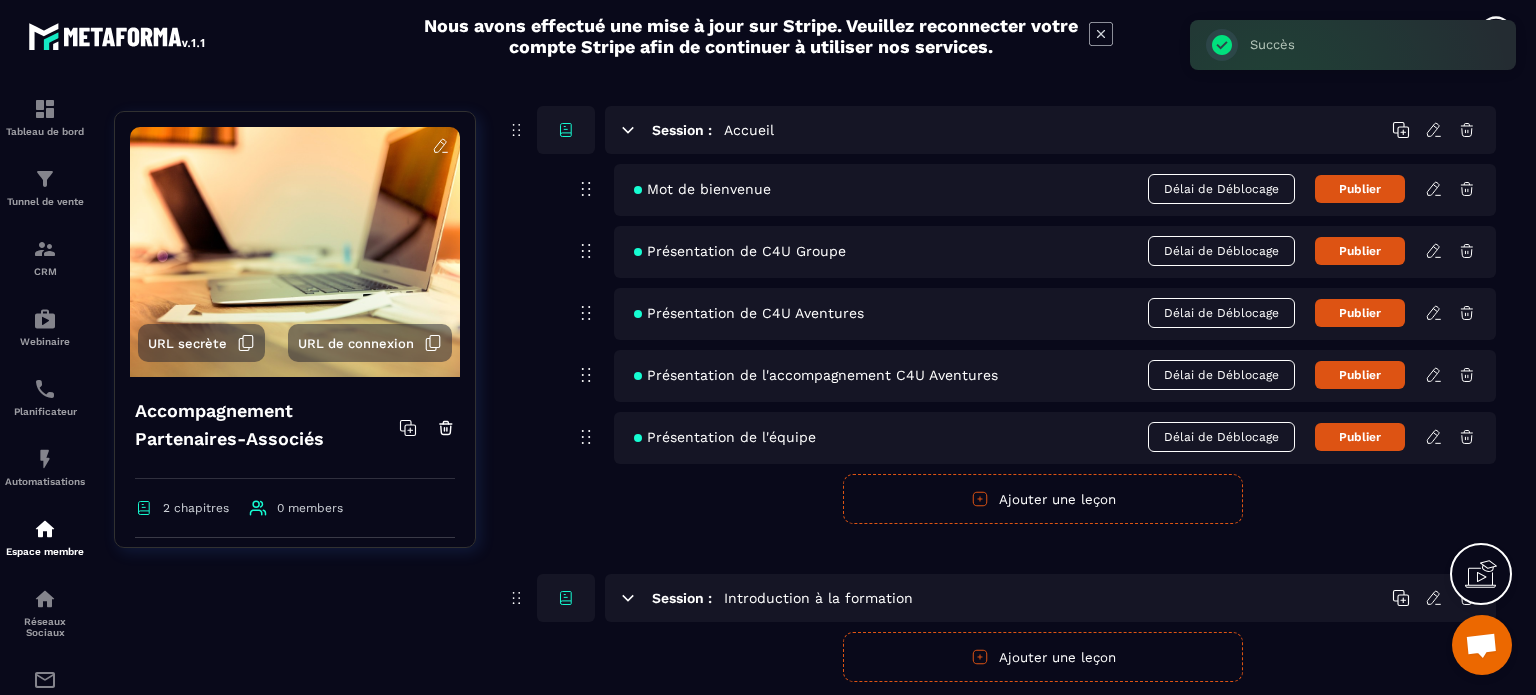type 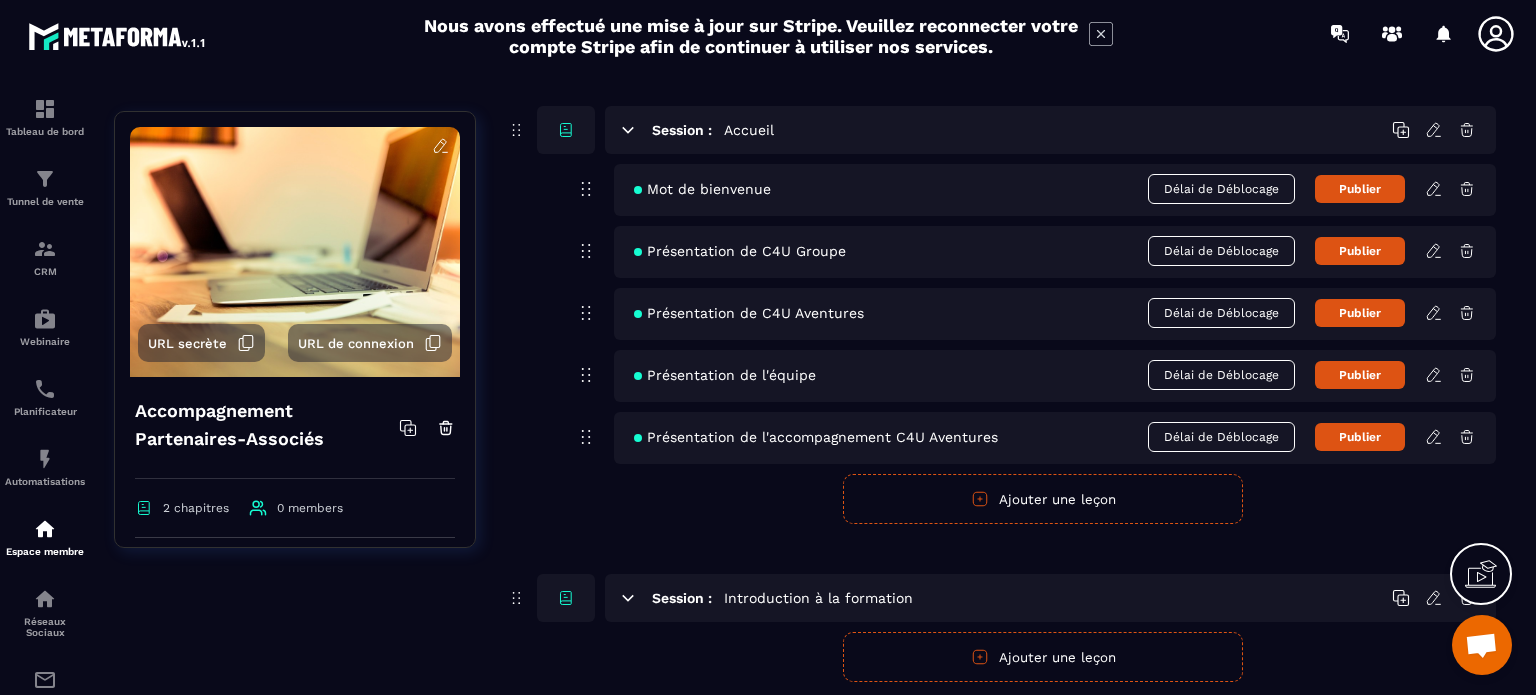 click on "Présentation de l'équipe Délai de Déblocage Publier" at bounding box center (1055, 376) 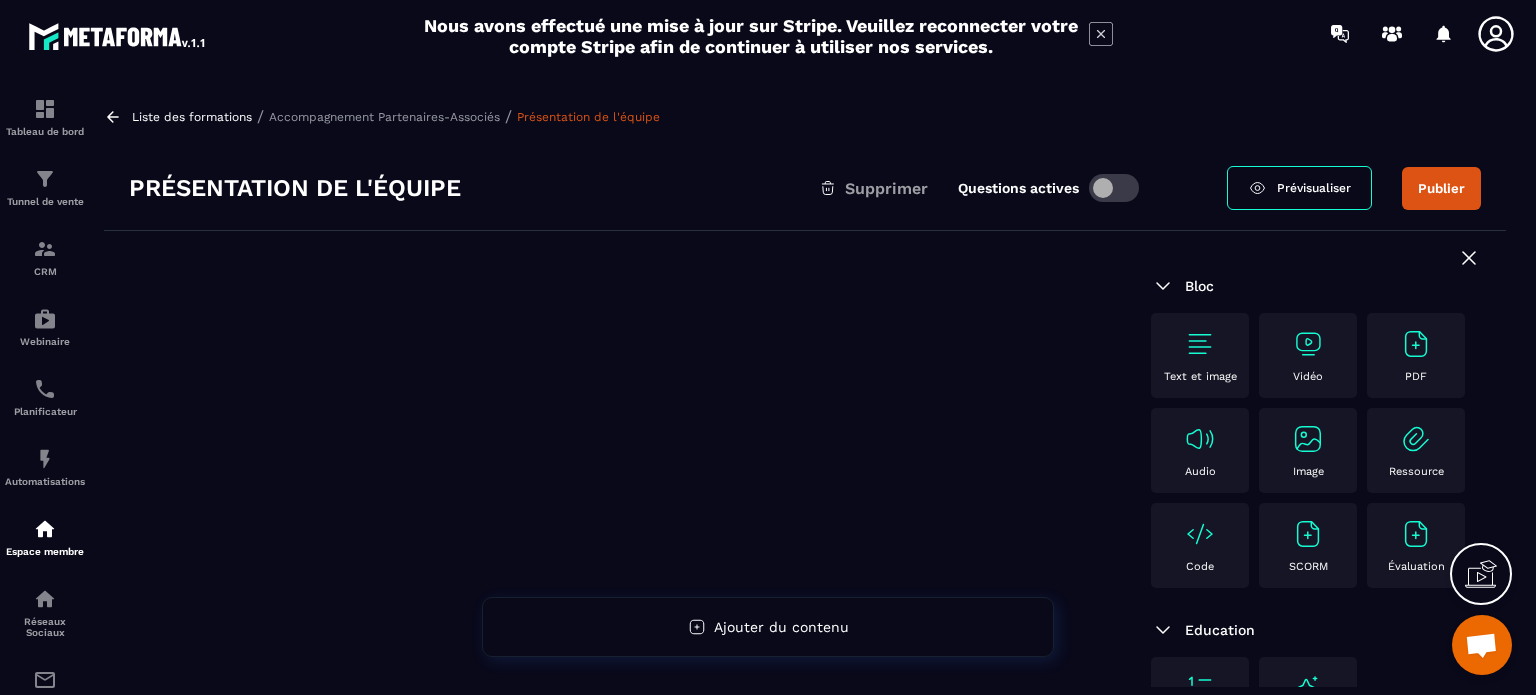 click on "Présentation de l'équipe" at bounding box center [295, 188] 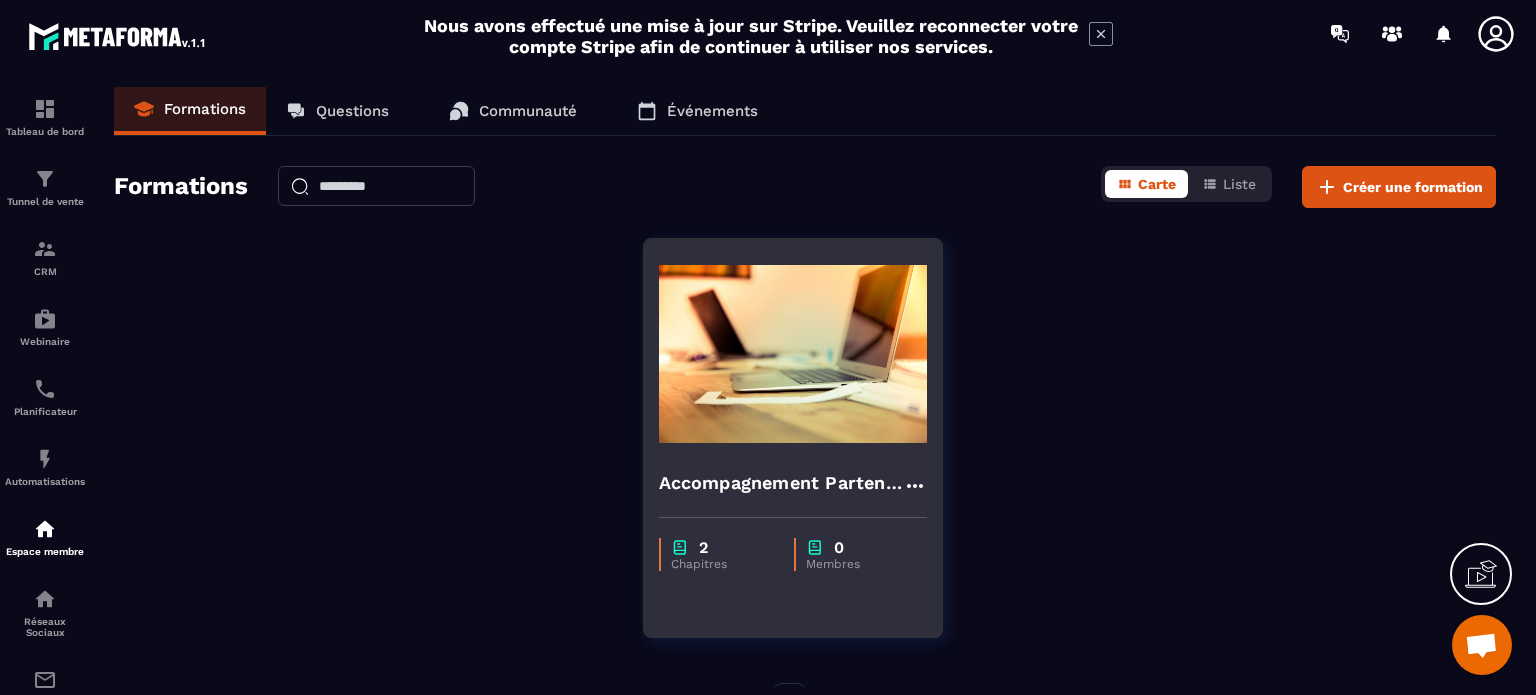 click on "2" at bounding box center (703, 547) 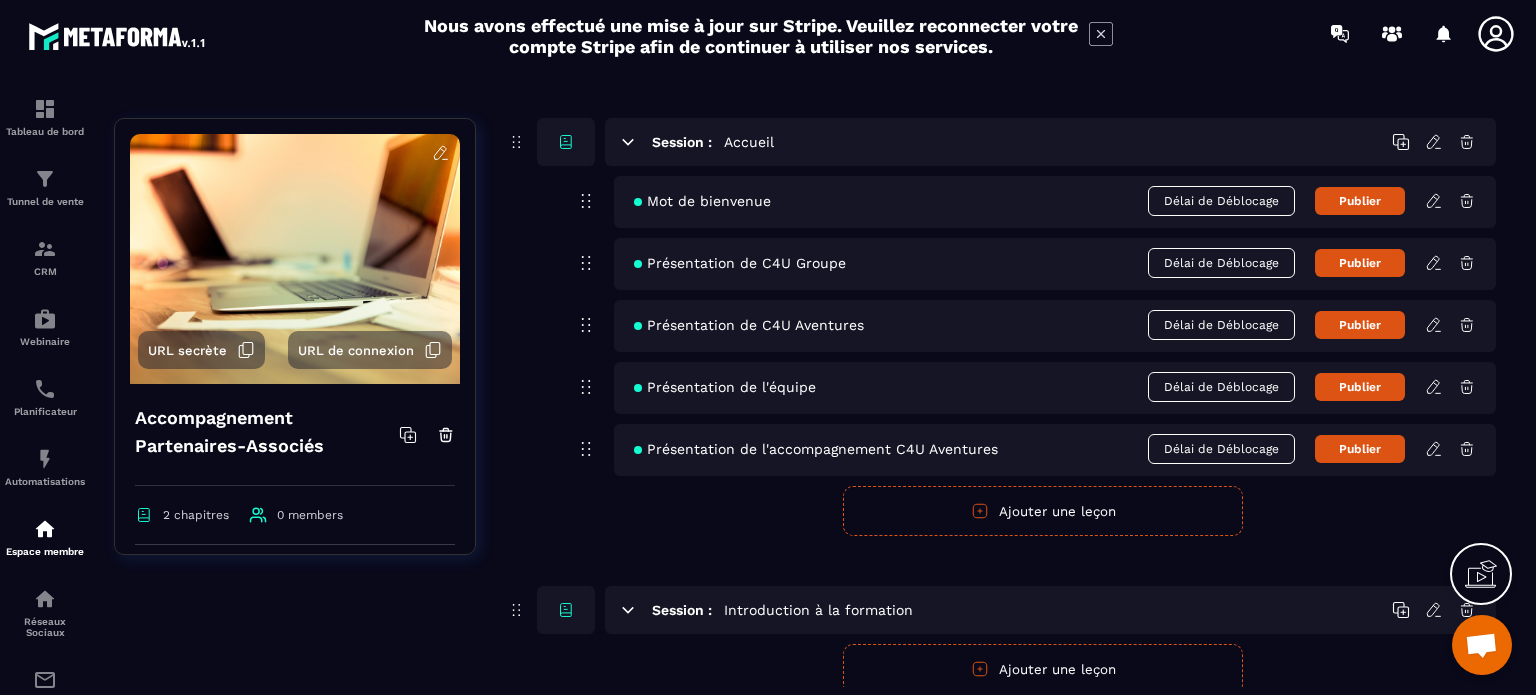 scroll, scrollTop: 100, scrollLeft: 0, axis: vertical 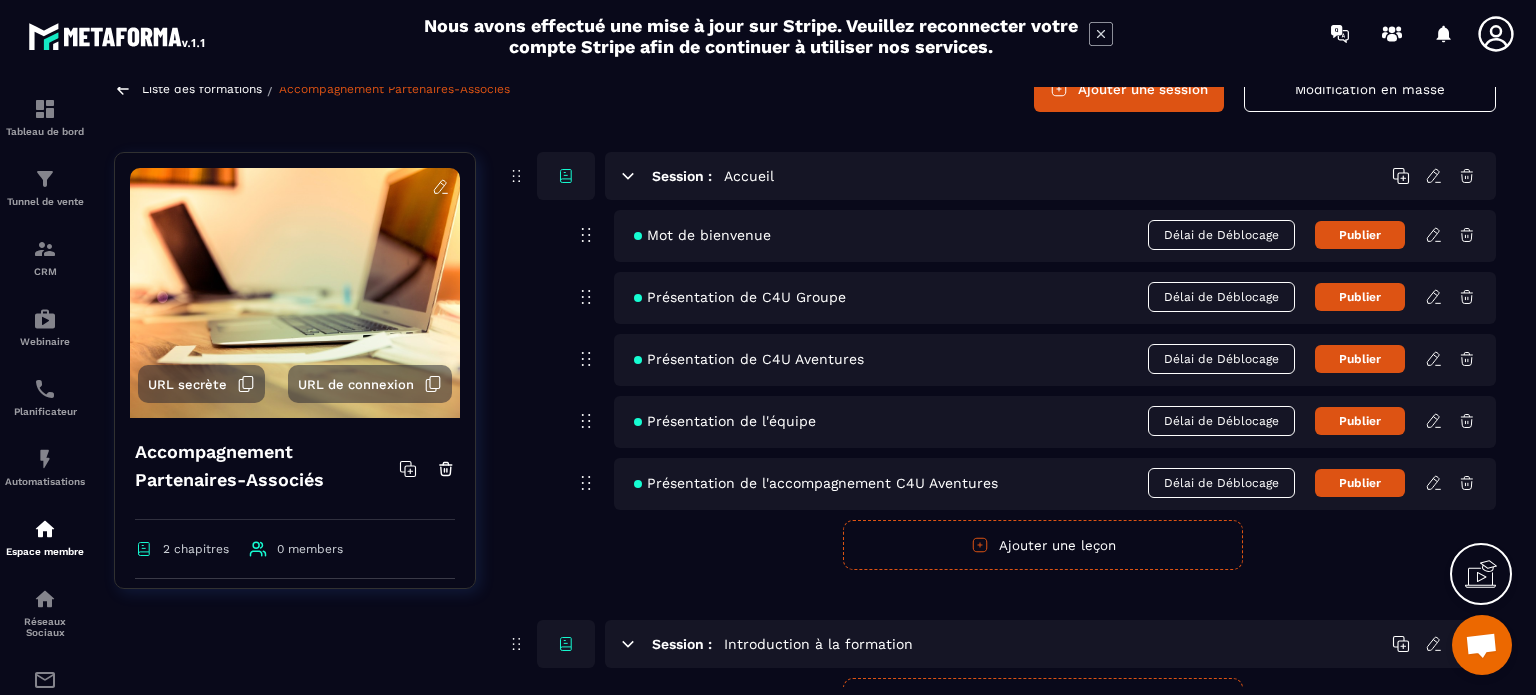 click 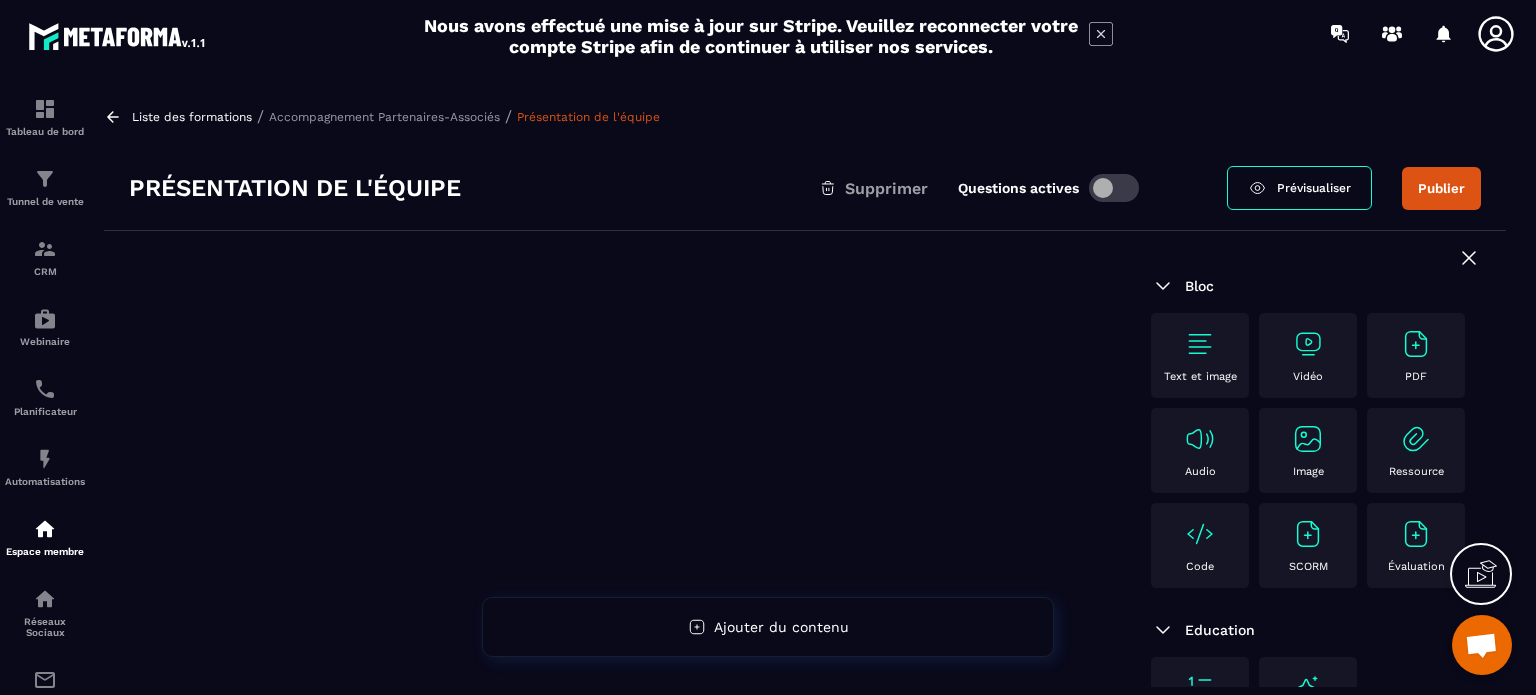 click on "Présentation de l'équipe" at bounding box center [588, 117] 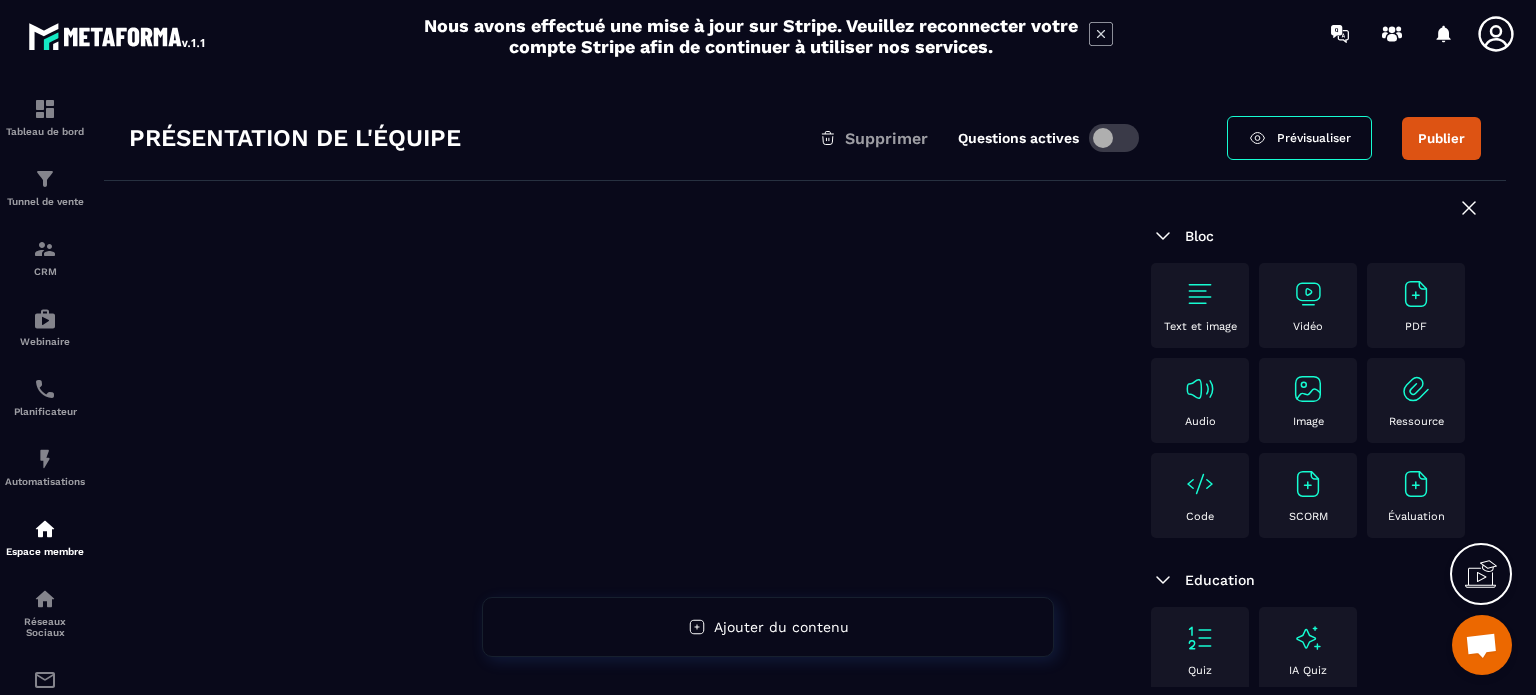scroll, scrollTop: 0, scrollLeft: 0, axis: both 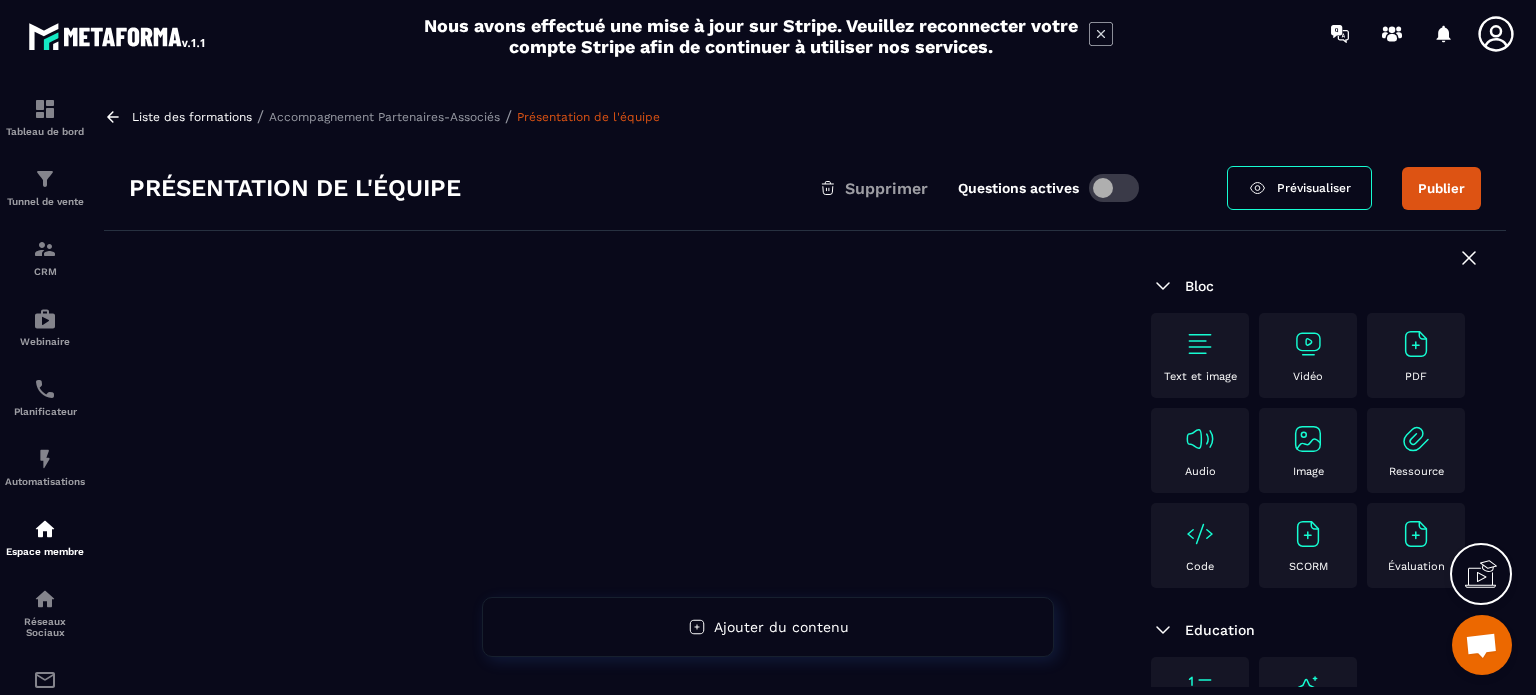 click at bounding box center [1308, 439] 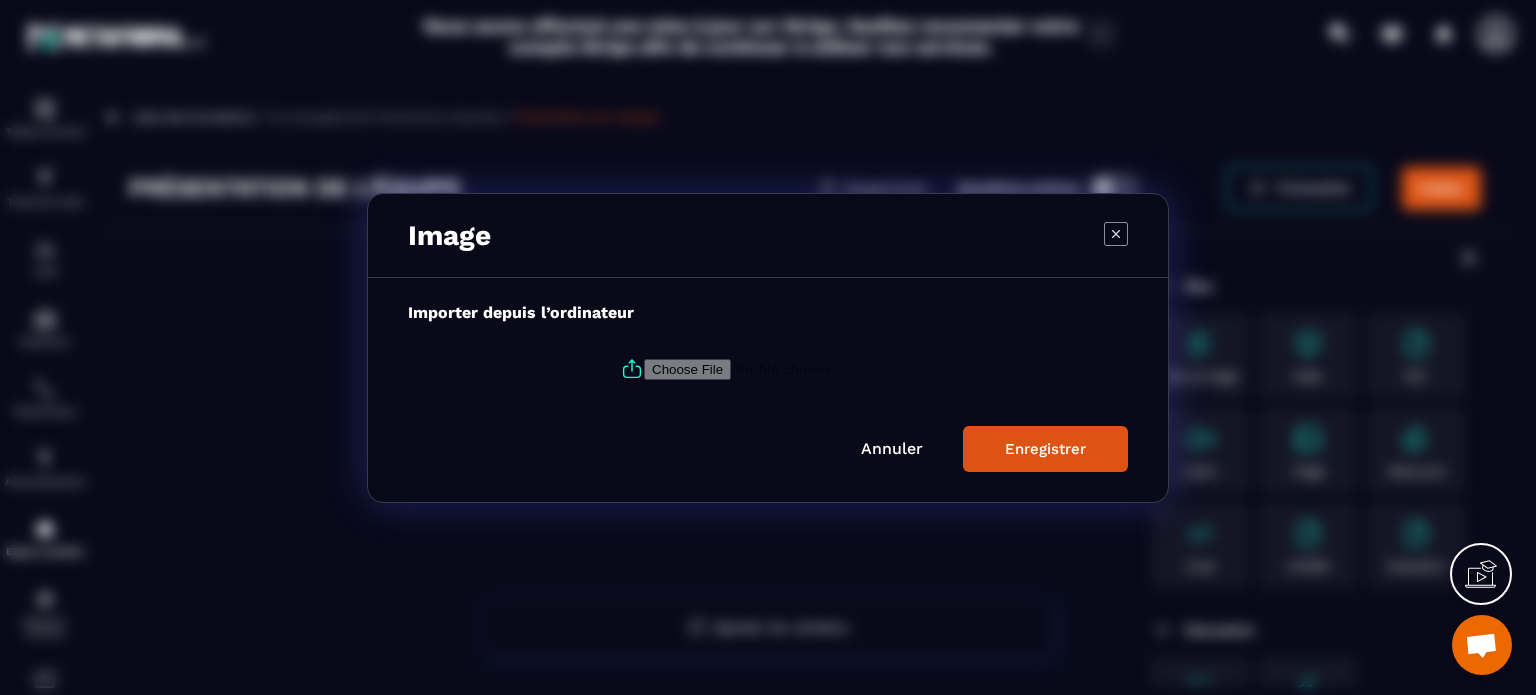 drag, startPoint x: 1200, startPoint y: 538, endPoint x: 1148, endPoint y: 517, distance: 56.0803 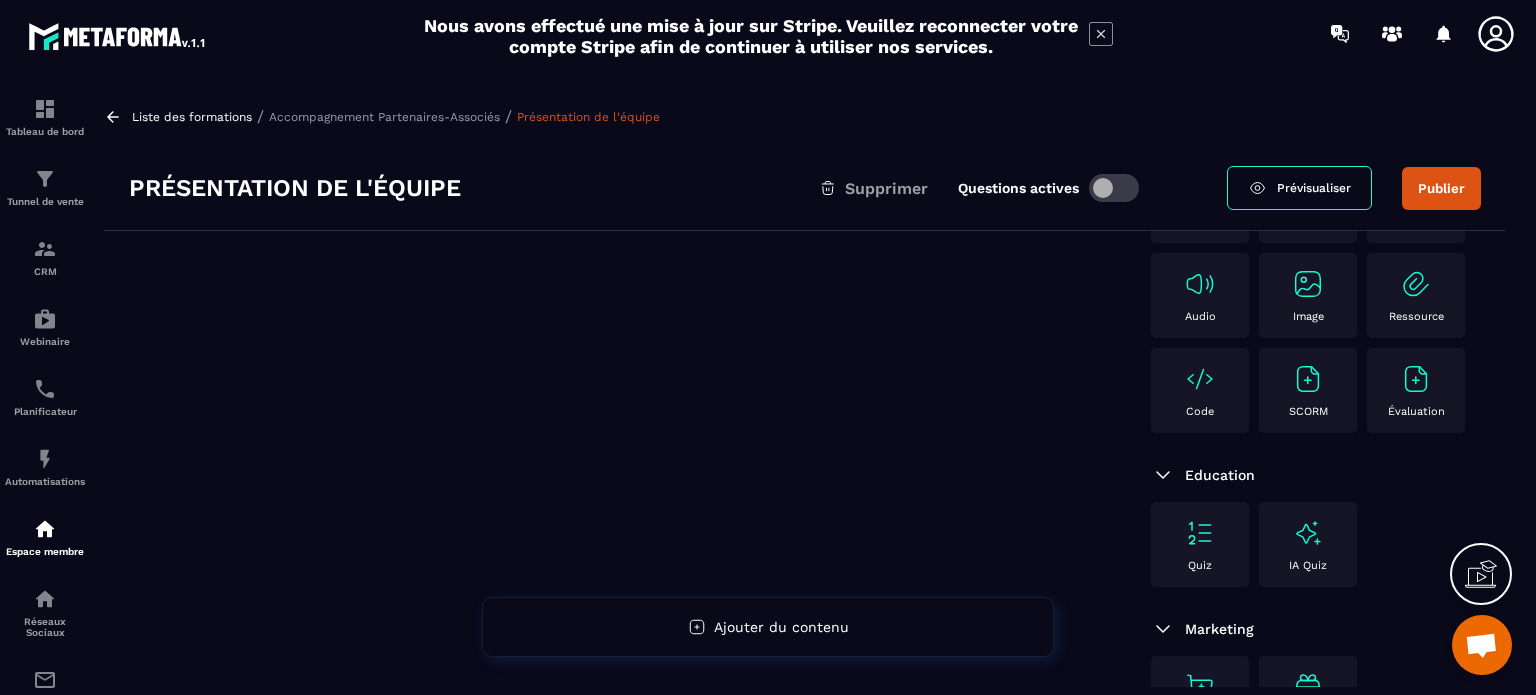 scroll, scrollTop: 343, scrollLeft: 0, axis: vertical 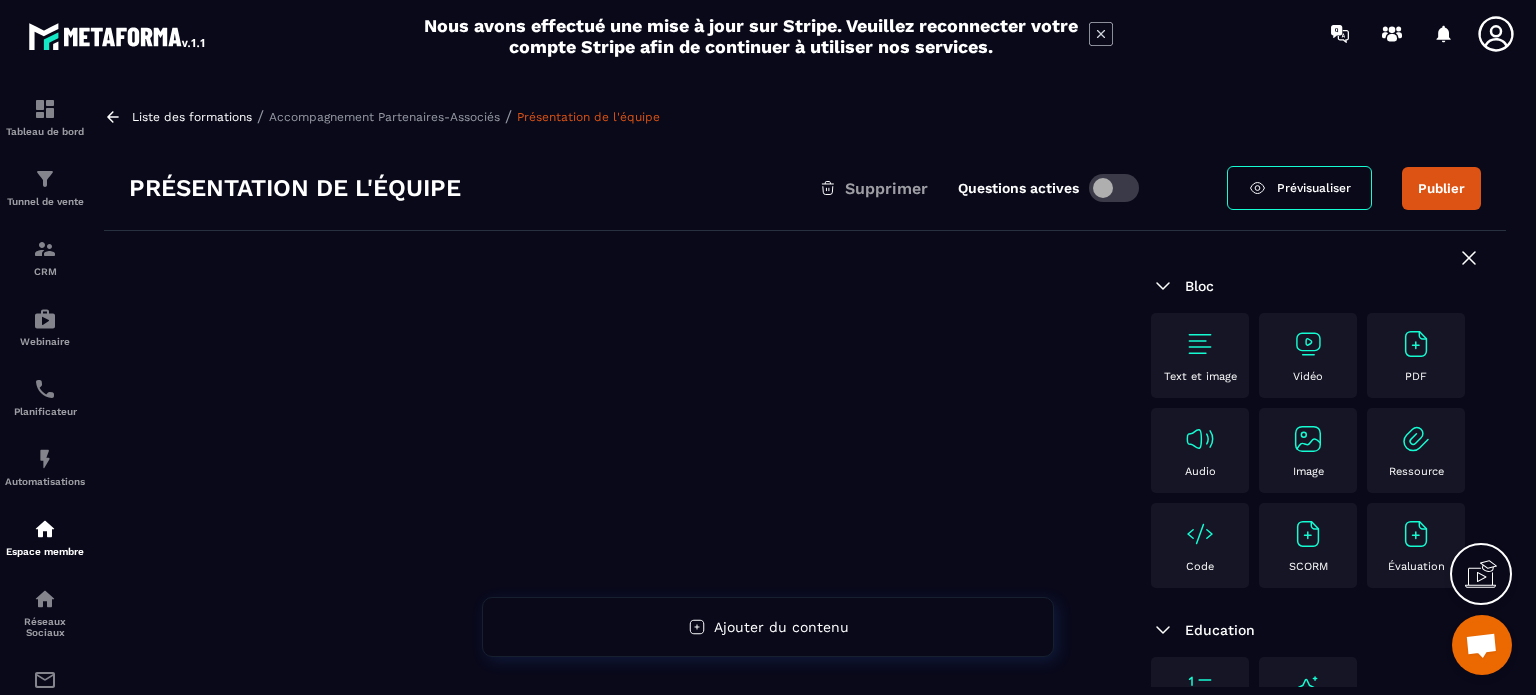click 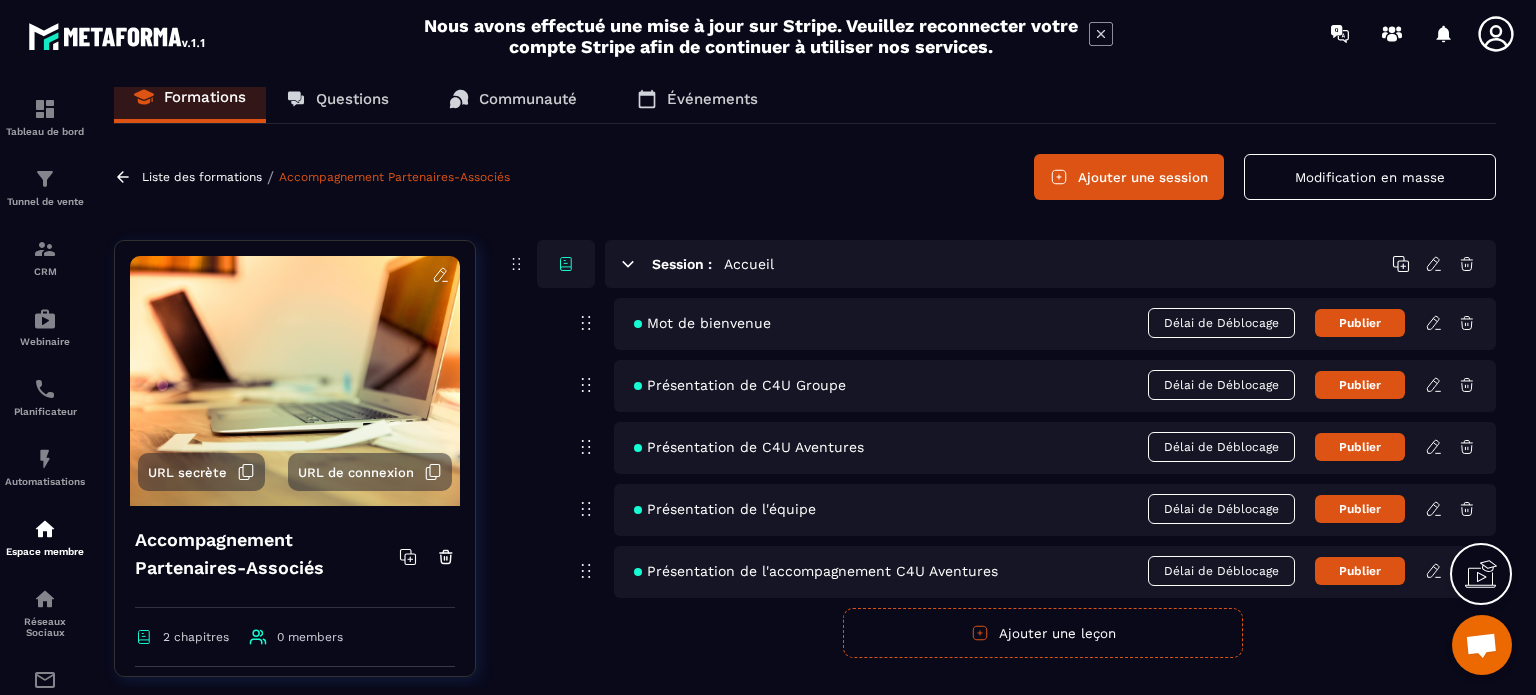 scroll, scrollTop: 0, scrollLeft: 0, axis: both 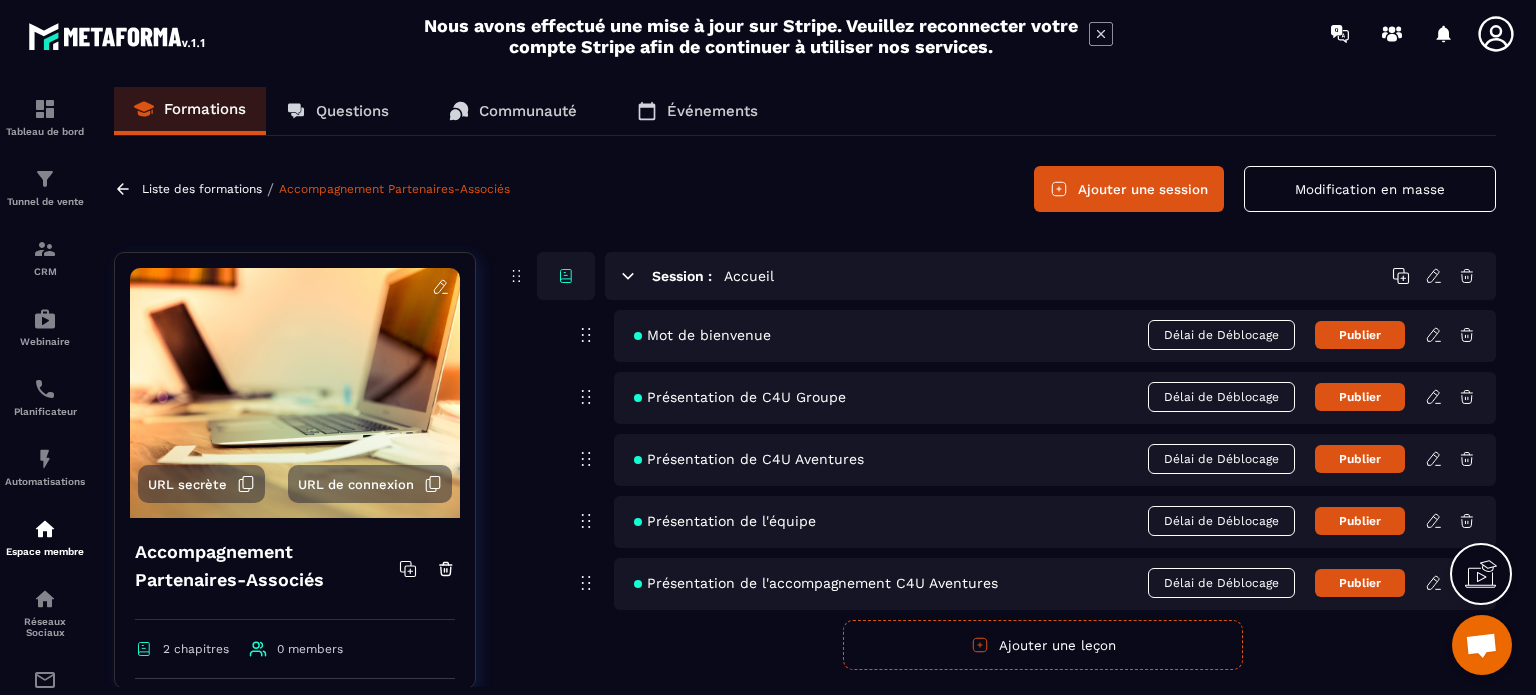 click on "Présentation de l'équipe" at bounding box center [725, 521] 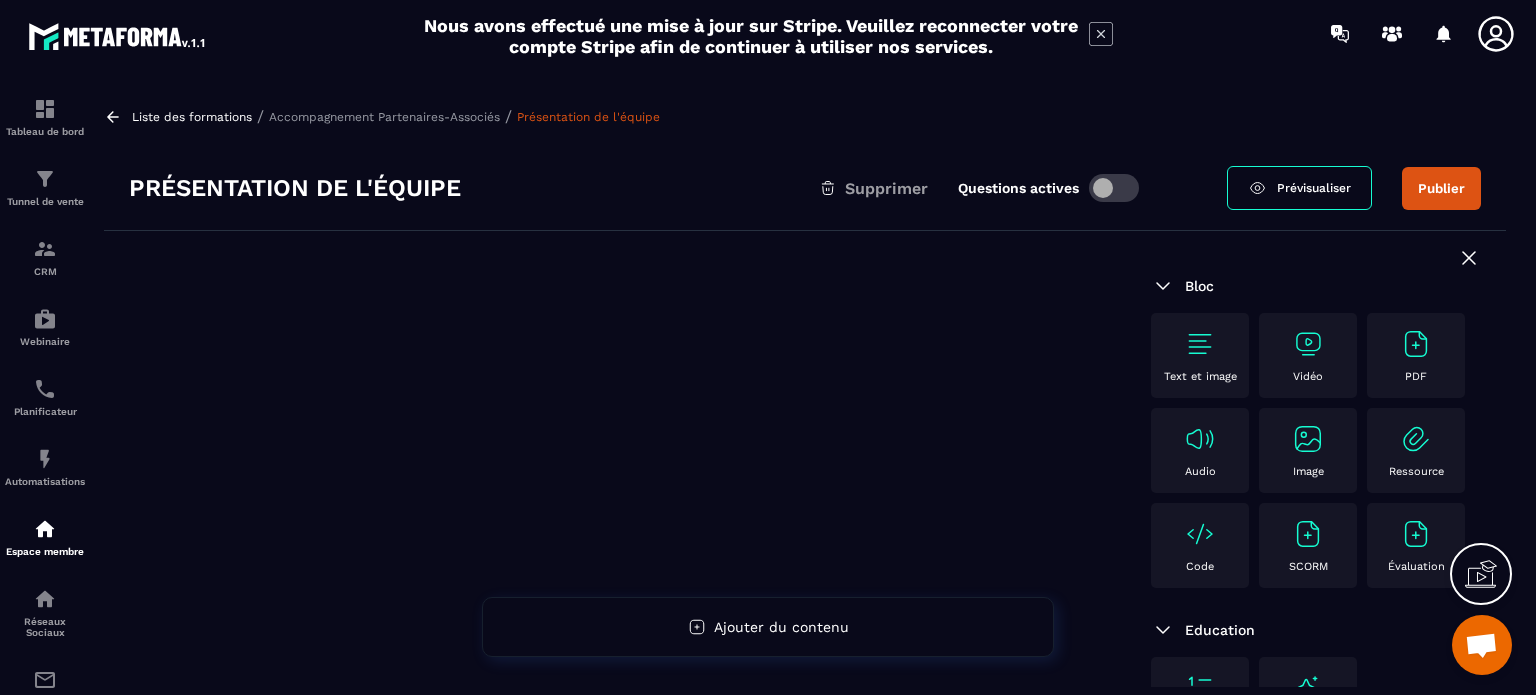 click on "Présentation de l'équipe" at bounding box center (295, 188) 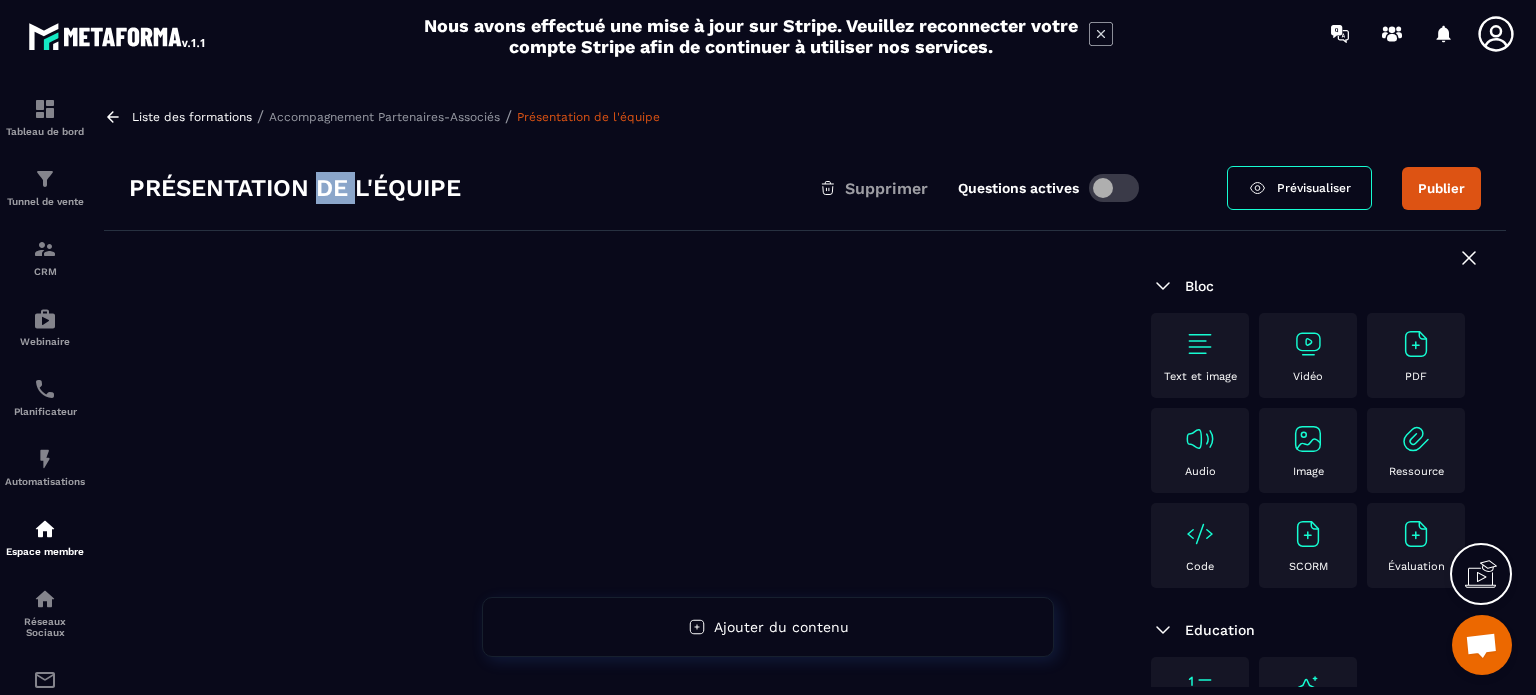click on "Présentation de l'équipe" at bounding box center [295, 188] 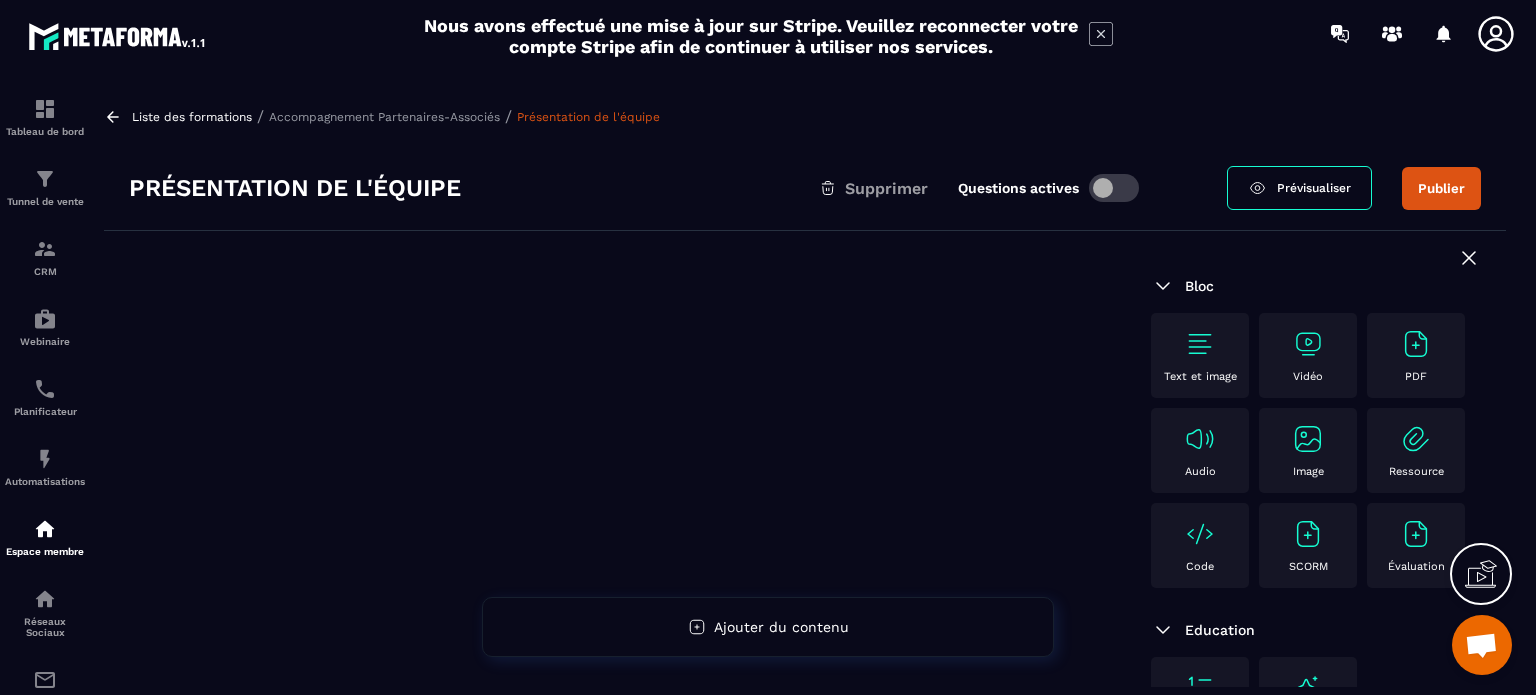 click on "Présentation de l'équipe" at bounding box center [295, 188] 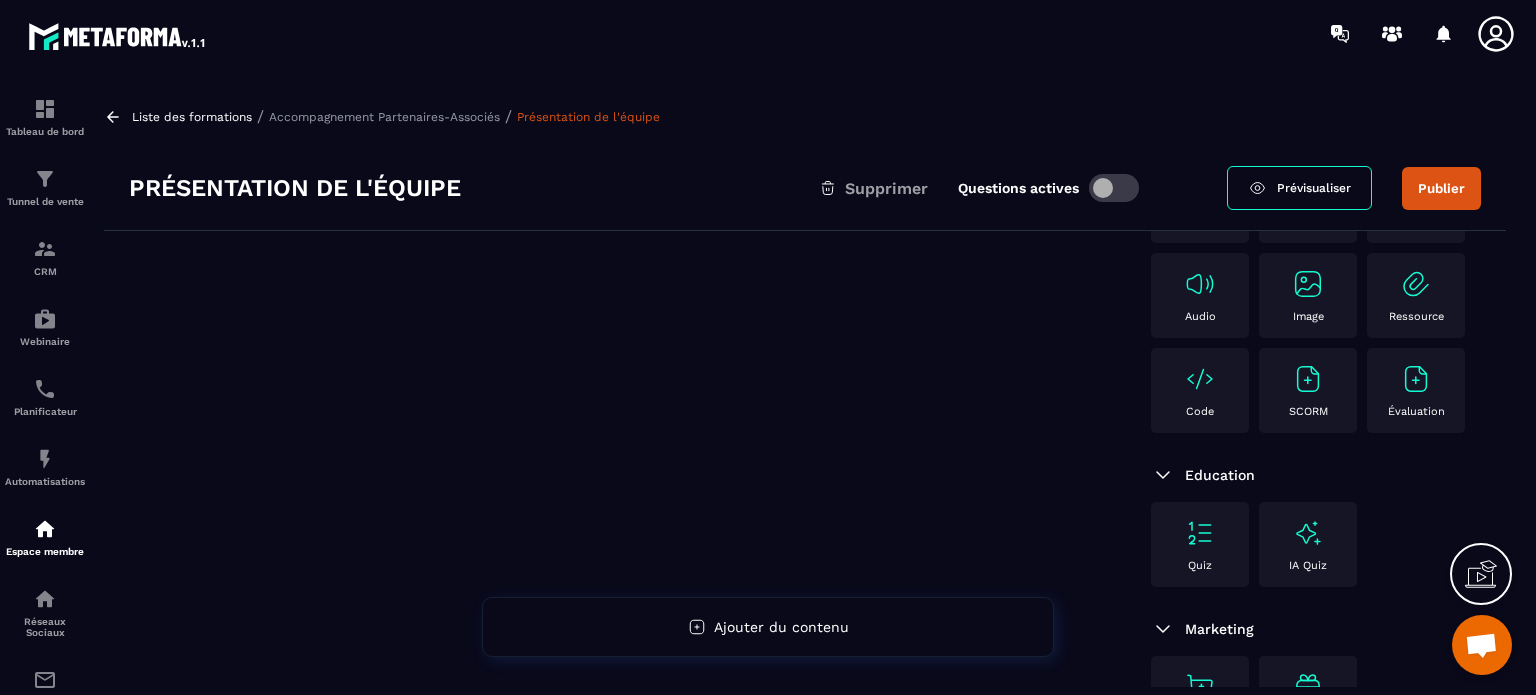 scroll, scrollTop: 343, scrollLeft: 0, axis: vertical 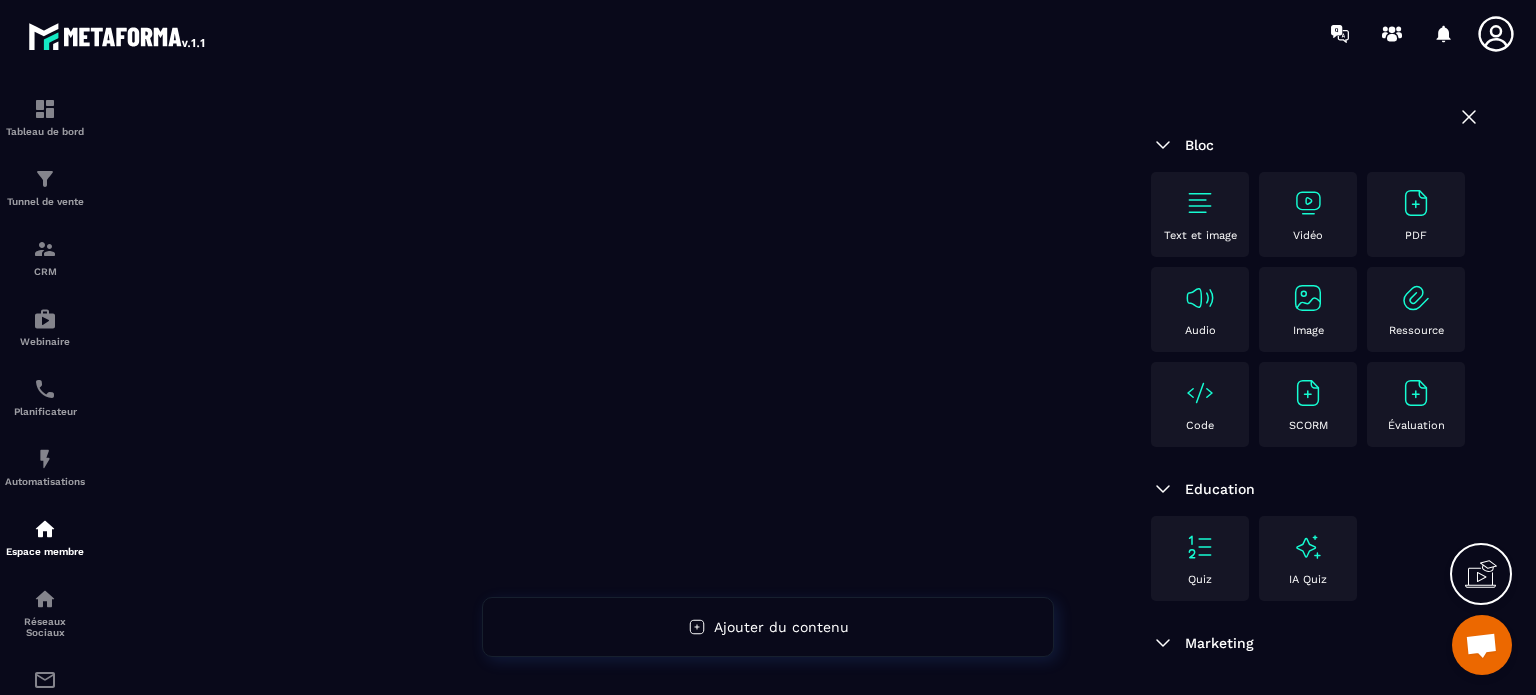 click 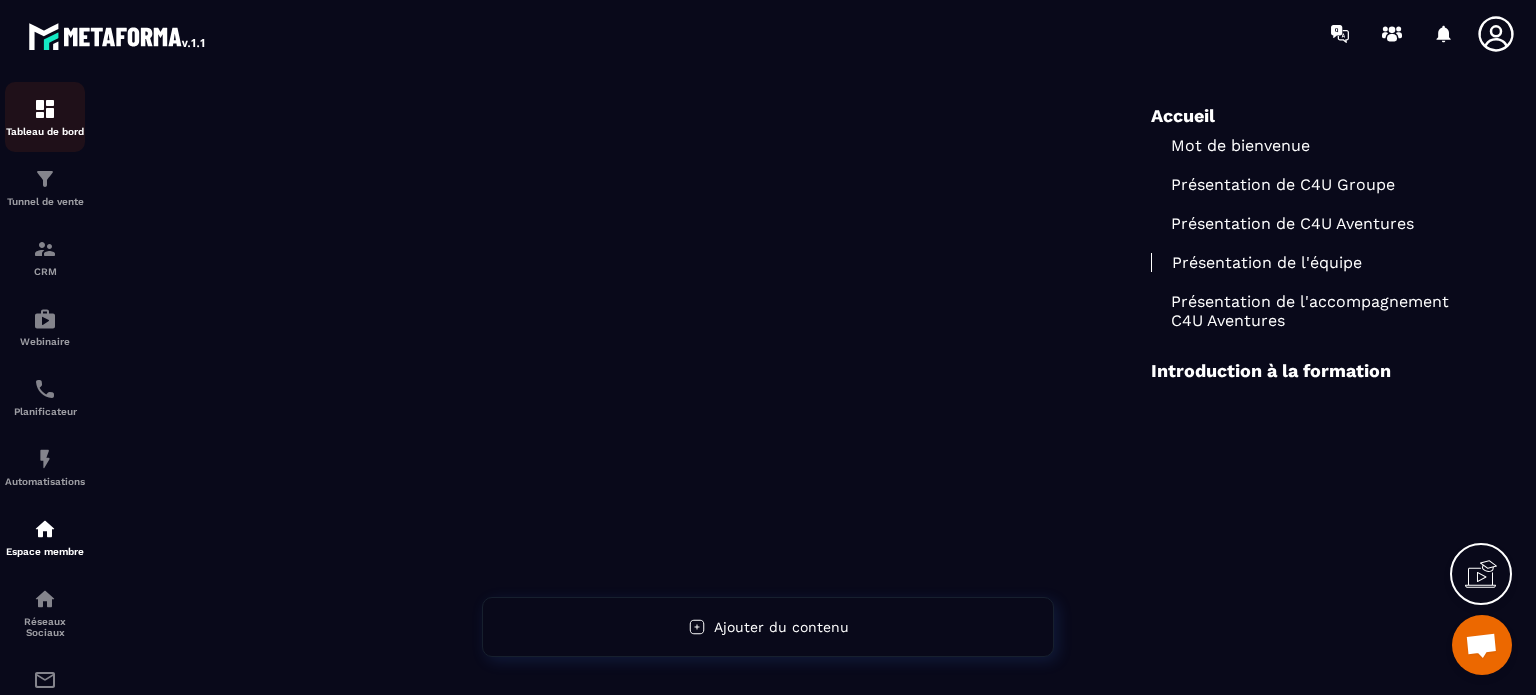 click on "Tableau de bord" at bounding box center (45, 117) 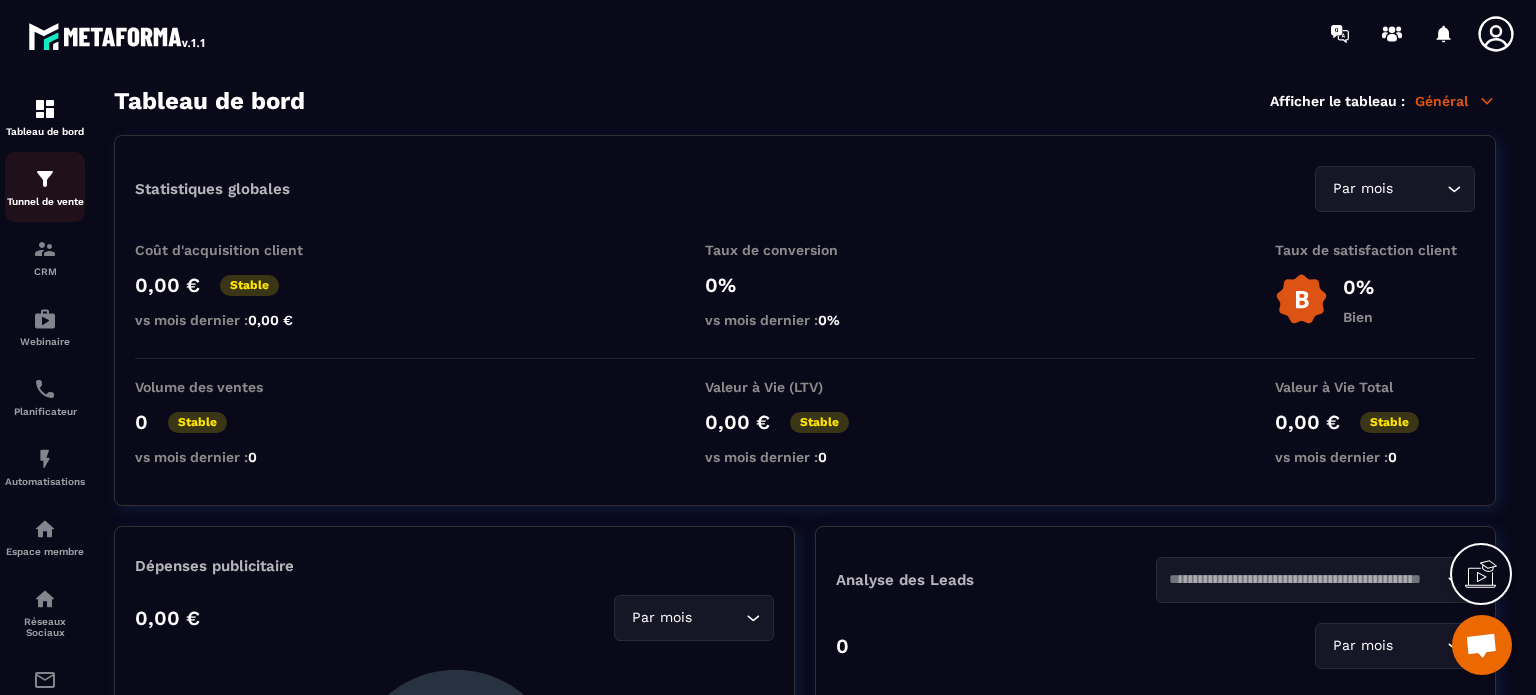 click on "Tunnel de vente" at bounding box center [45, 201] 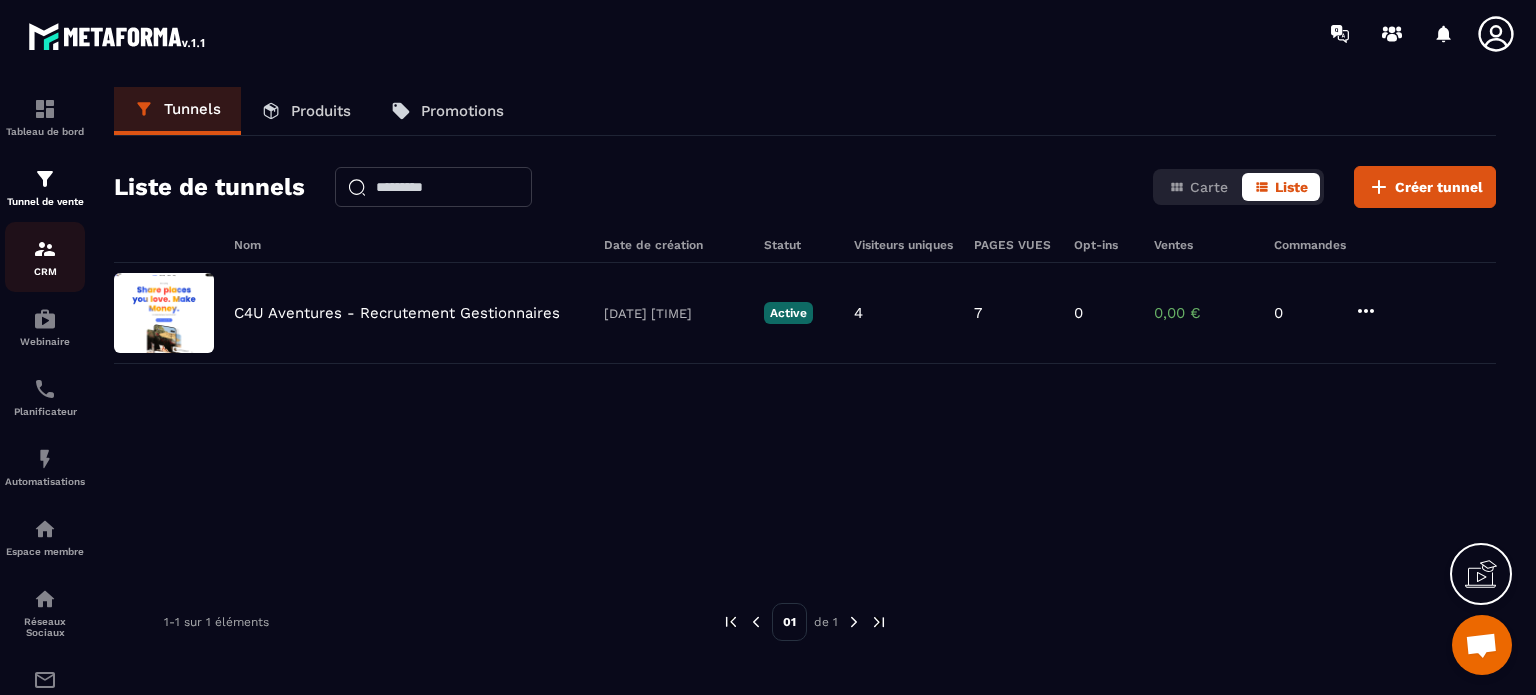 click on "CRM" at bounding box center [45, 257] 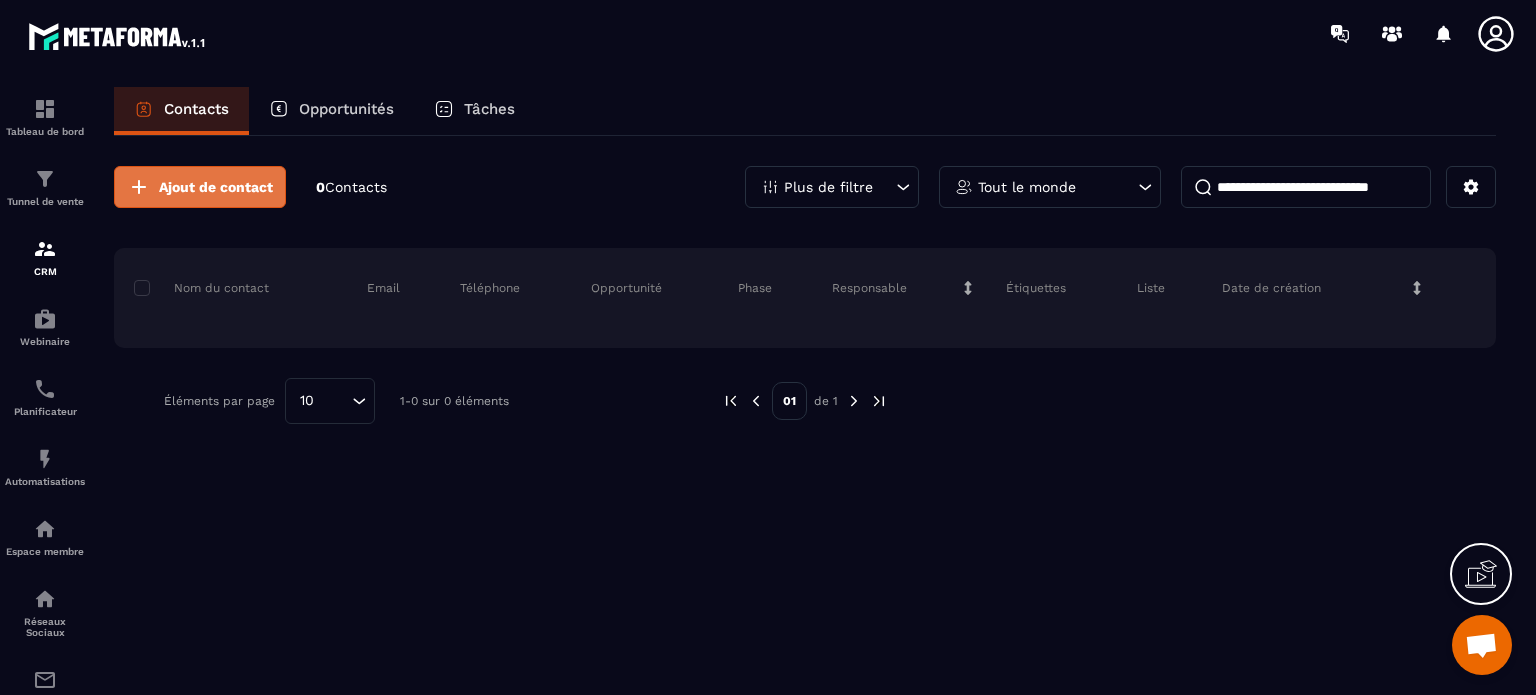 click on "Ajout de contact" at bounding box center (216, 187) 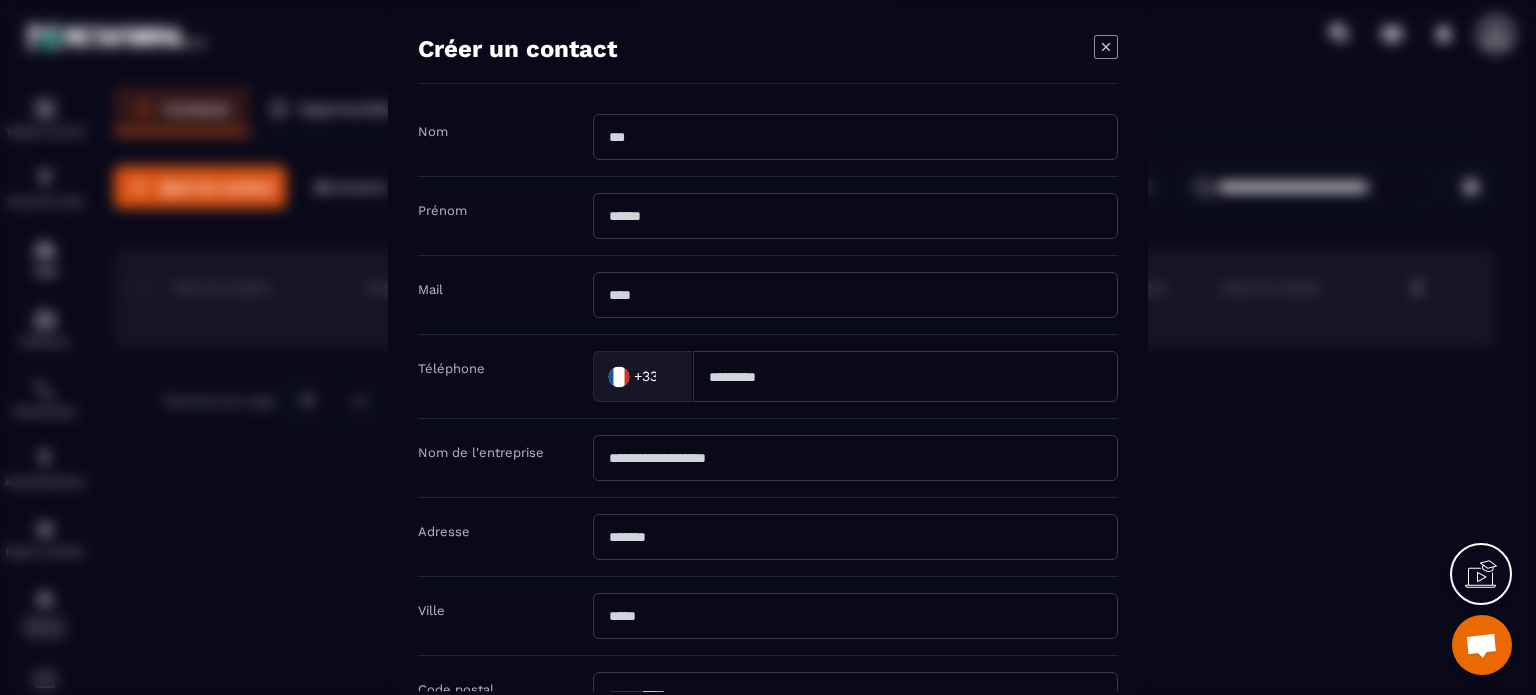 click at bounding box center [855, 137] 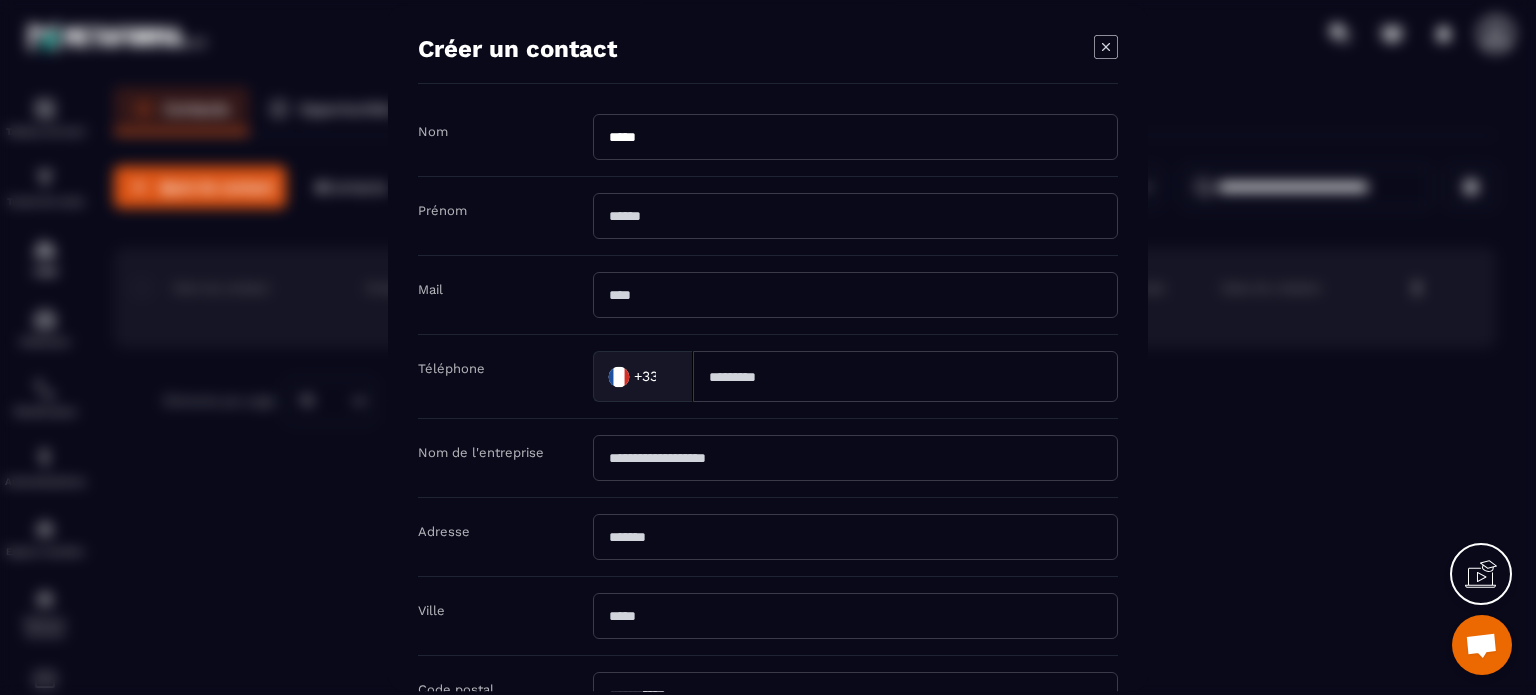 type on "*****" 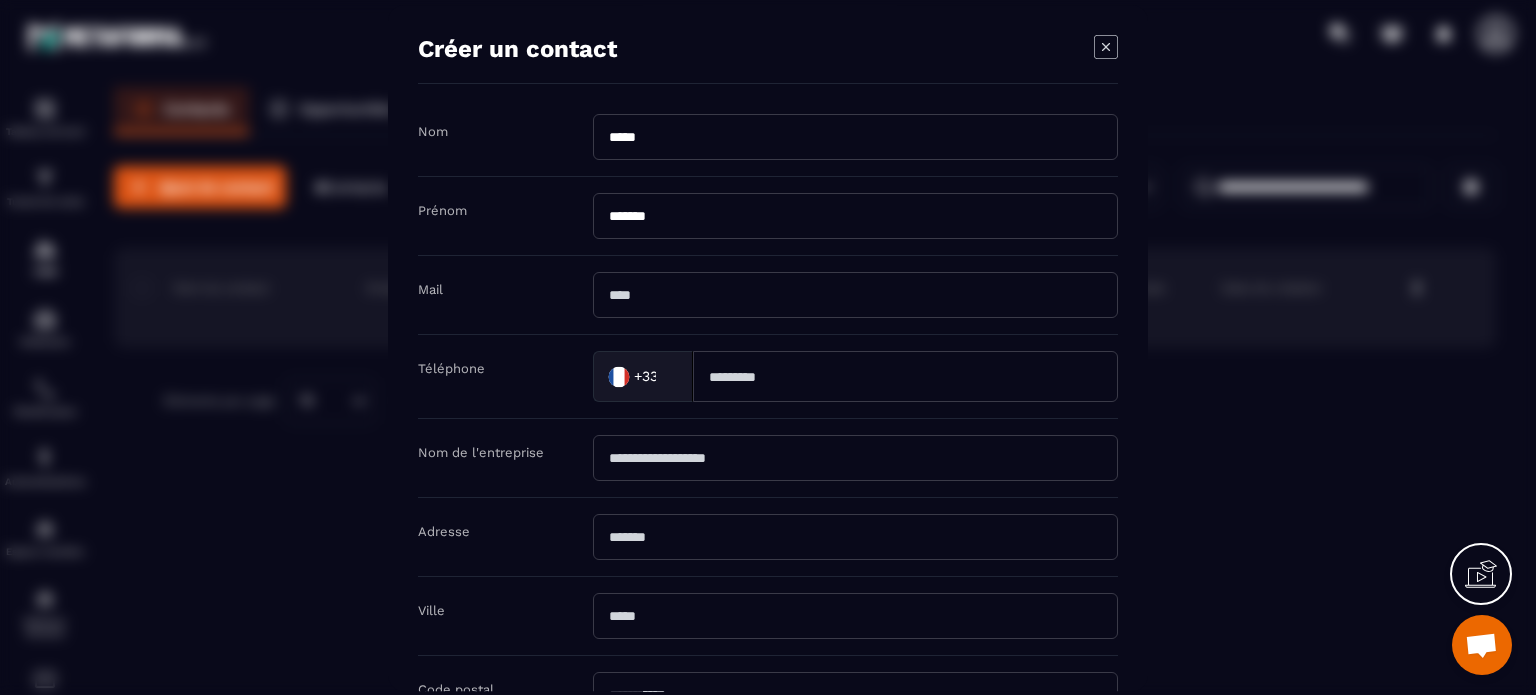 type on "*******" 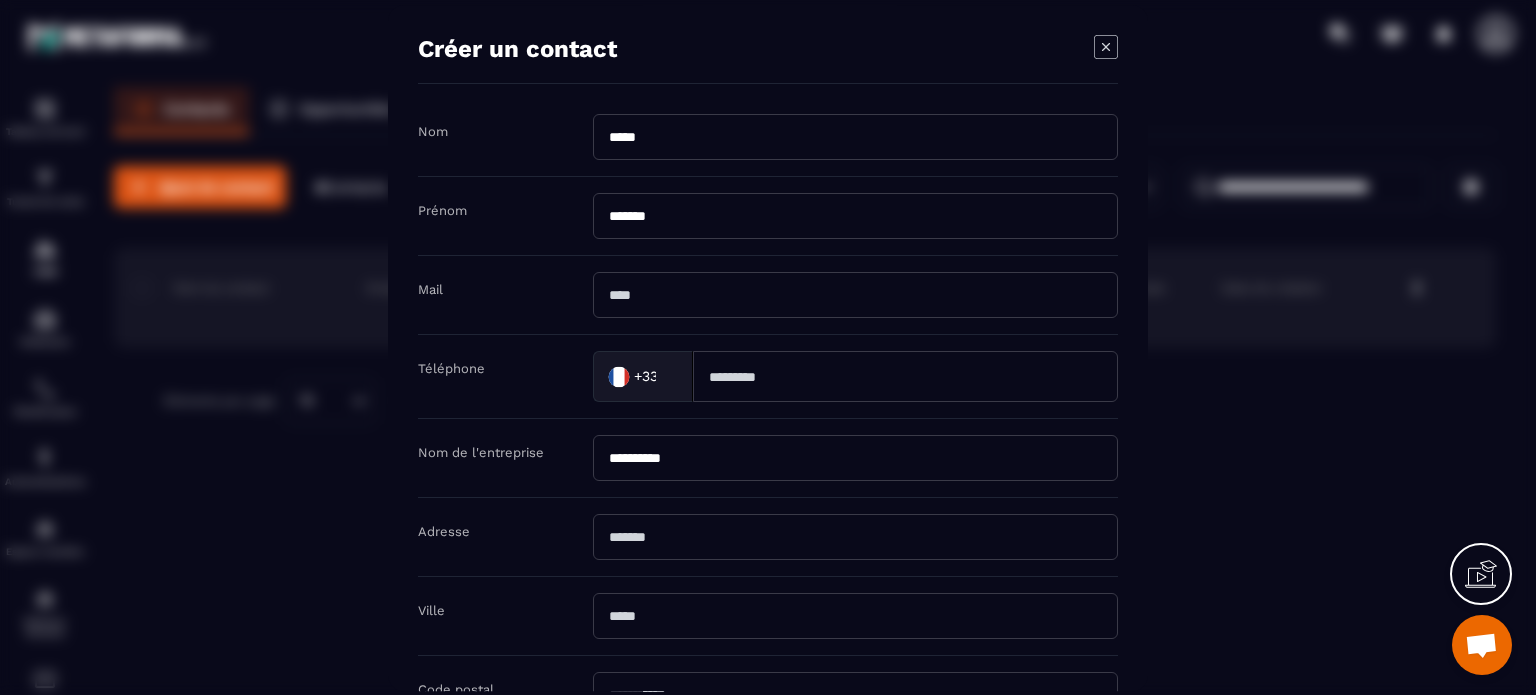 type on "**********" 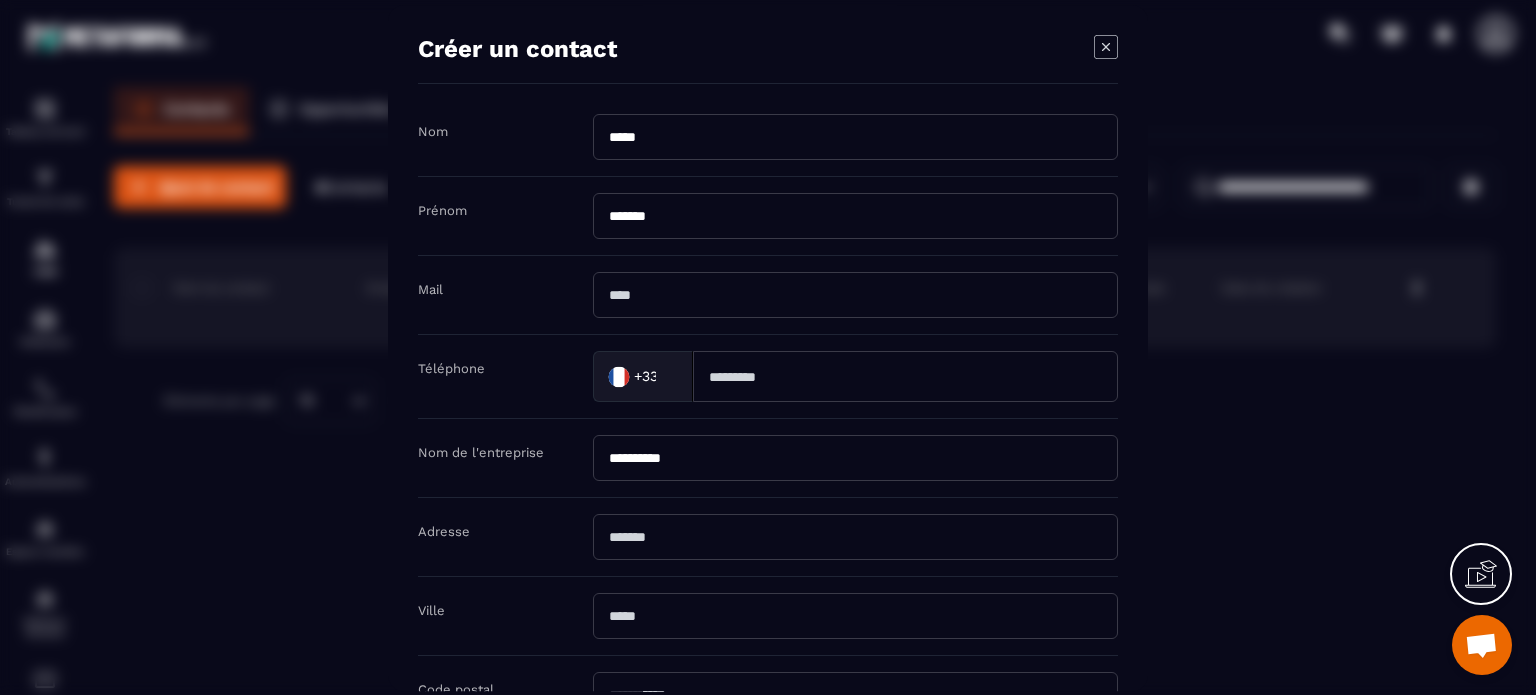 click at bounding box center (855, 295) 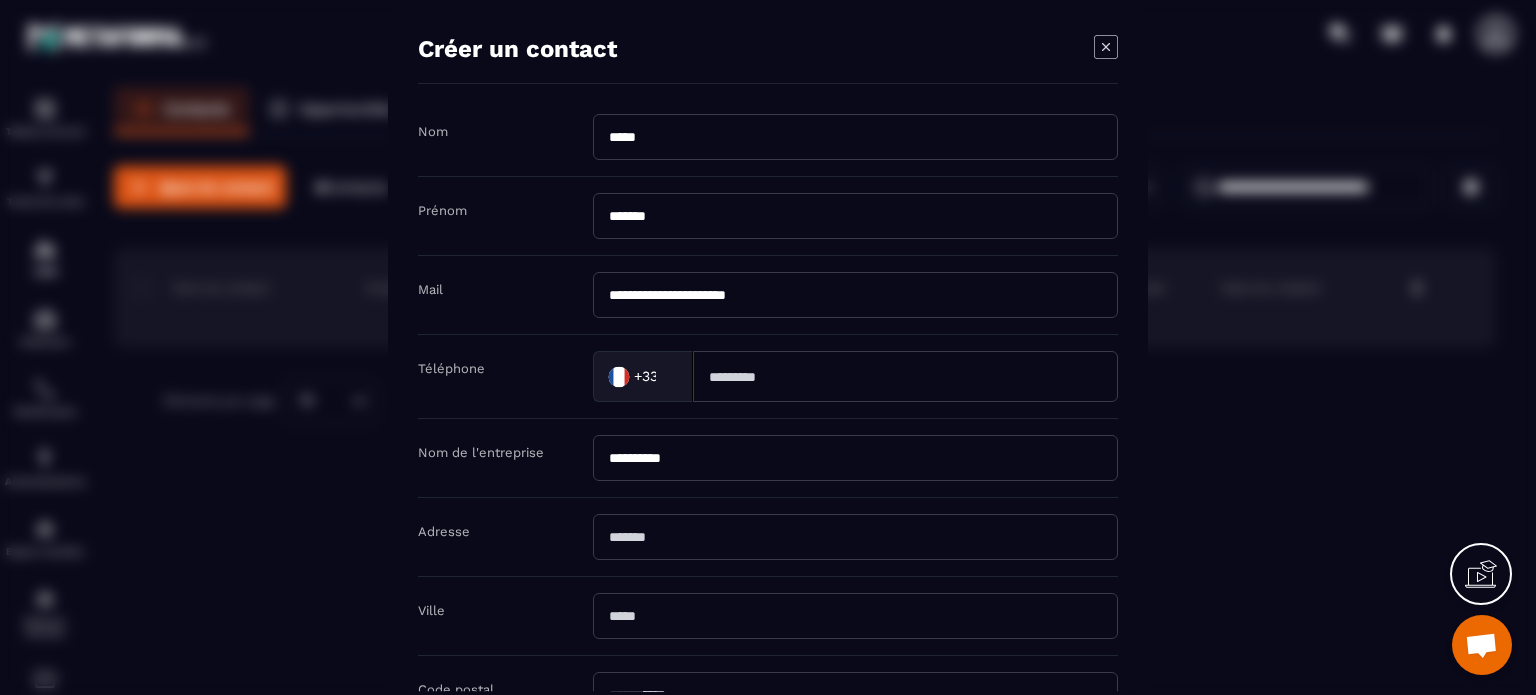 type on "**********" 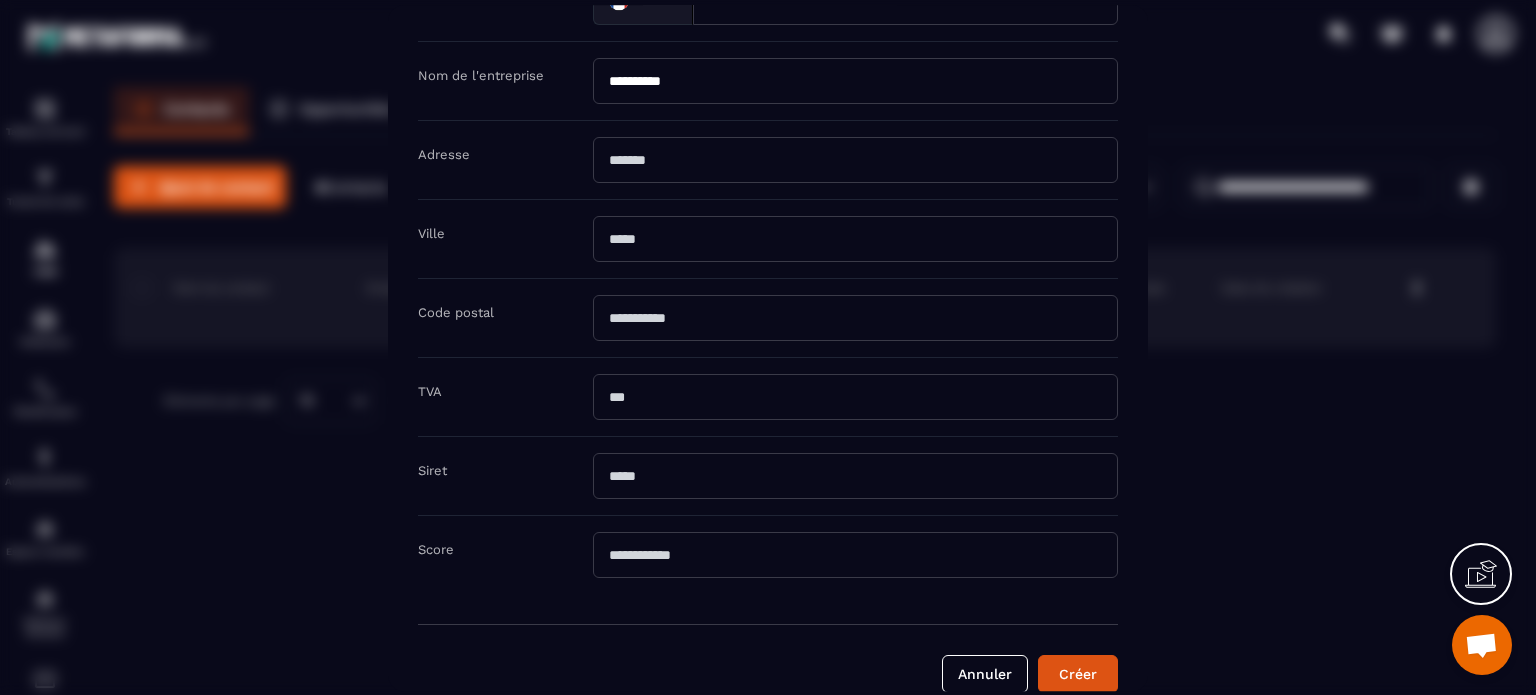 scroll, scrollTop: 402, scrollLeft: 0, axis: vertical 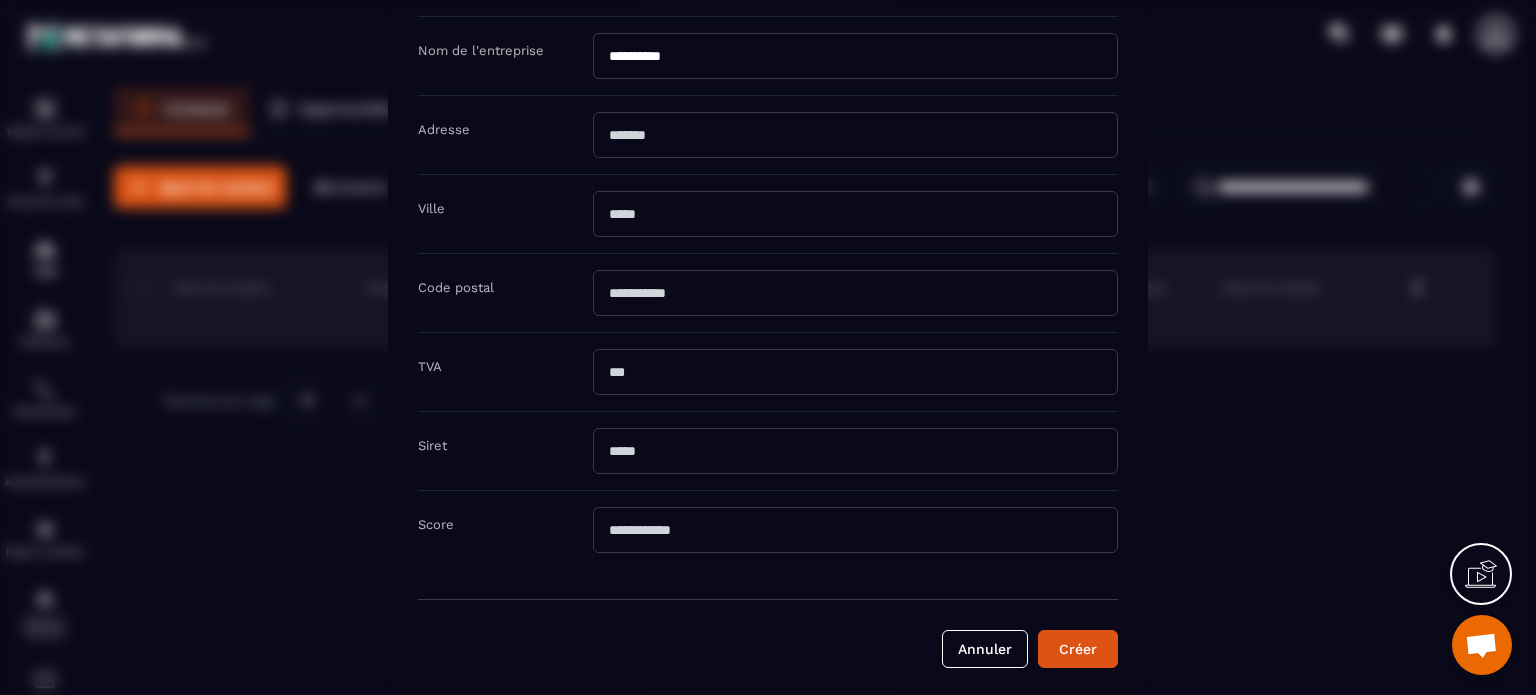 click on "*" at bounding box center (855, 530) 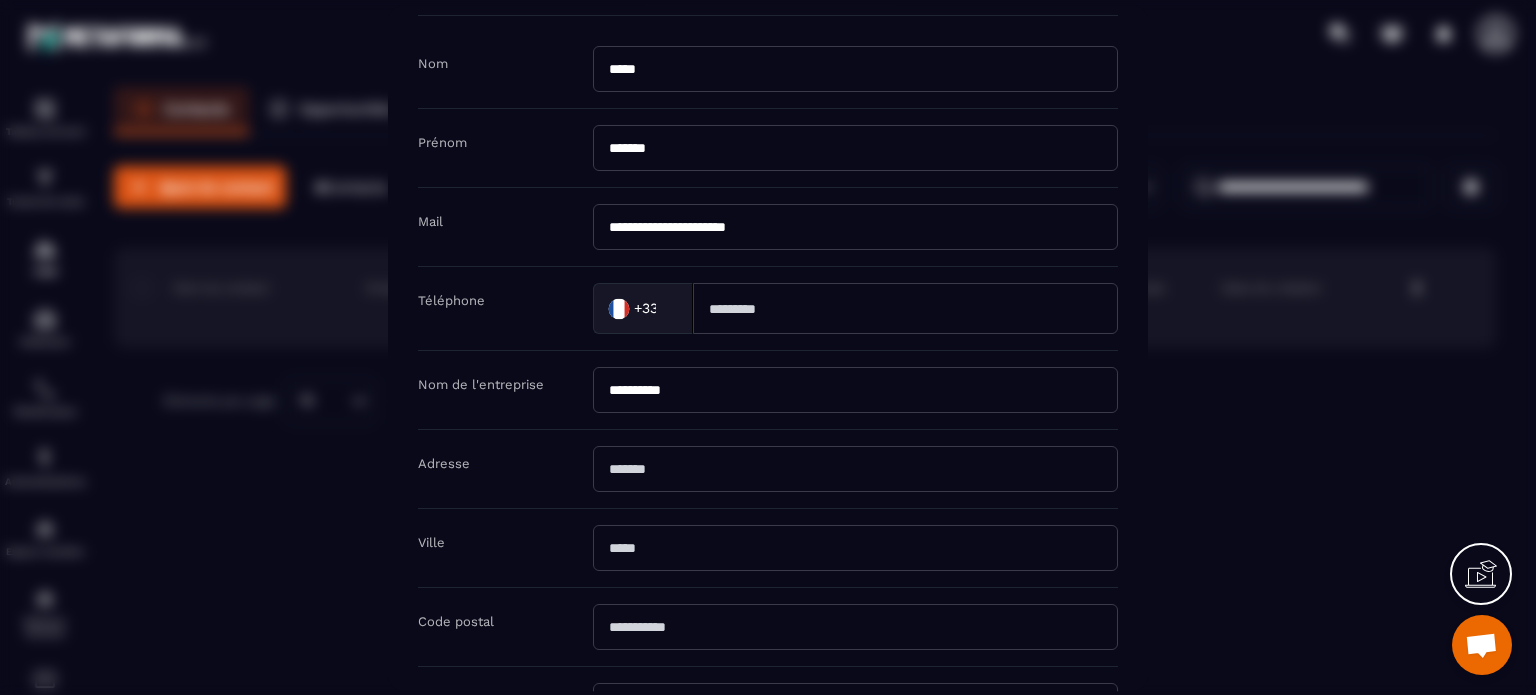 scroll, scrollTop: 102, scrollLeft: 0, axis: vertical 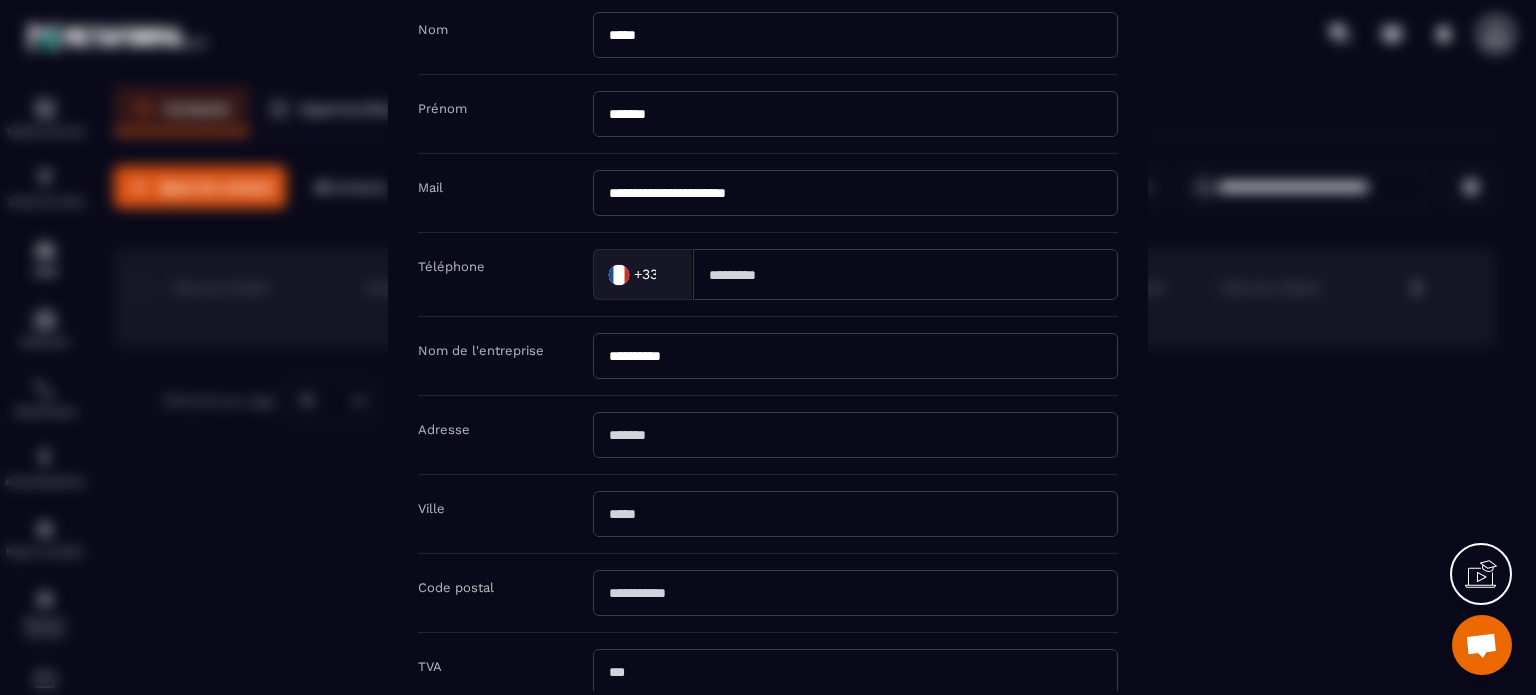 click at bounding box center [855, 514] 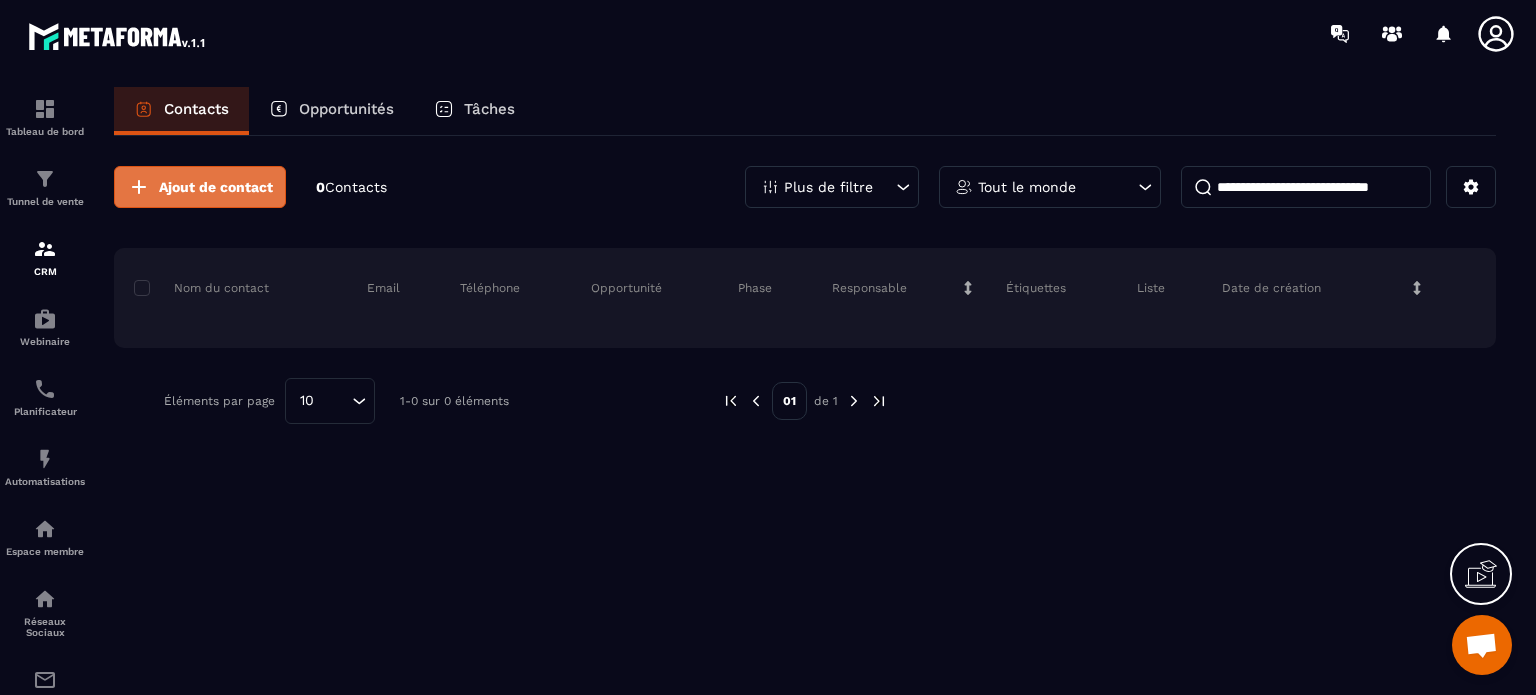 click on "Ajout de contact" at bounding box center (216, 187) 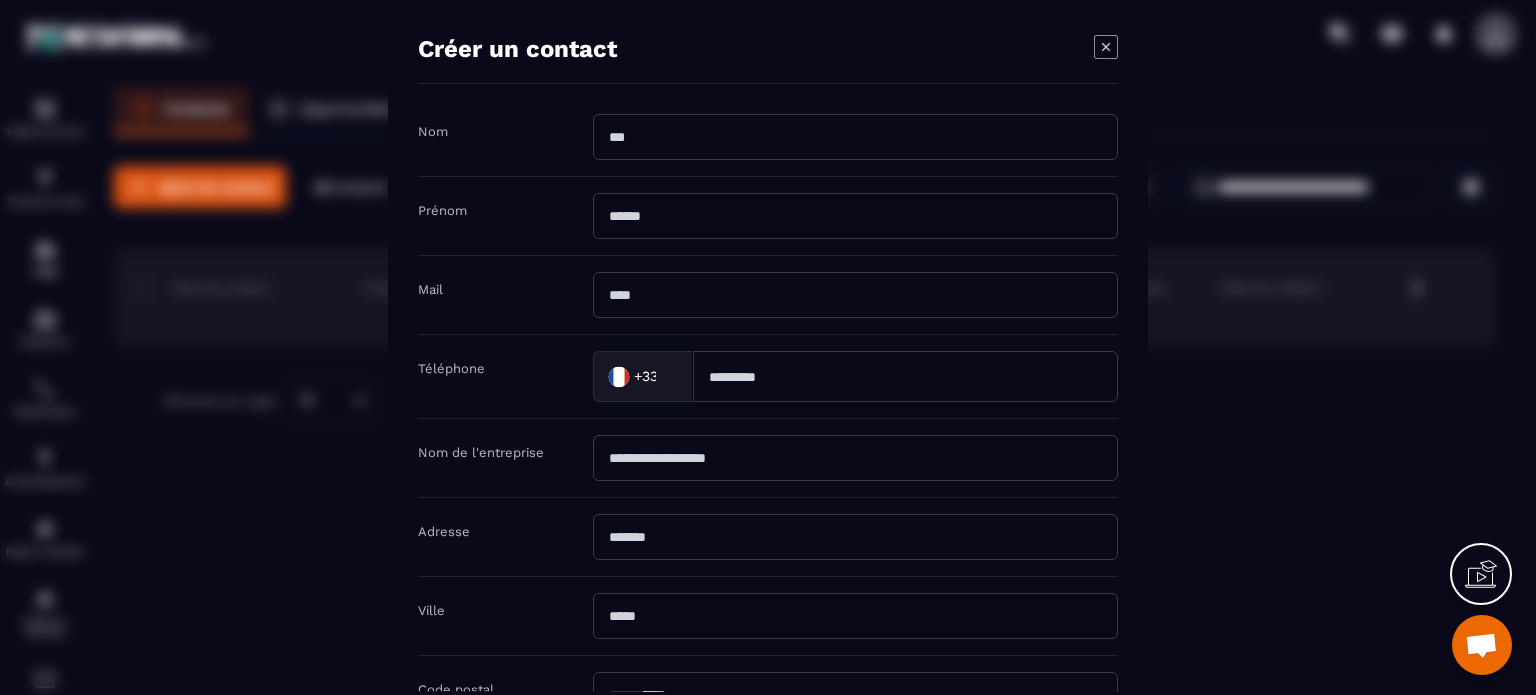 click at bounding box center (855, 137) 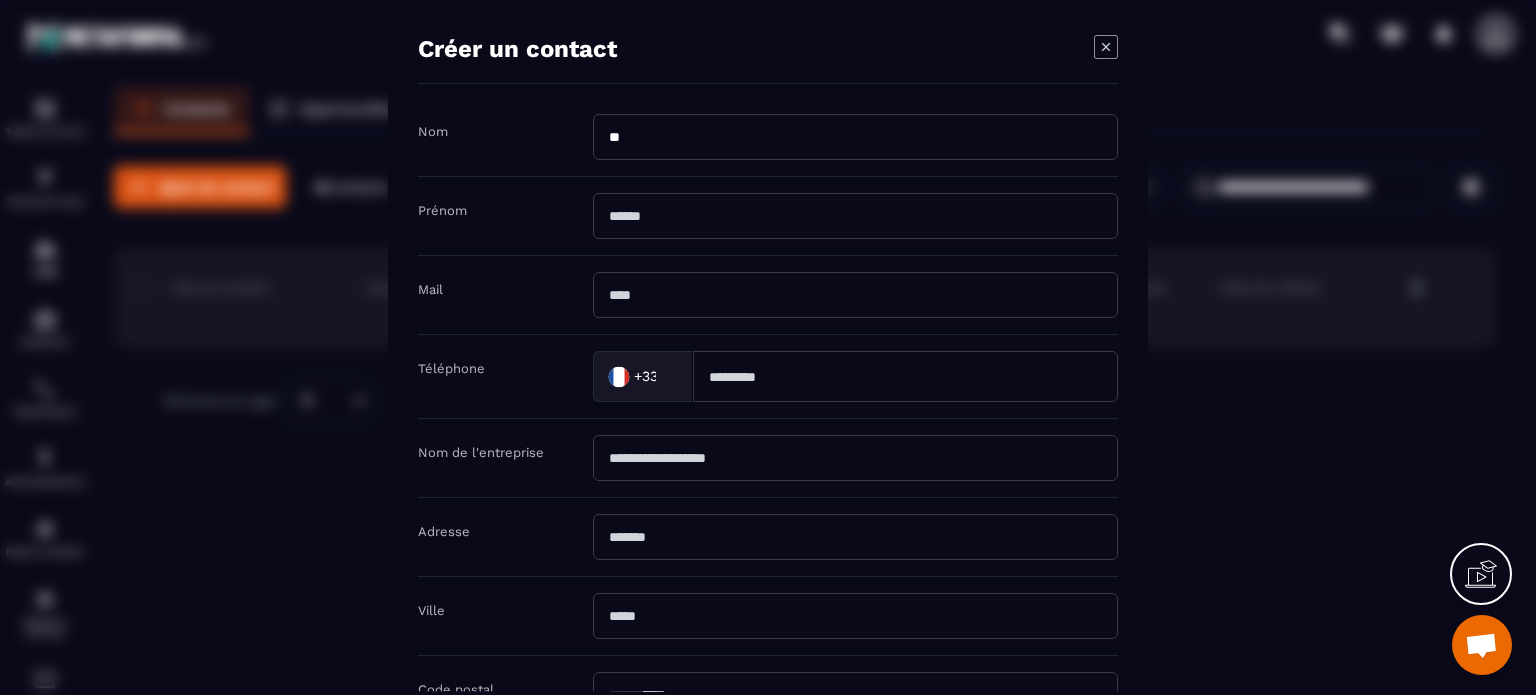 type on "*" 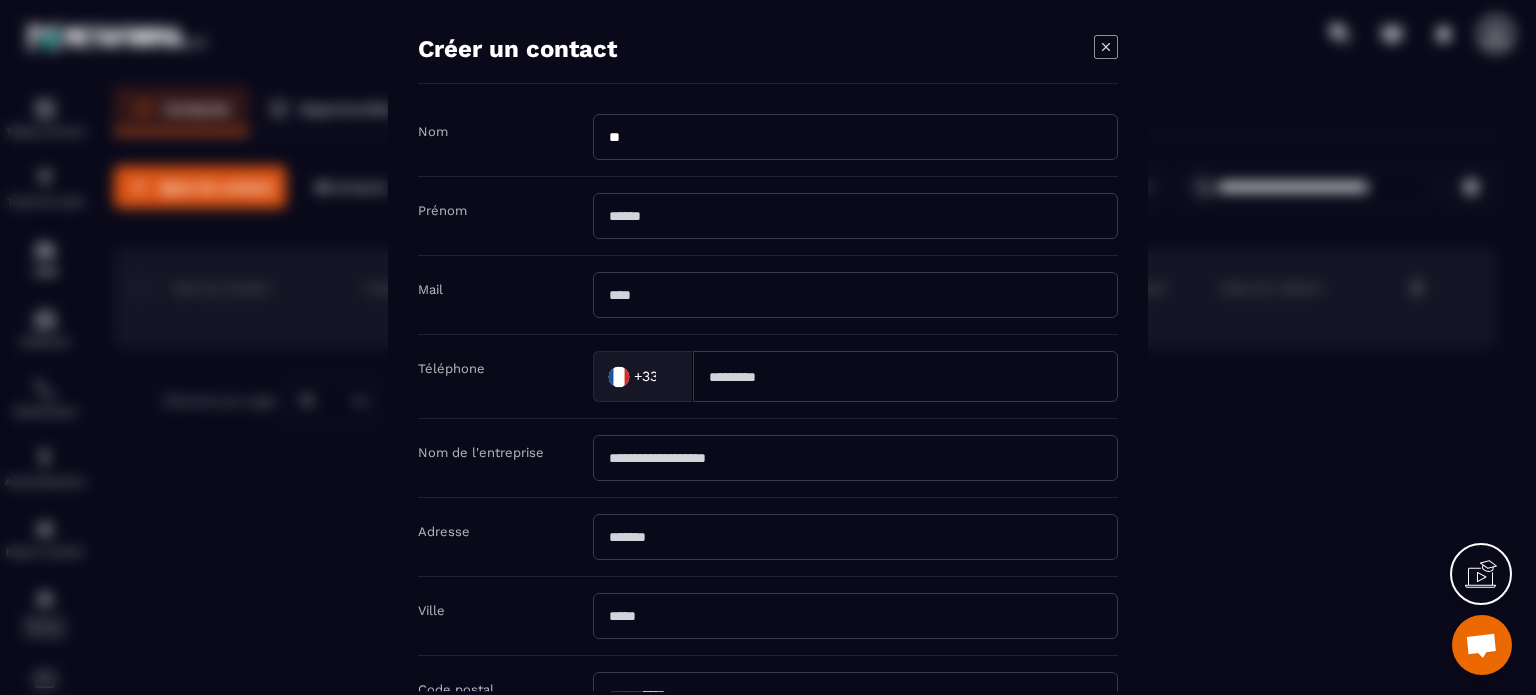 type on "*" 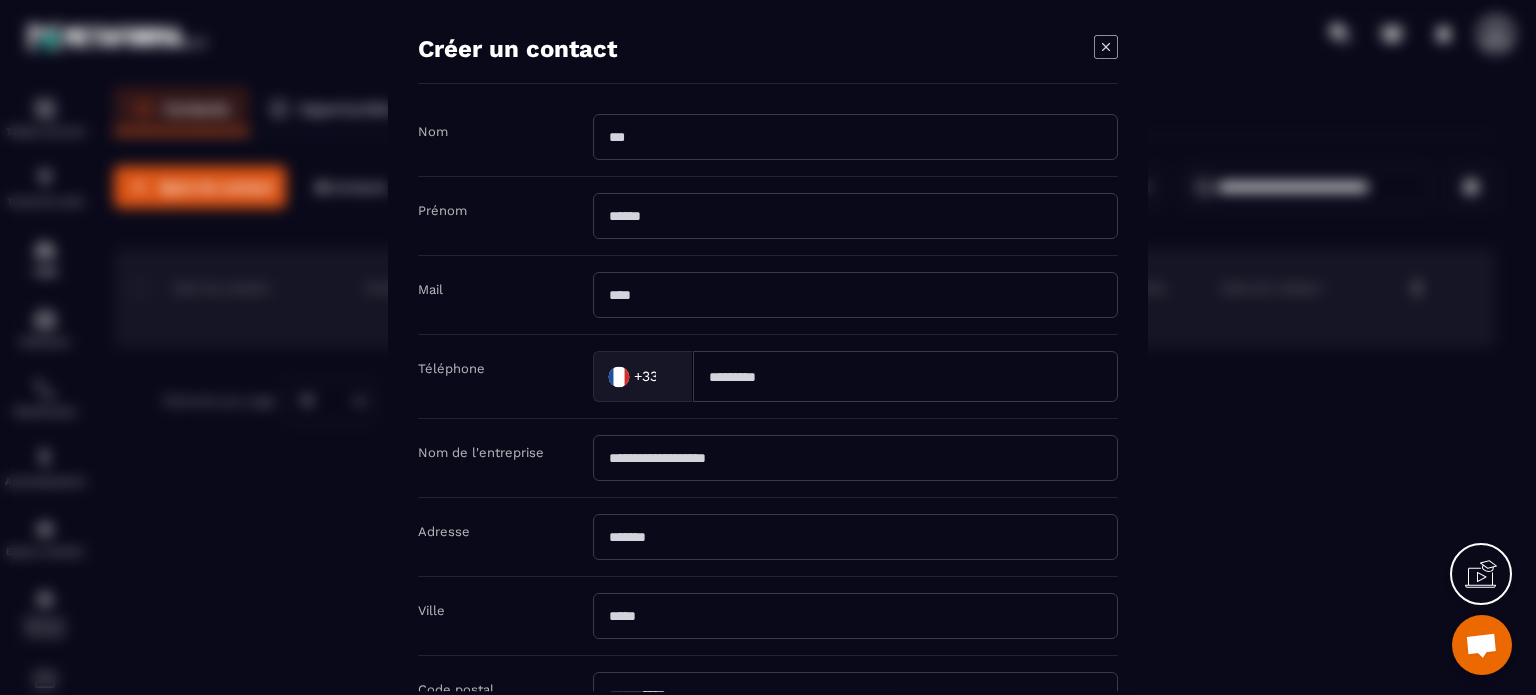 type on "*" 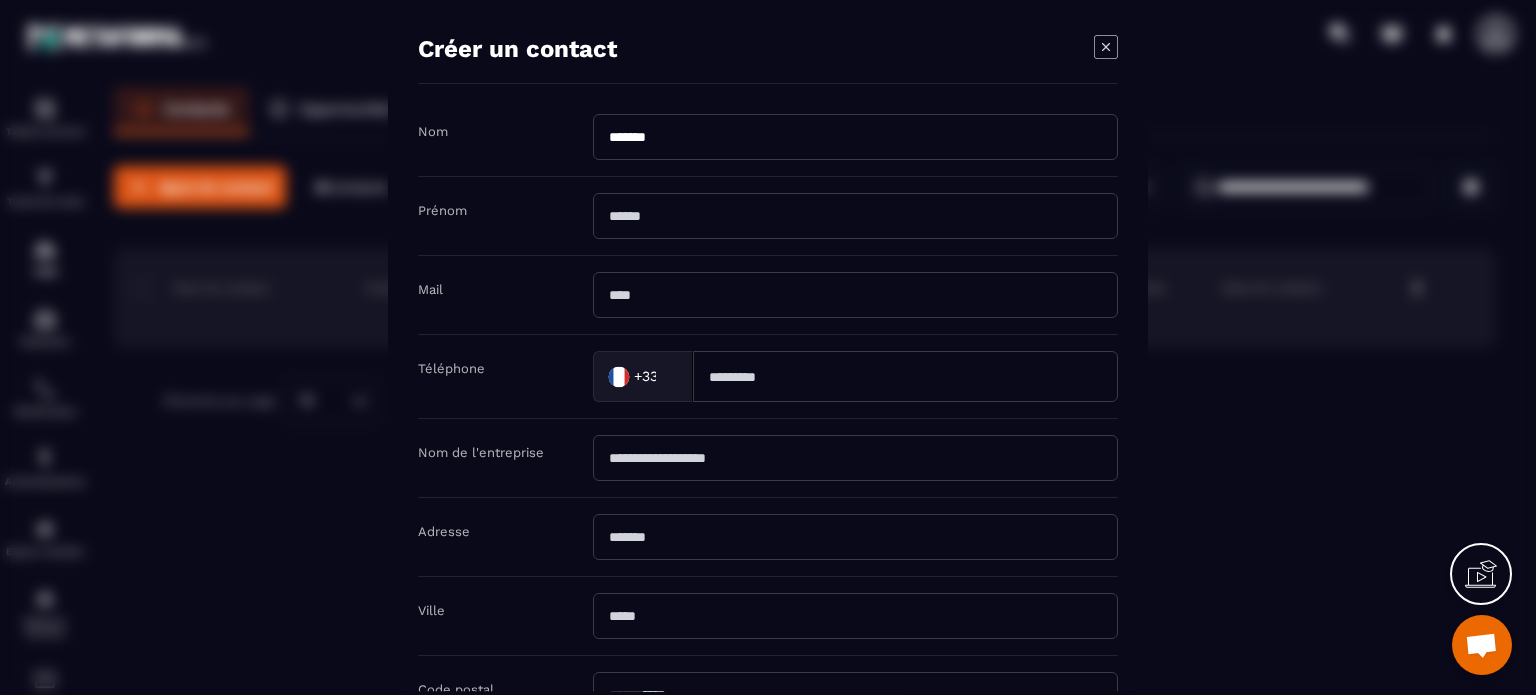 type on "*******" 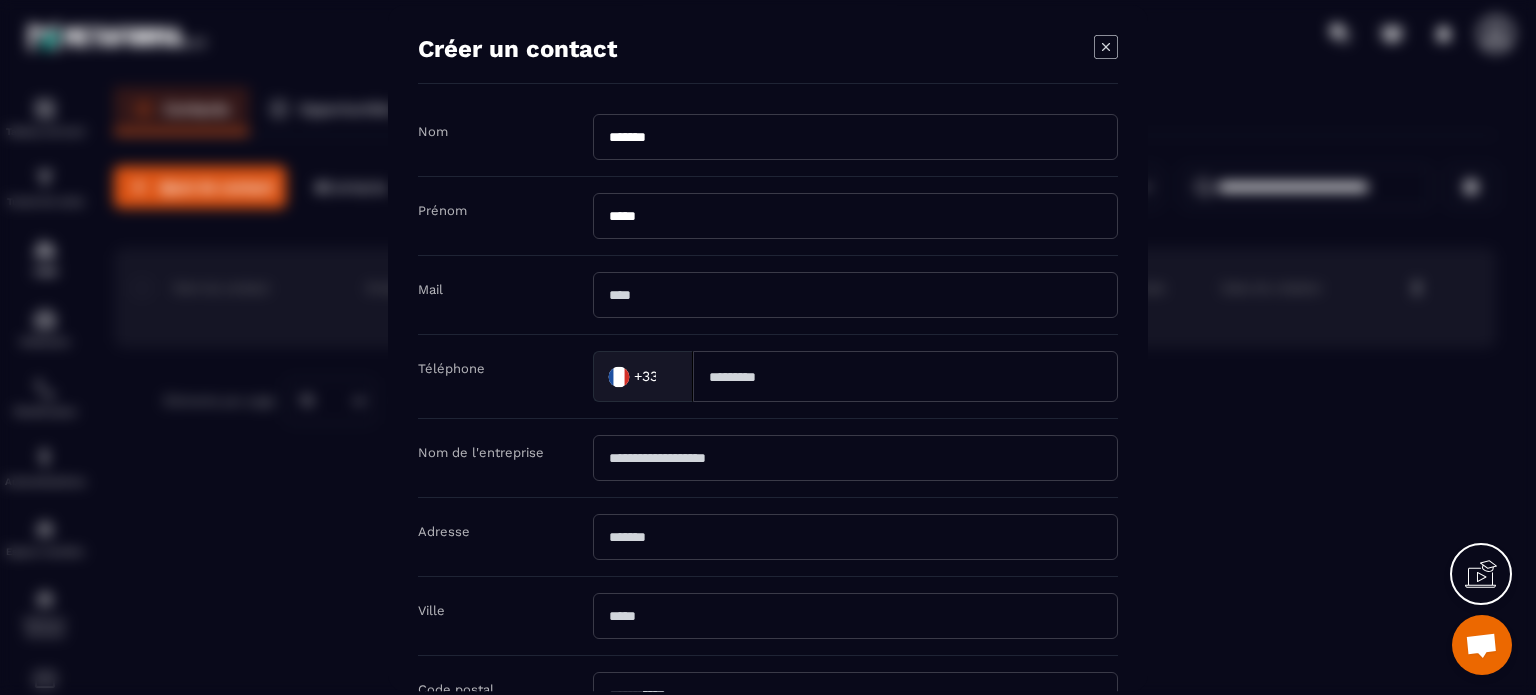 type on "*****" 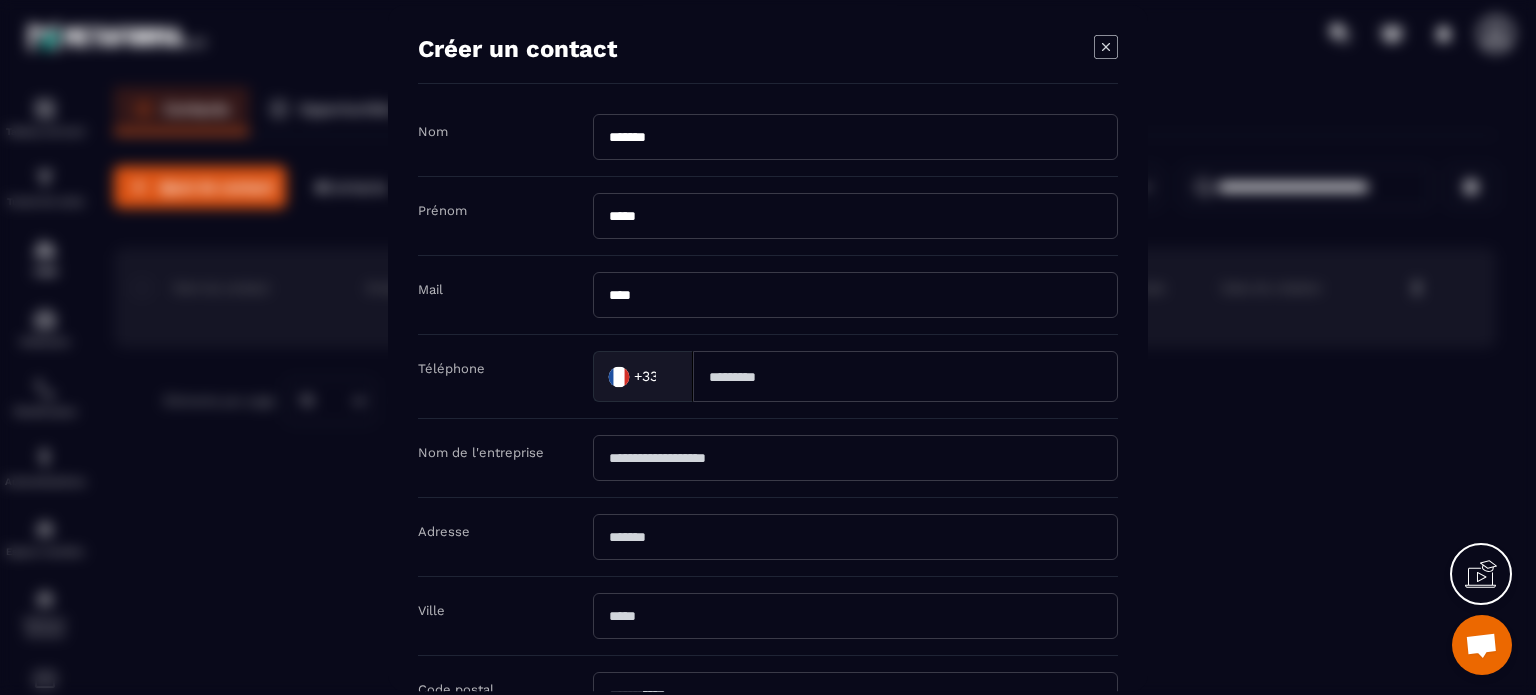 type on "**********" 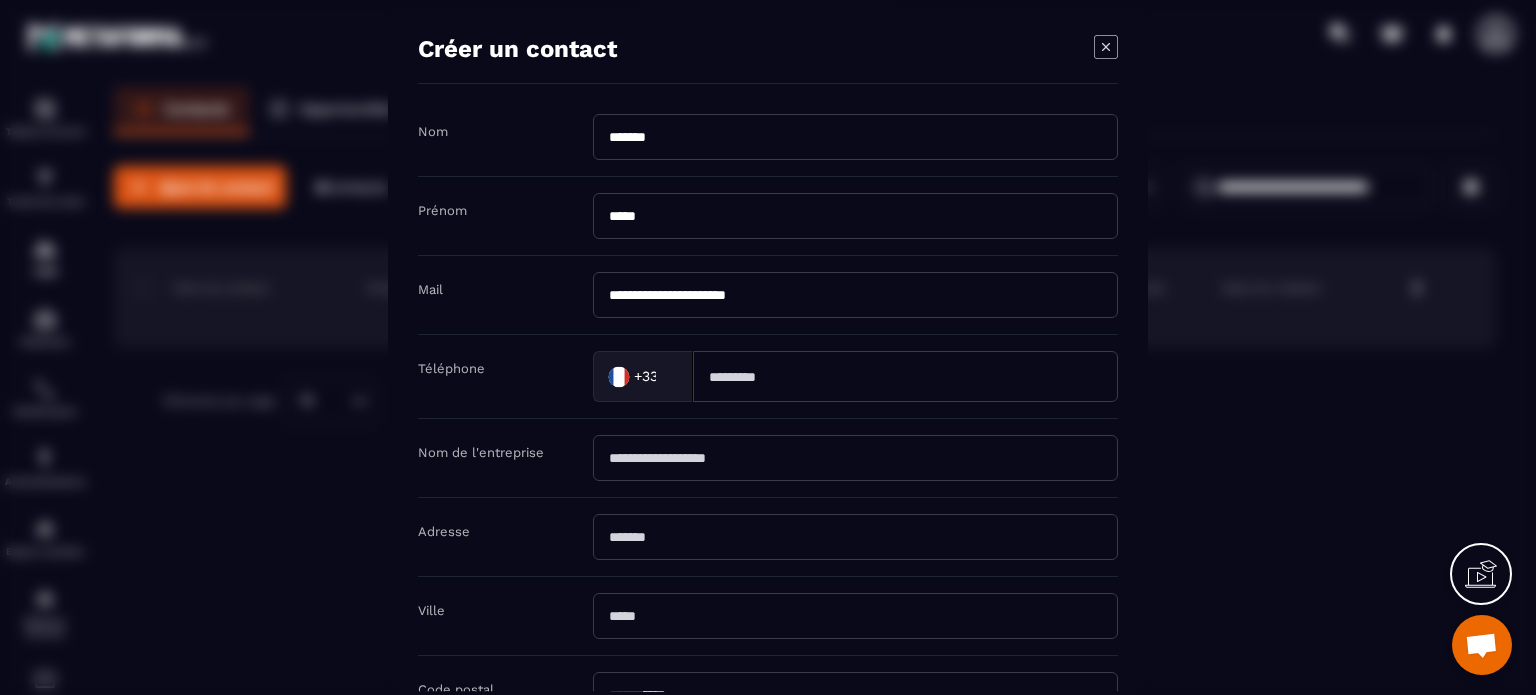 click at bounding box center (905, 376) 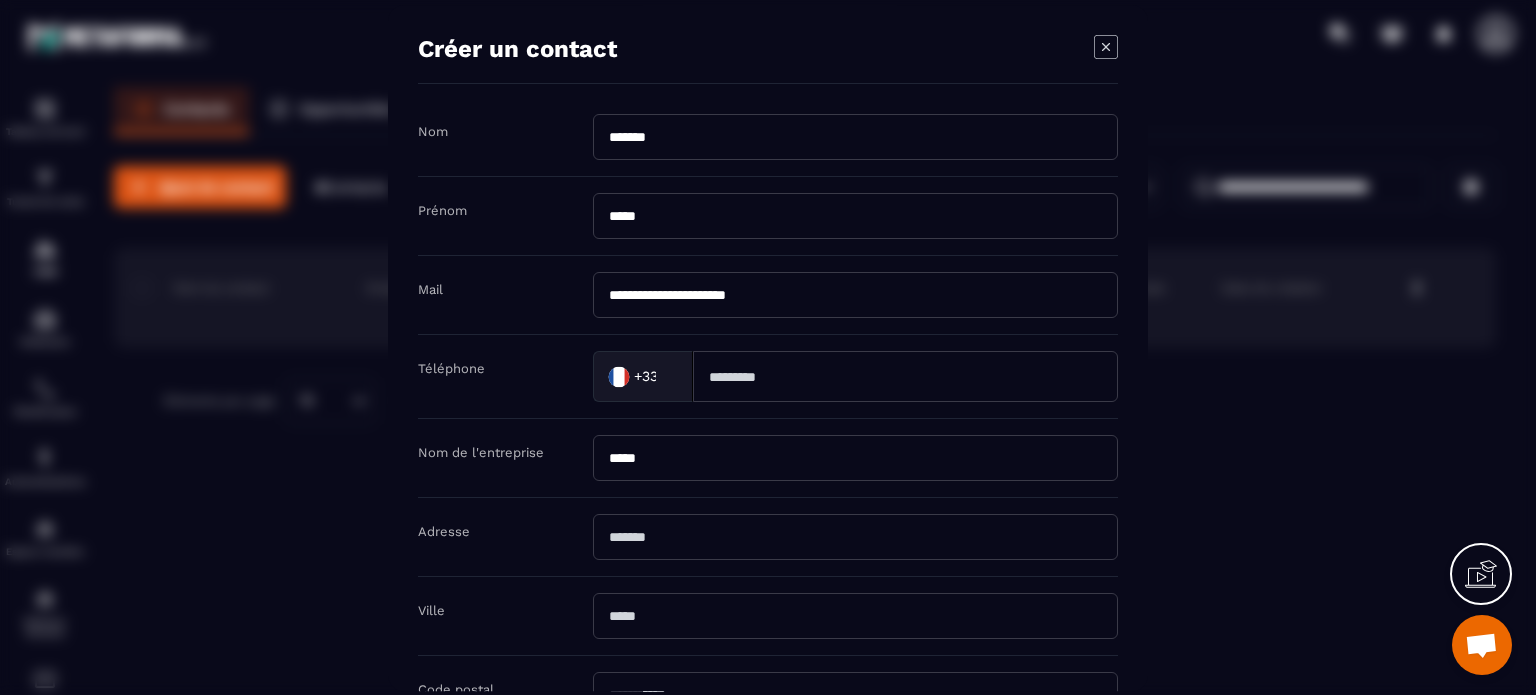 type on "**********" 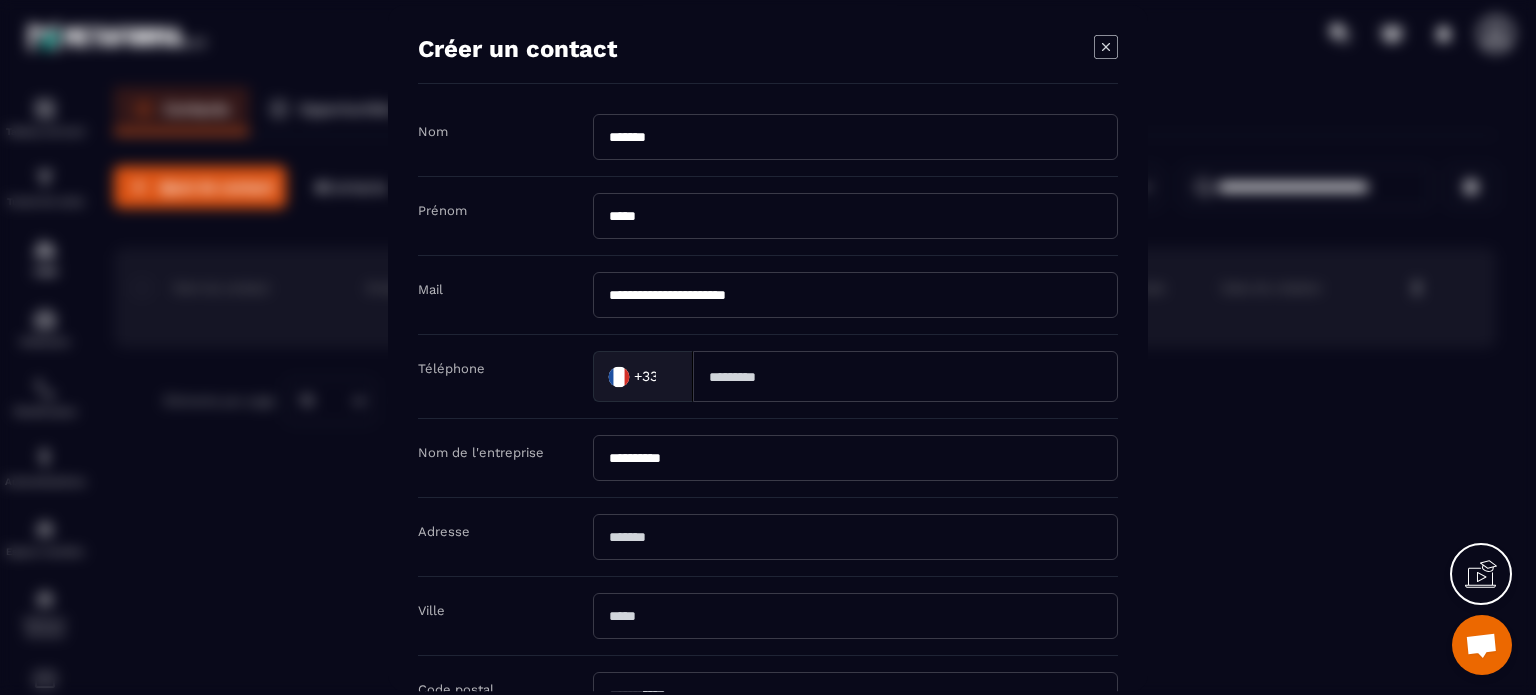 click at bounding box center [905, 376] 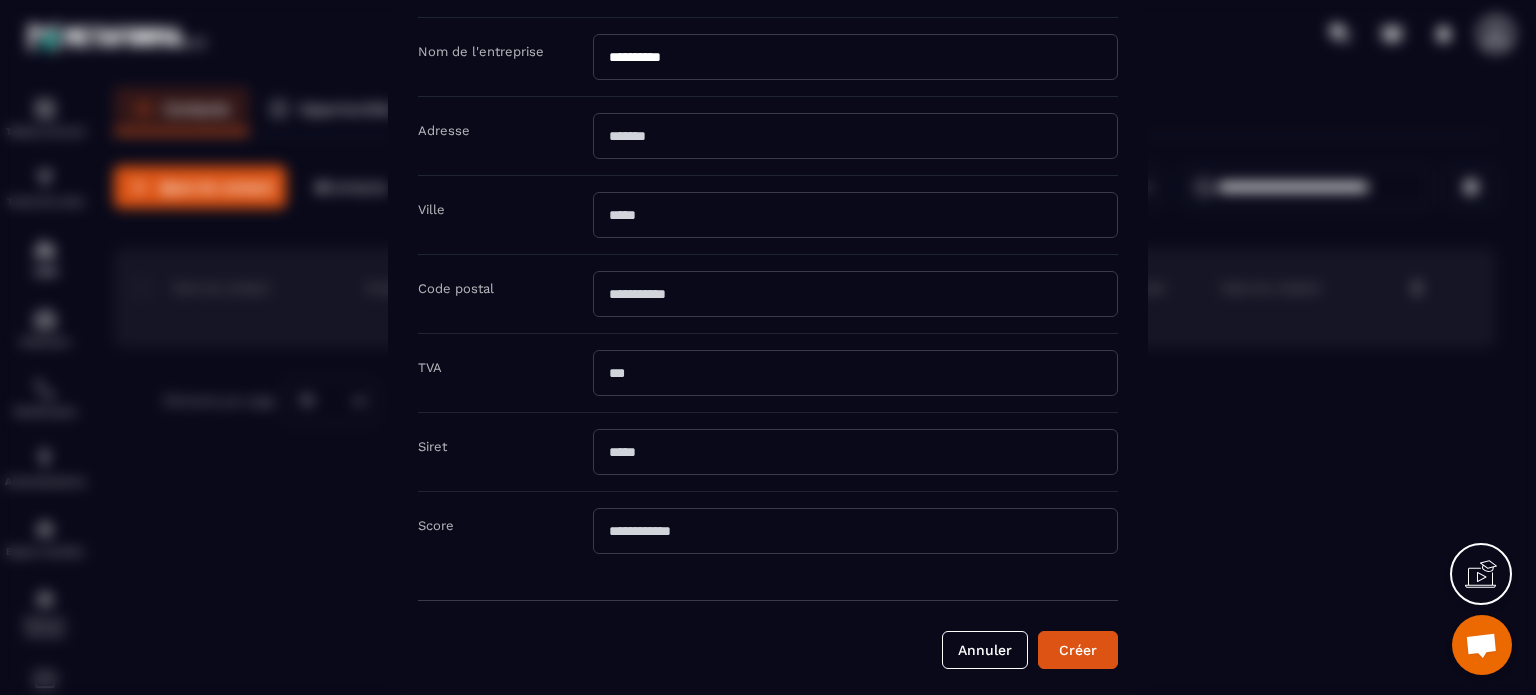 scroll, scrollTop: 402, scrollLeft: 0, axis: vertical 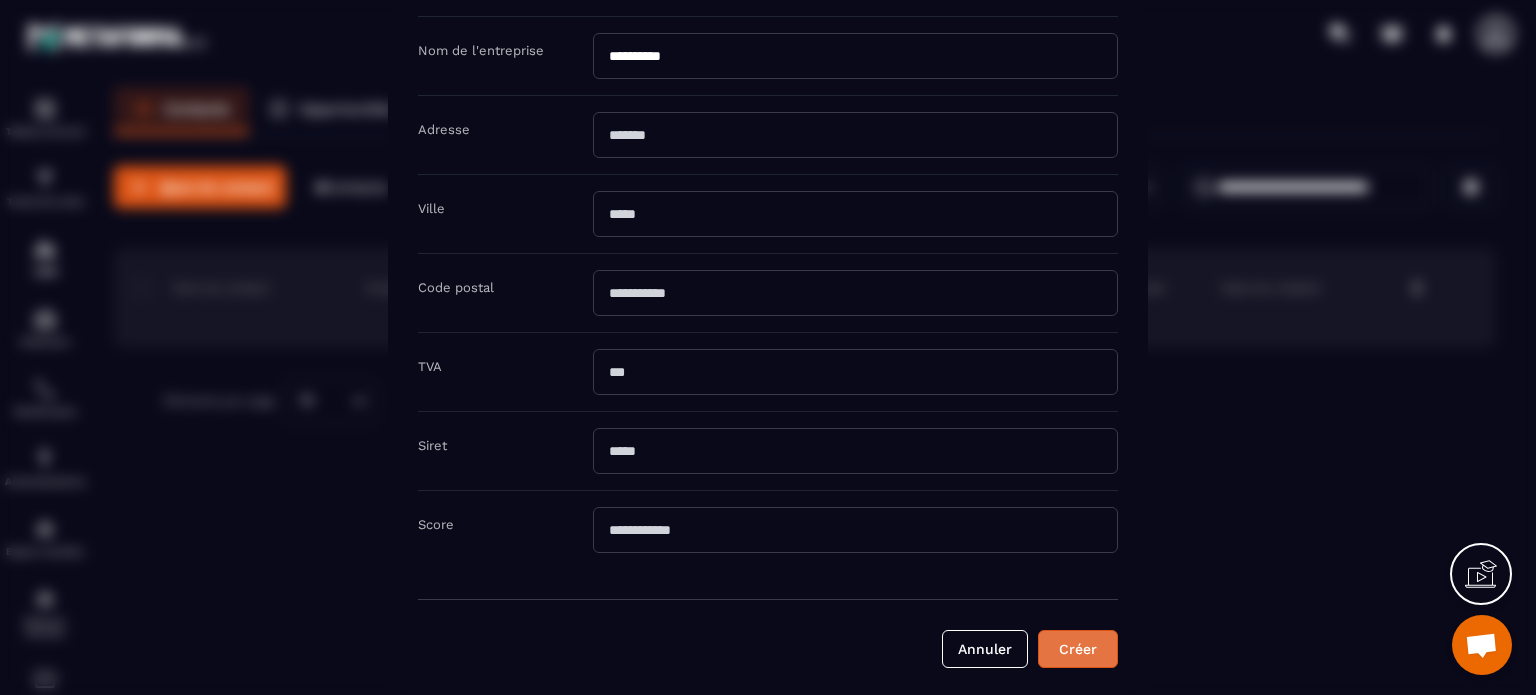 type on "*********" 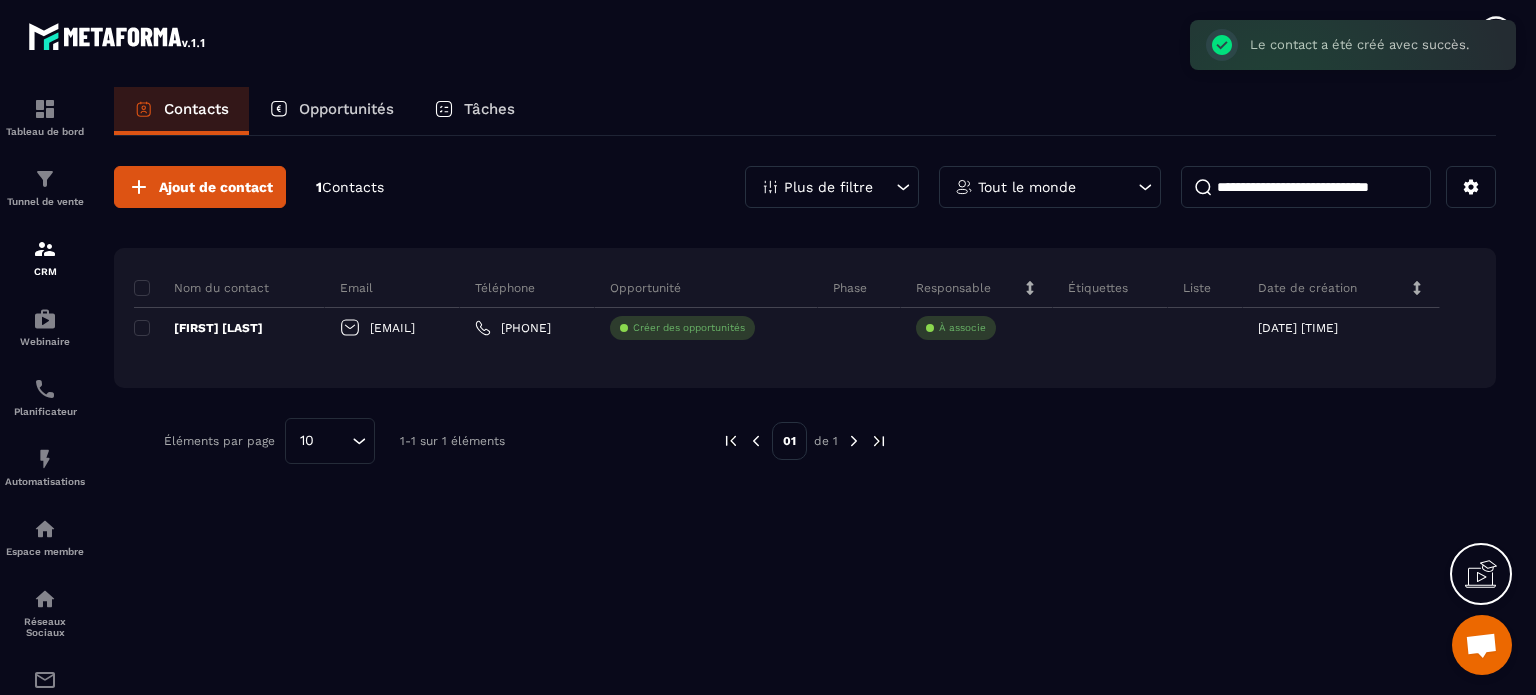 scroll, scrollTop: 0, scrollLeft: 0, axis: both 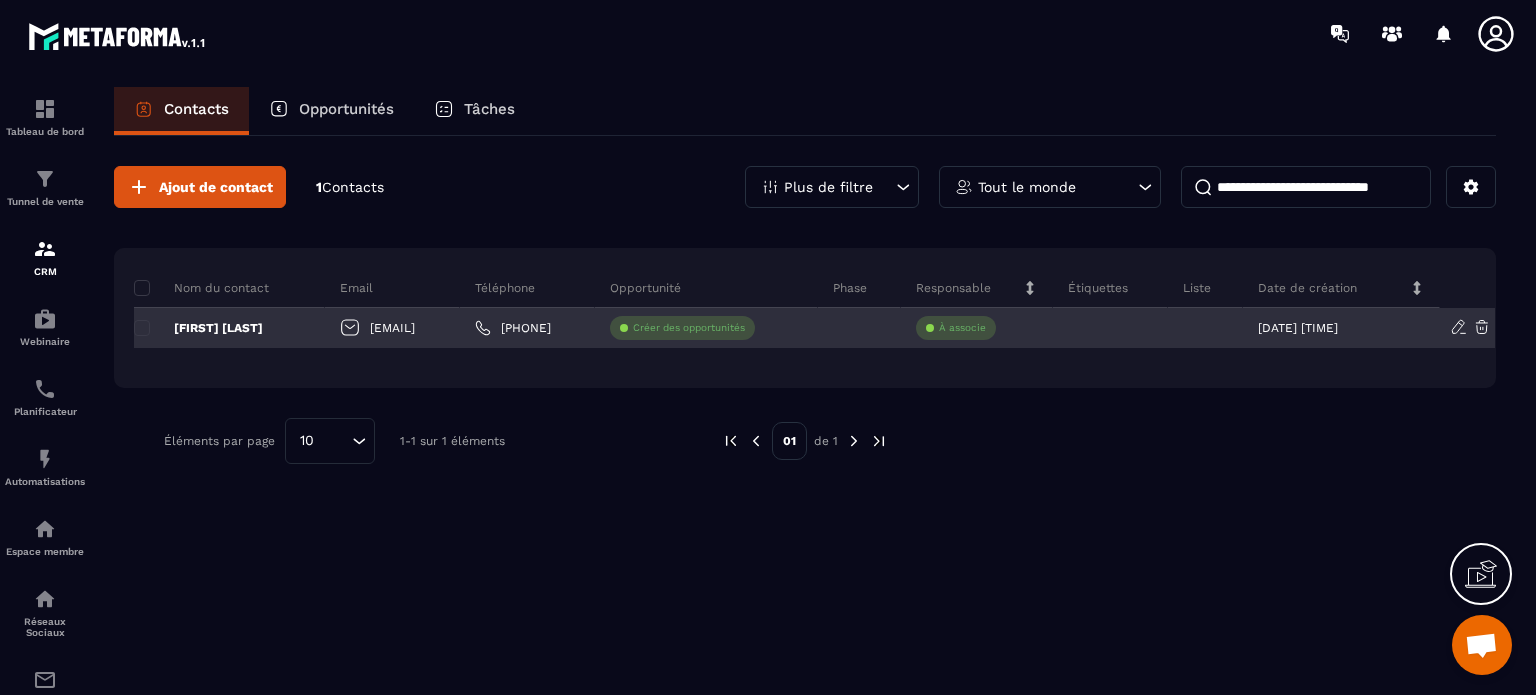 click 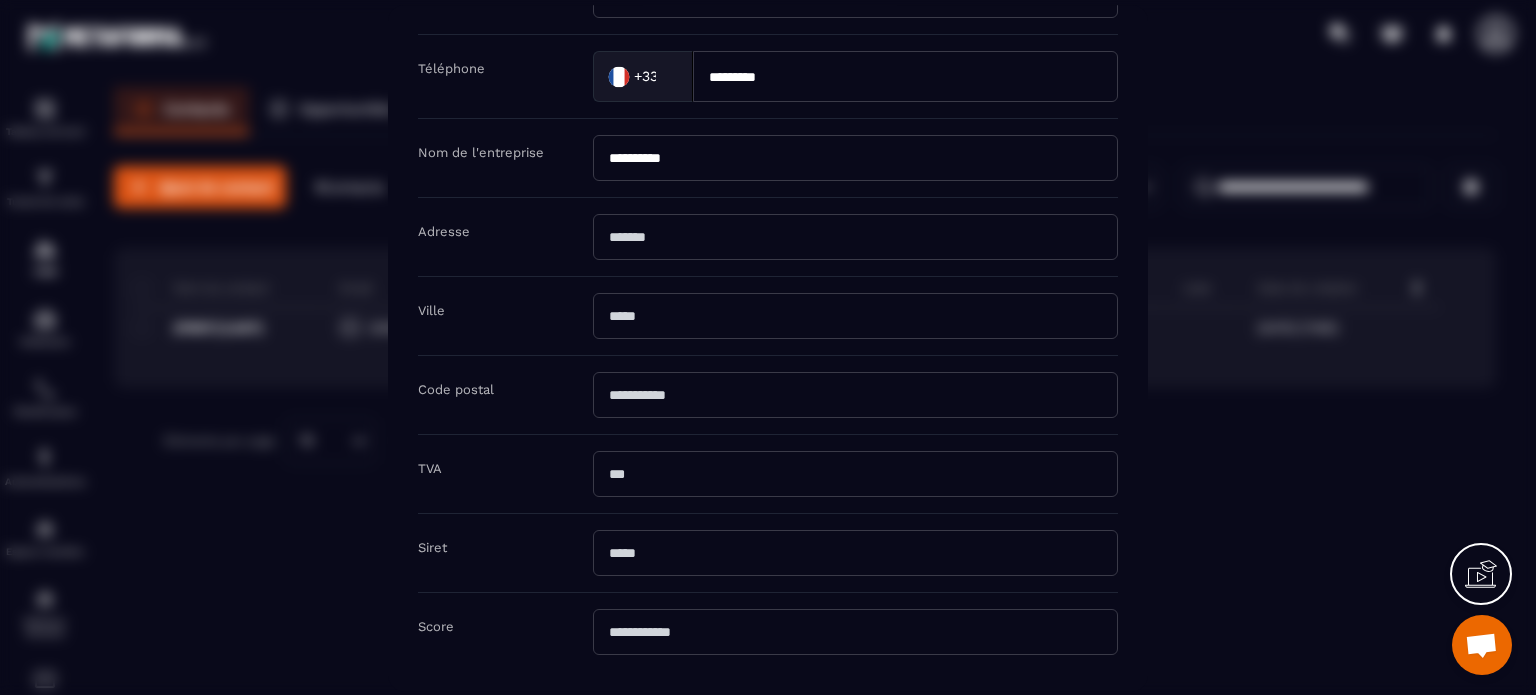 scroll, scrollTop: 200, scrollLeft: 0, axis: vertical 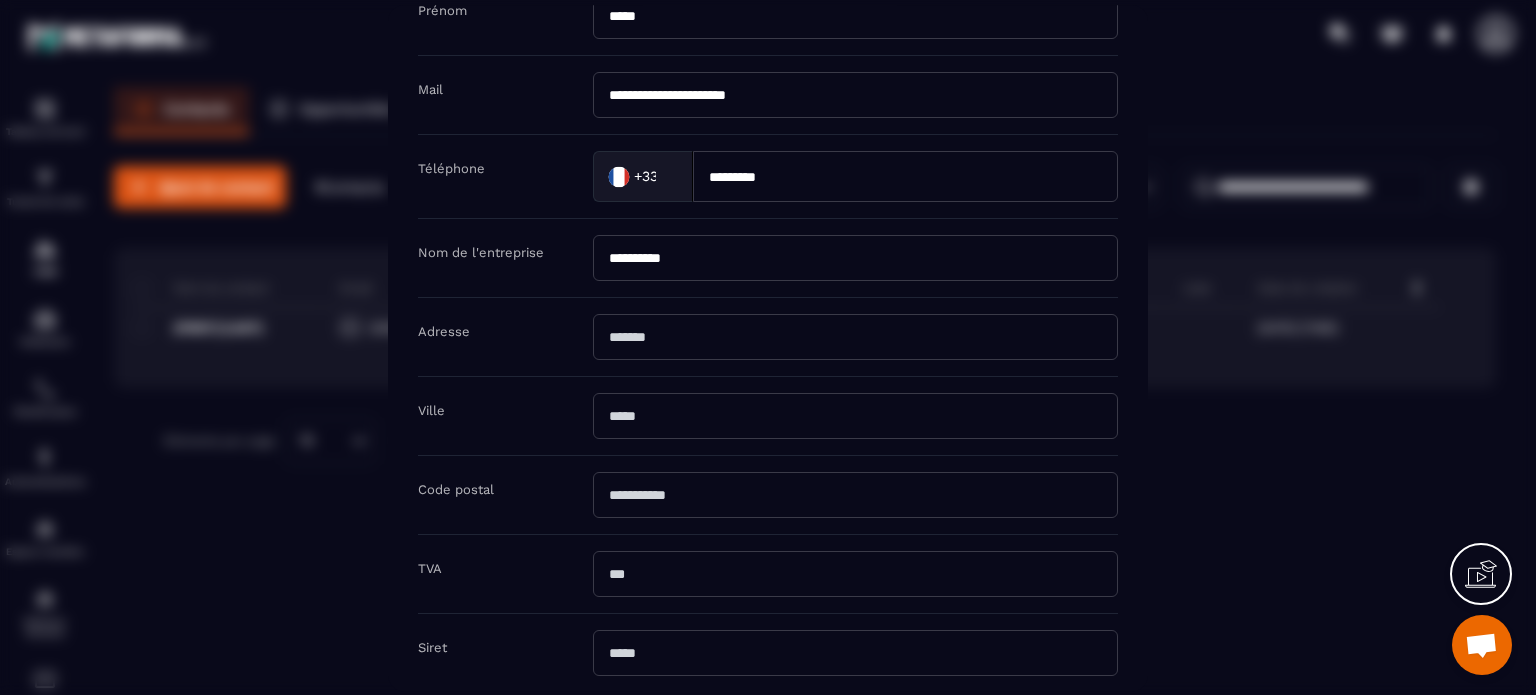 click at bounding box center [855, 337] 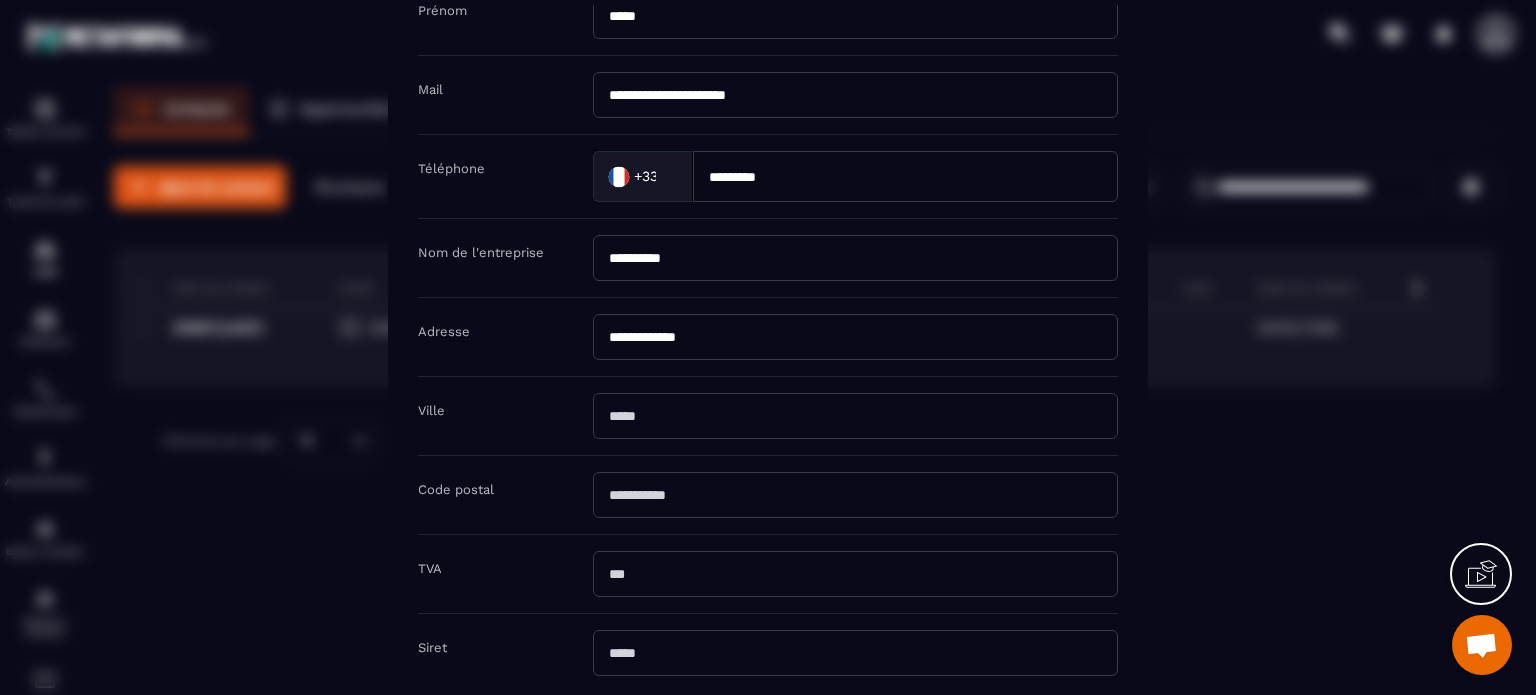 type on "**********" 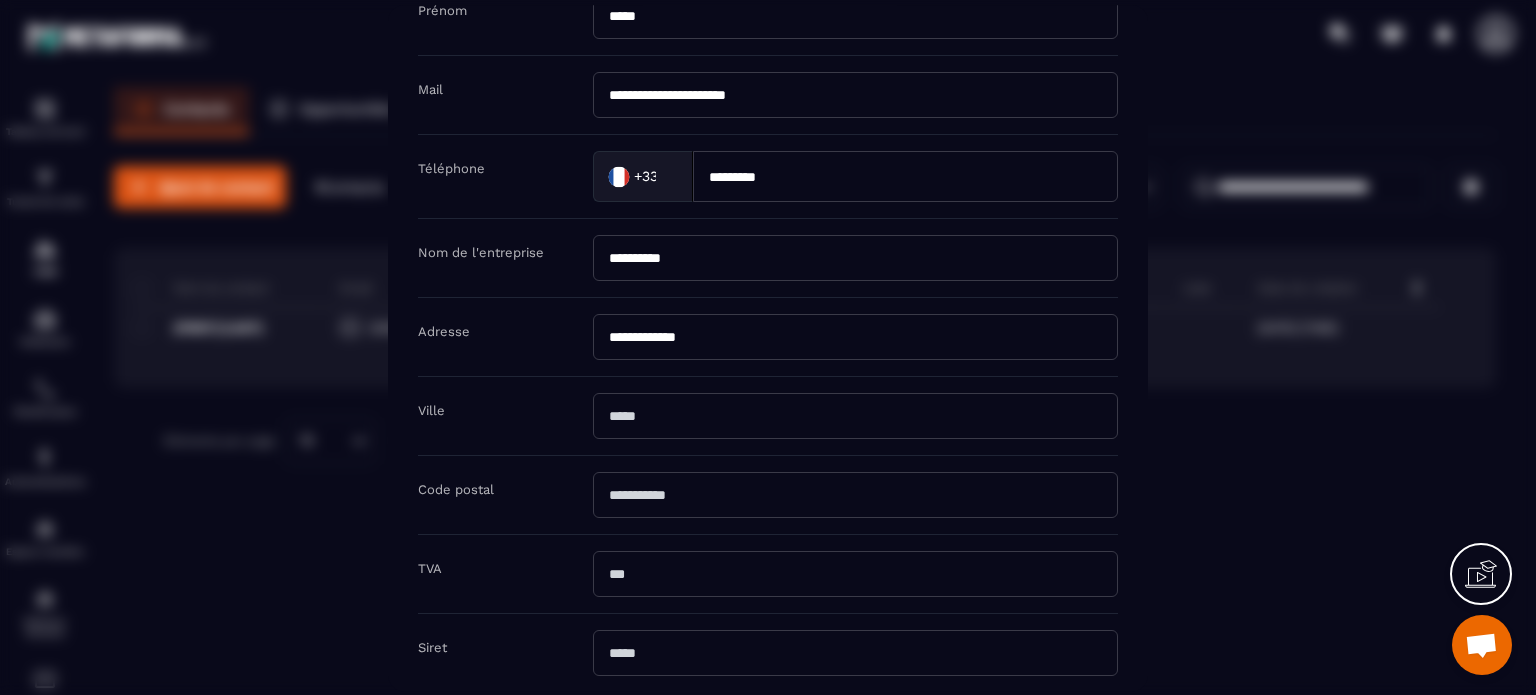 click at bounding box center [855, 495] 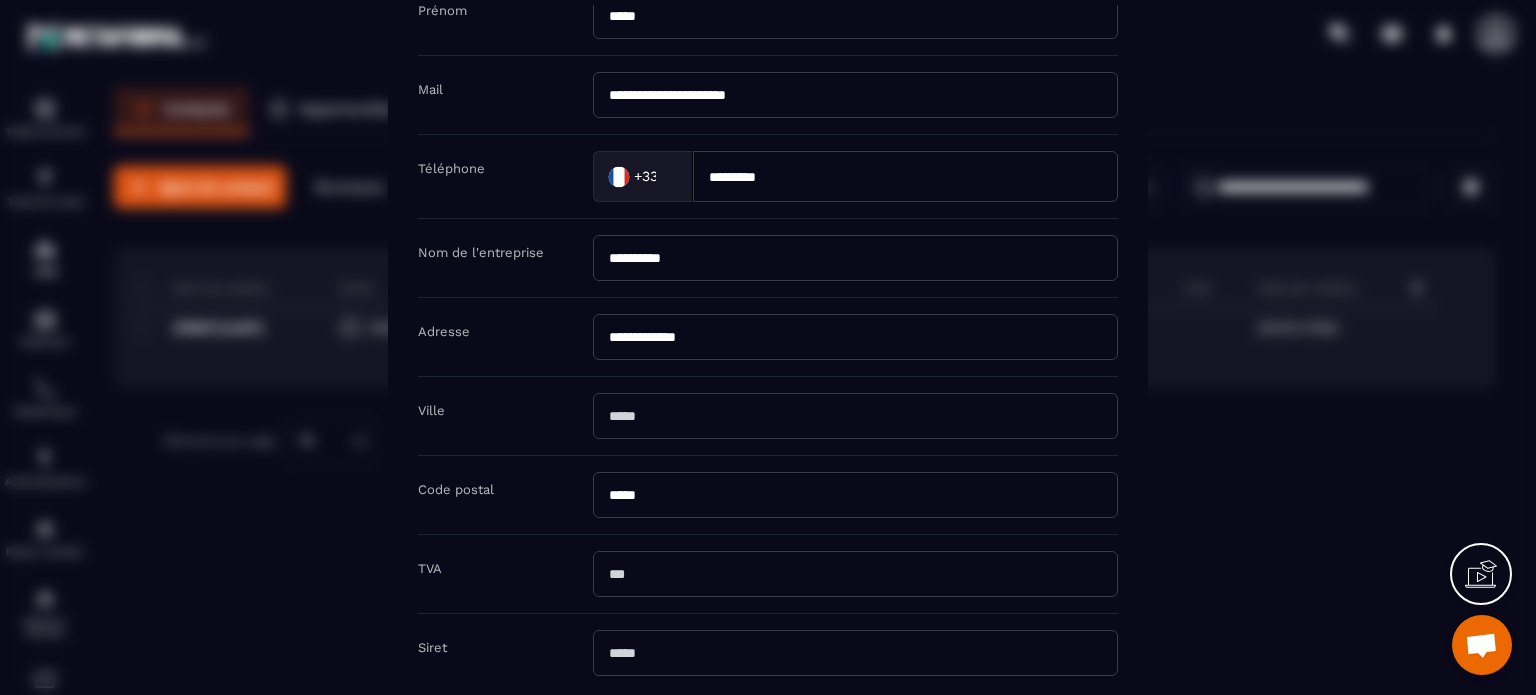type on "*****" 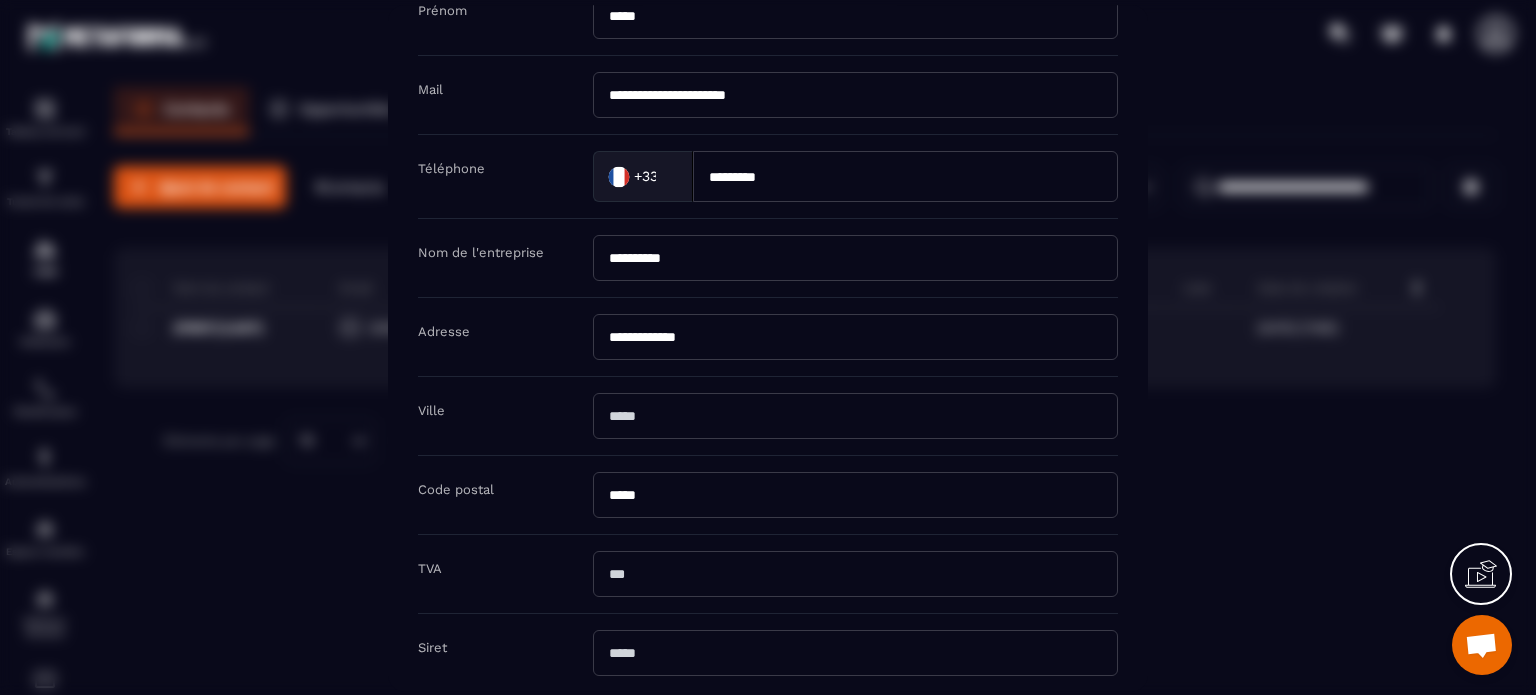 click at bounding box center [855, 416] 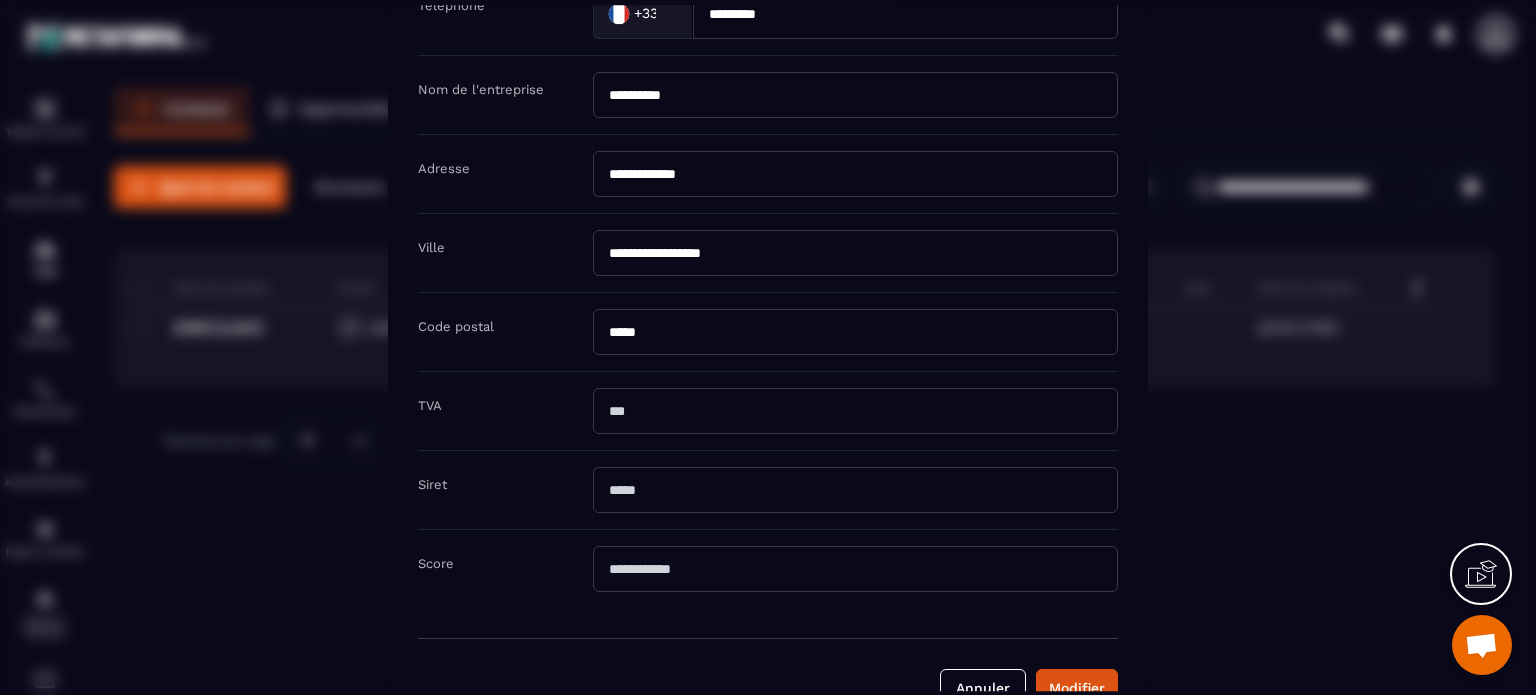 scroll, scrollTop: 402, scrollLeft: 0, axis: vertical 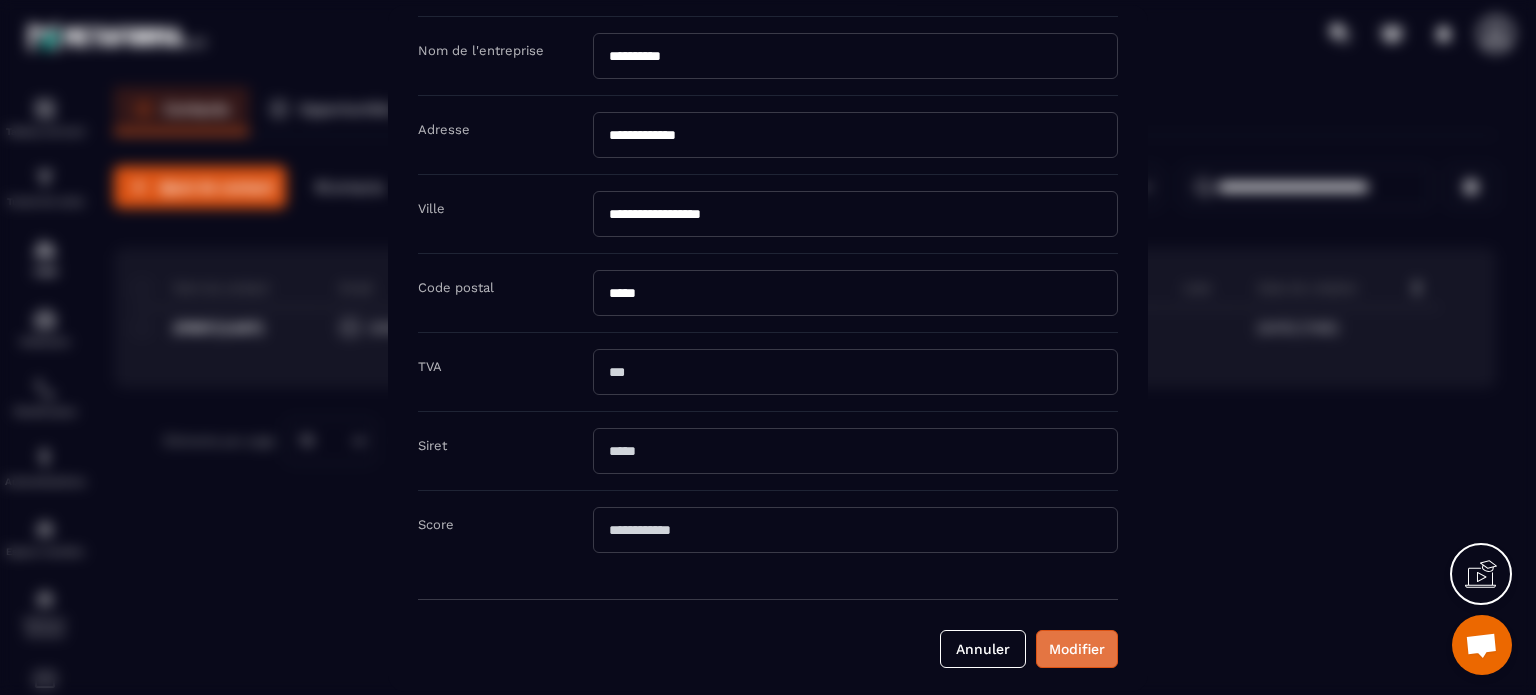 type on "**********" 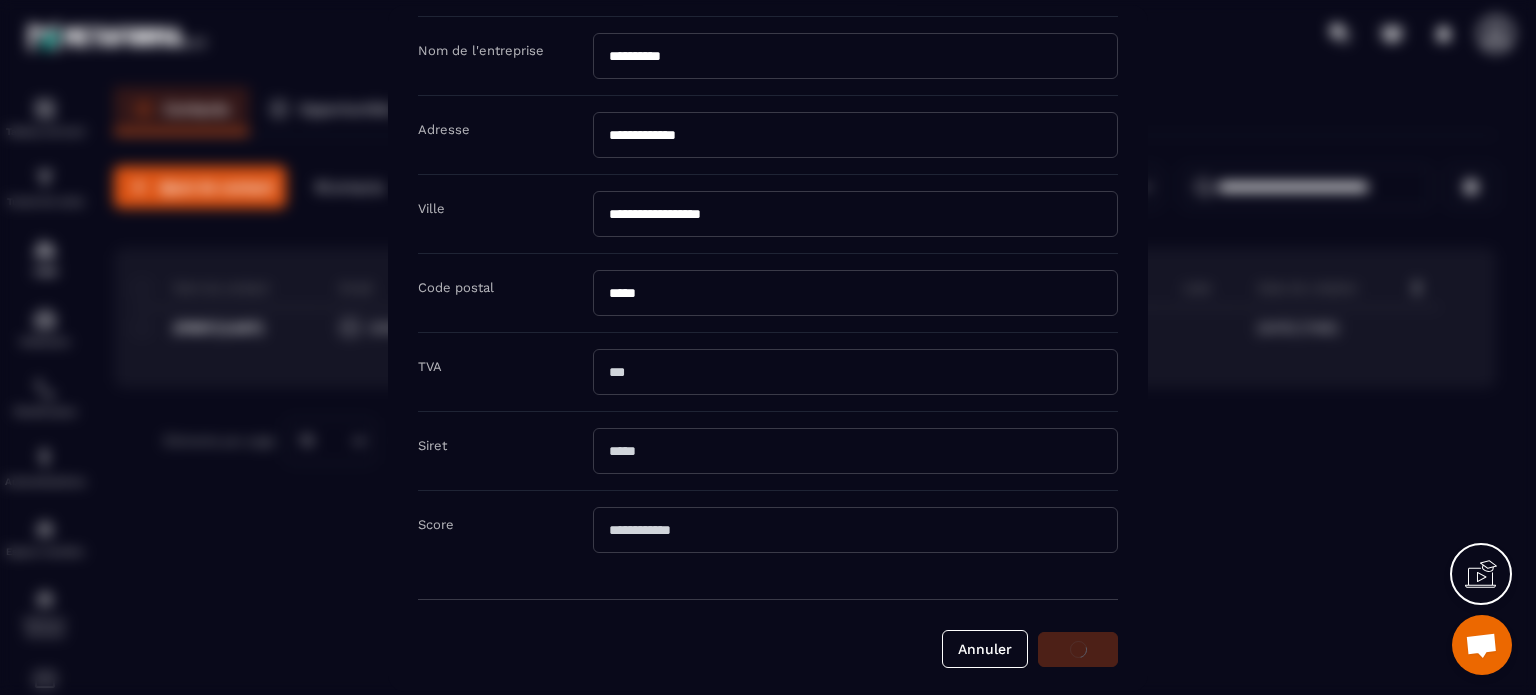 scroll, scrollTop: 0, scrollLeft: 0, axis: both 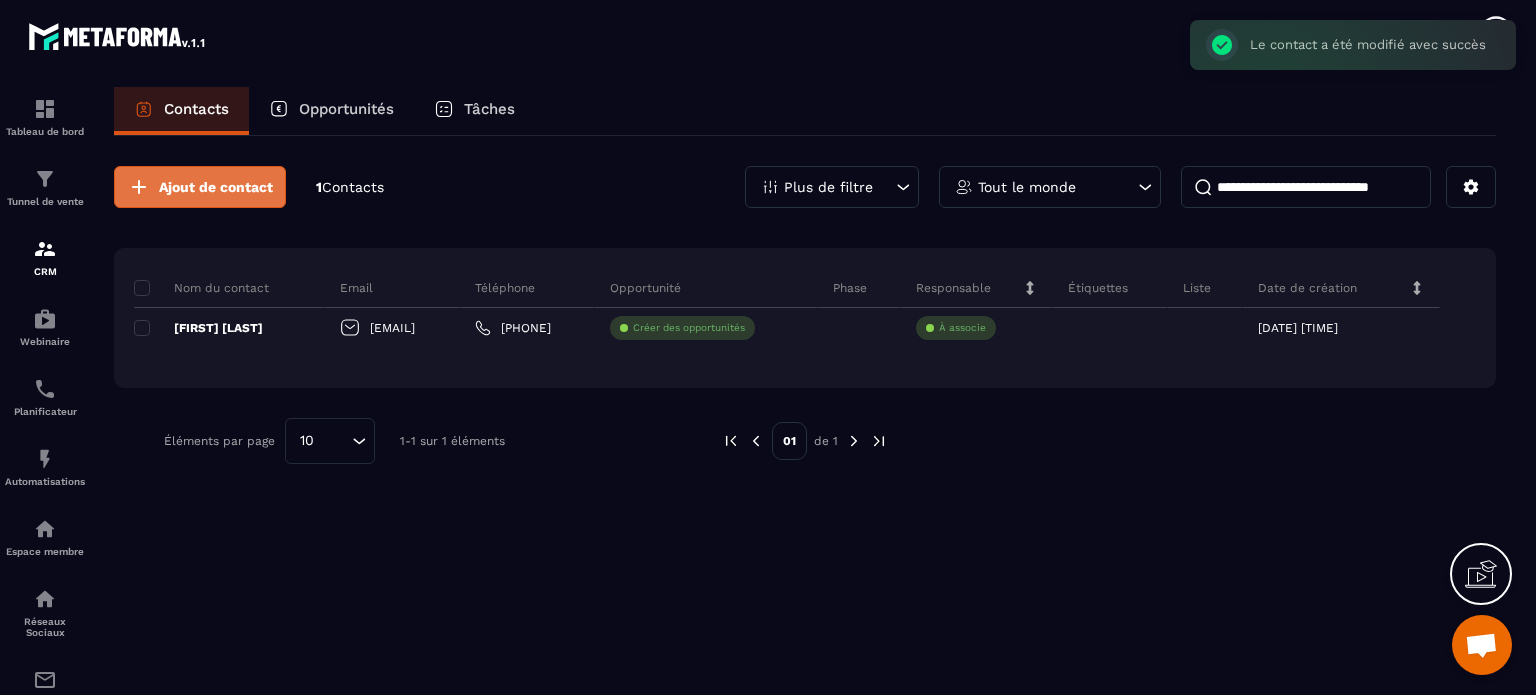click on "Ajout de contact" at bounding box center (216, 187) 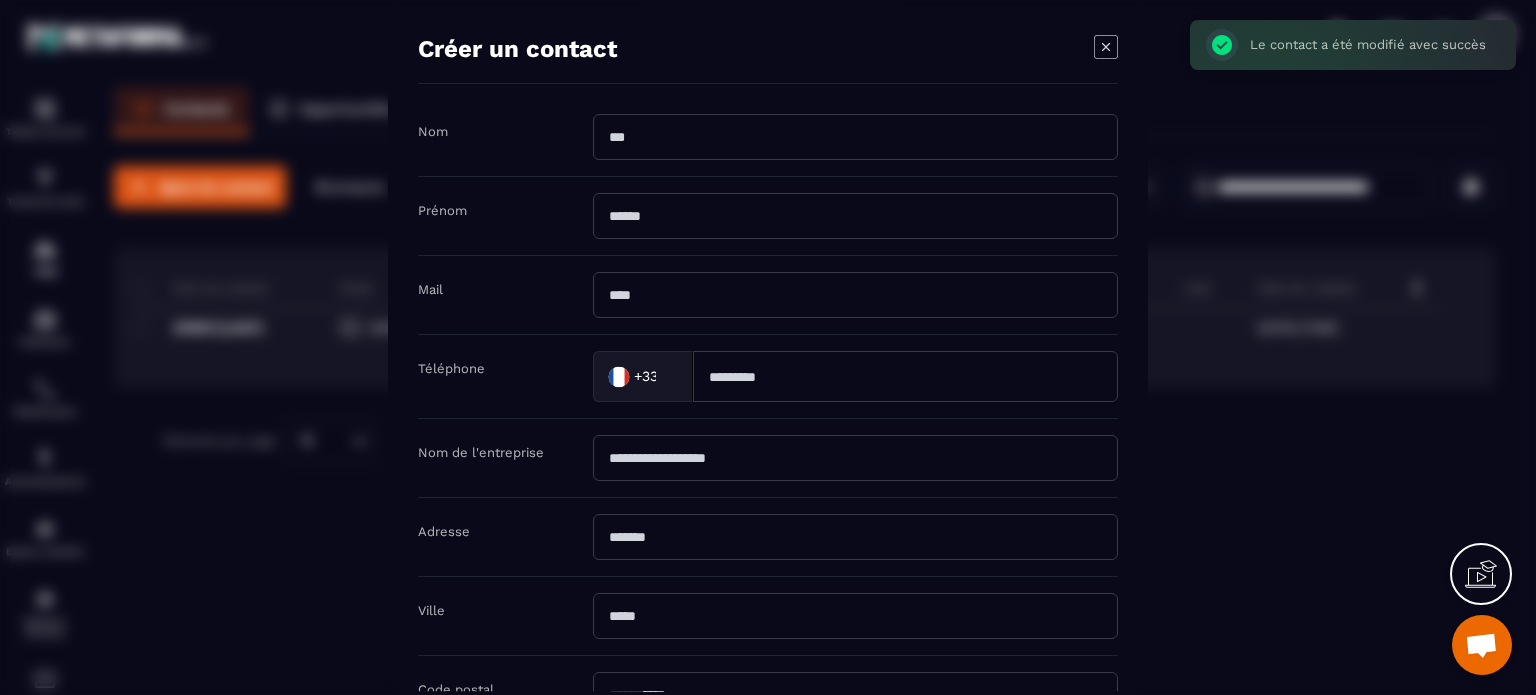 click at bounding box center [855, 137] 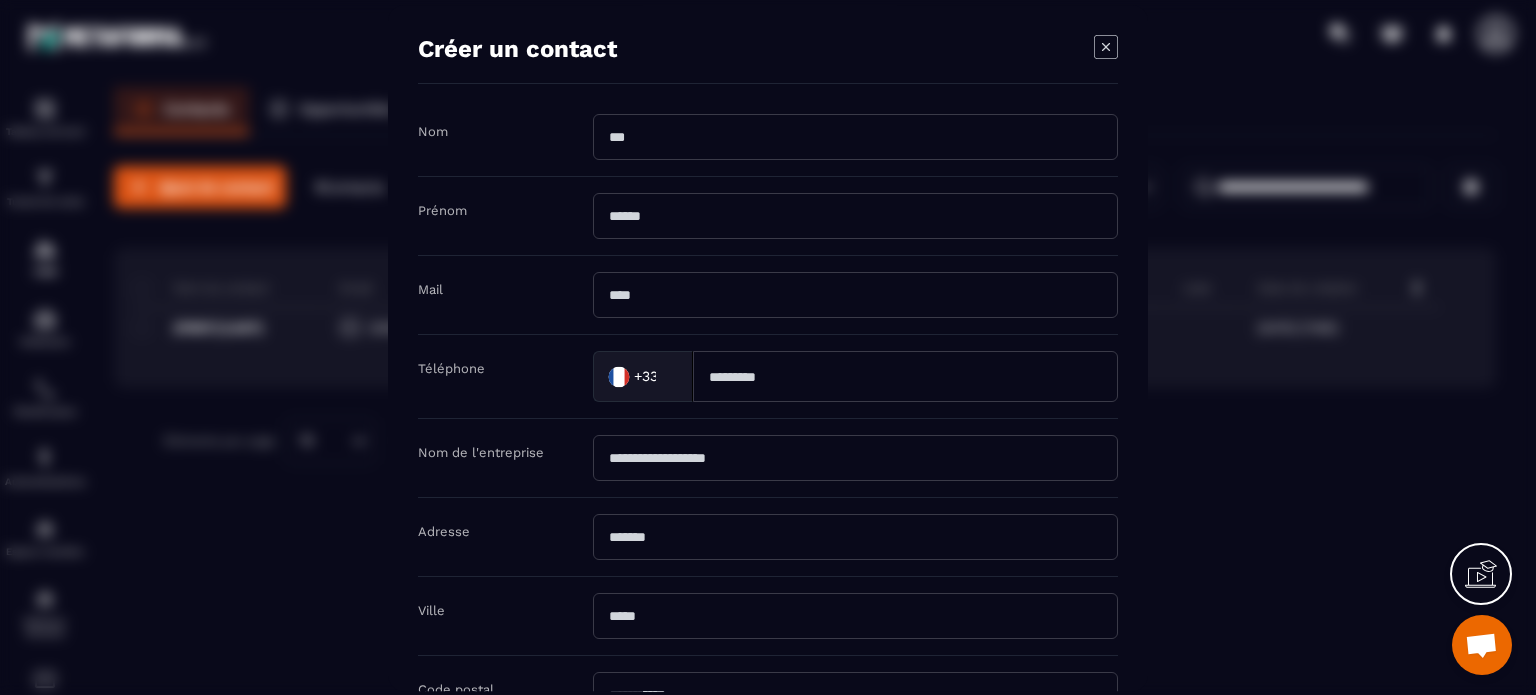 click at bounding box center [768, 347] 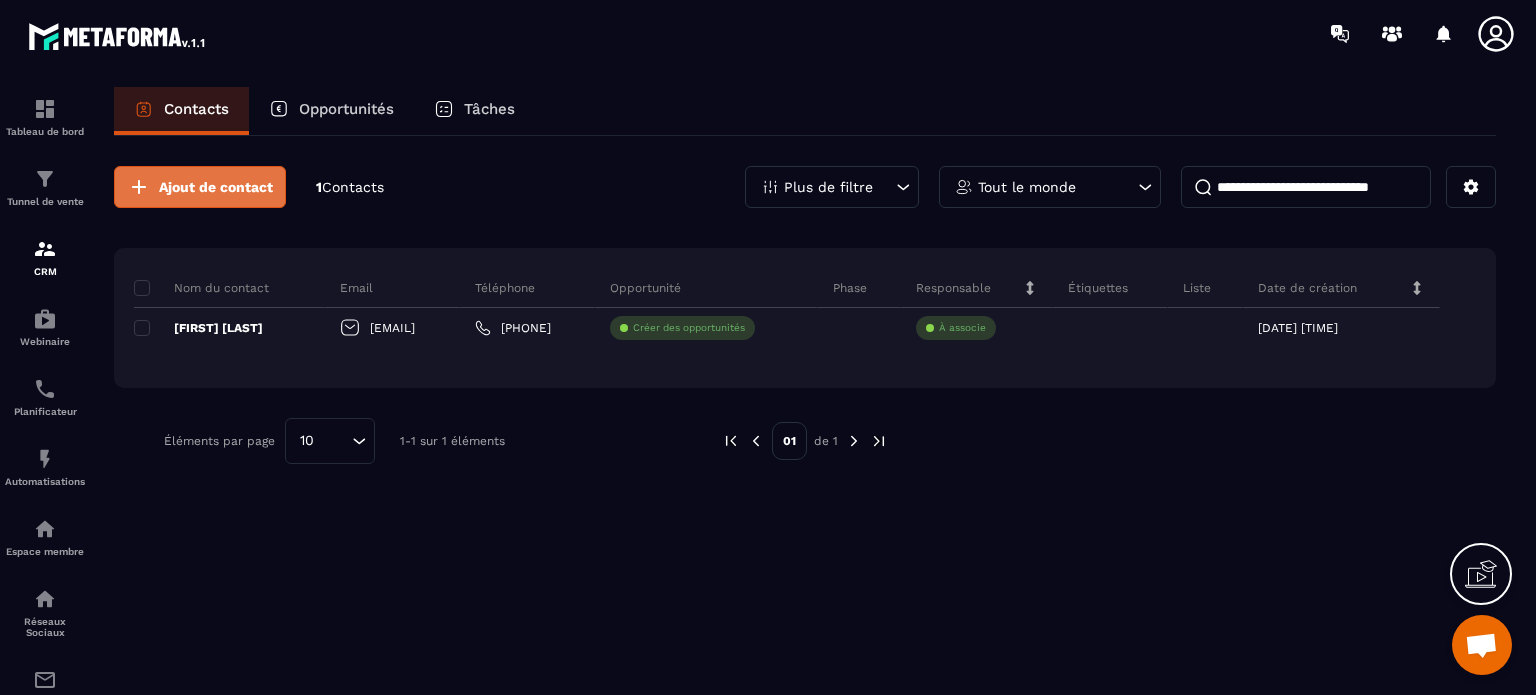 click on "Ajout de contact" at bounding box center (216, 187) 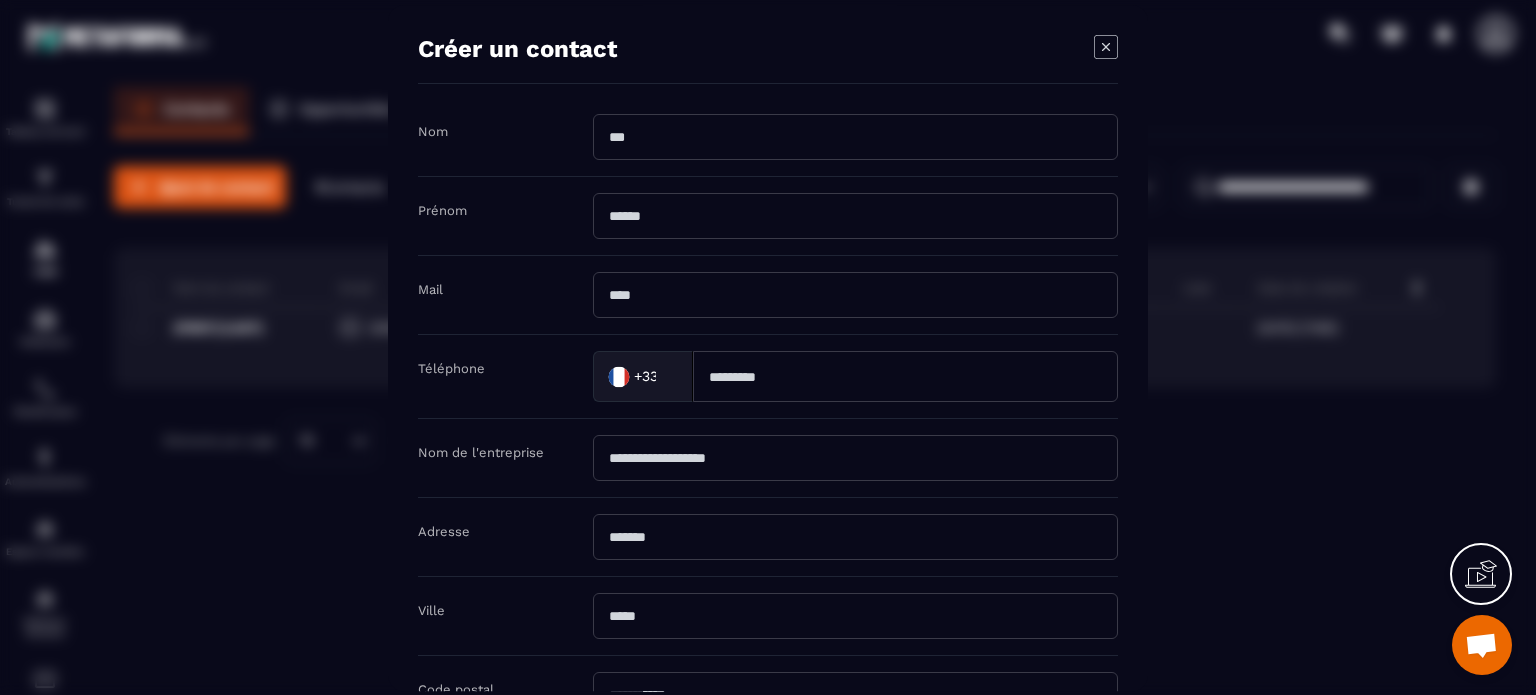 click at bounding box center [855, 137] 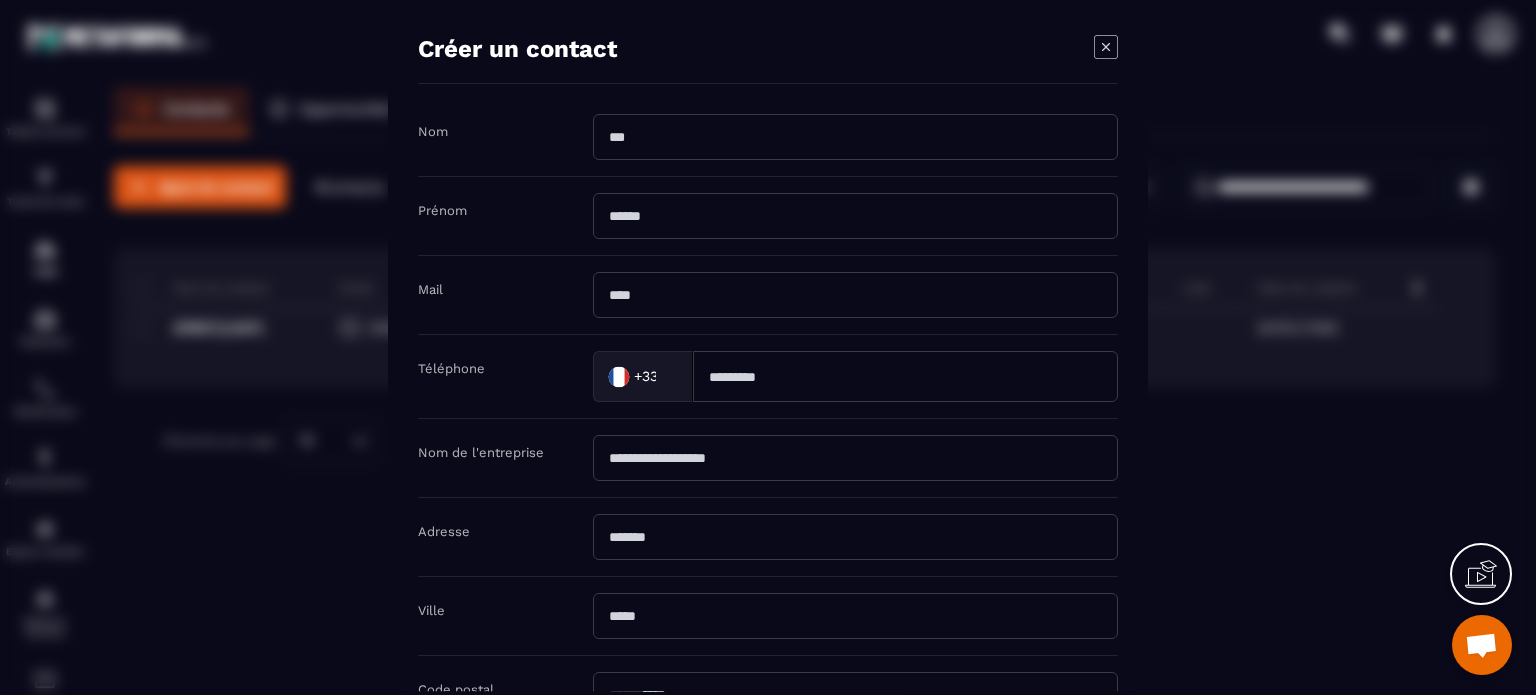 type on "*******" 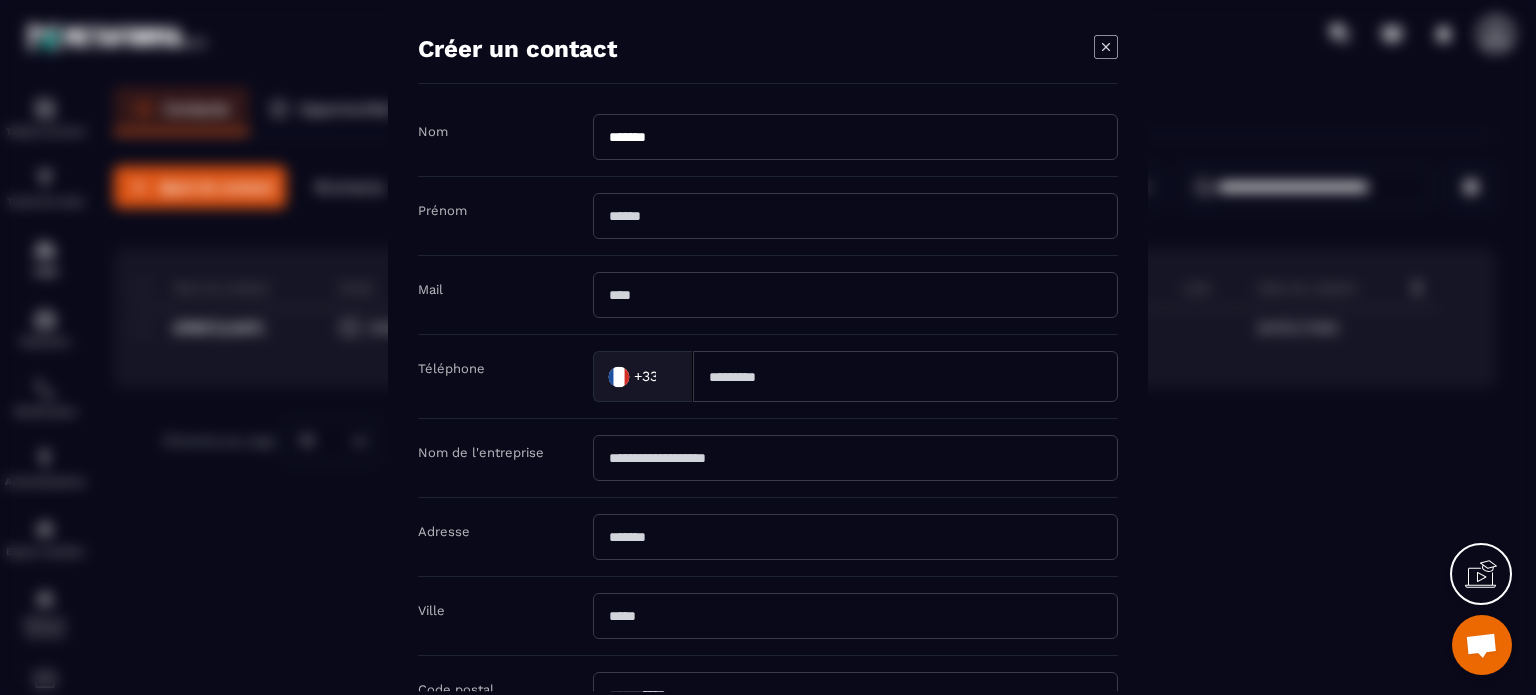 click at bounding box center (855, 216) 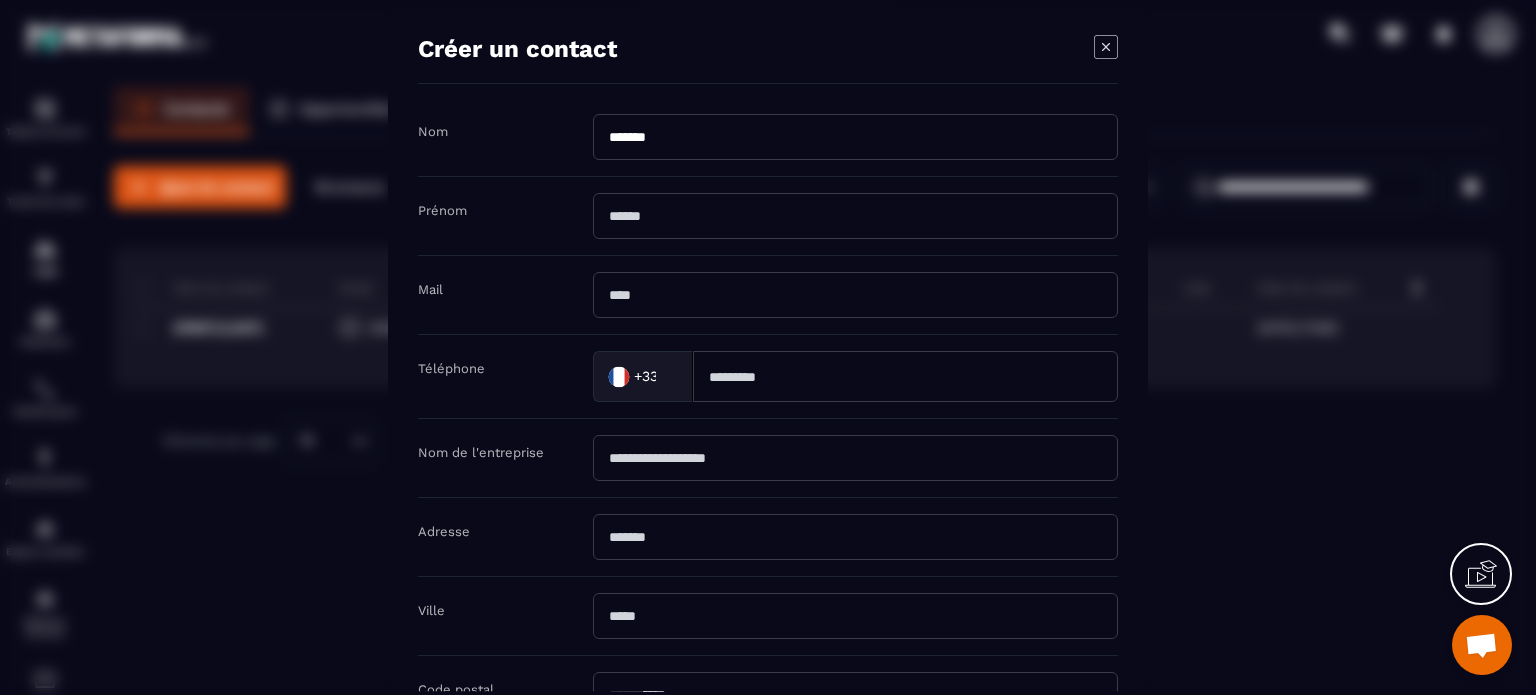 type on "****" 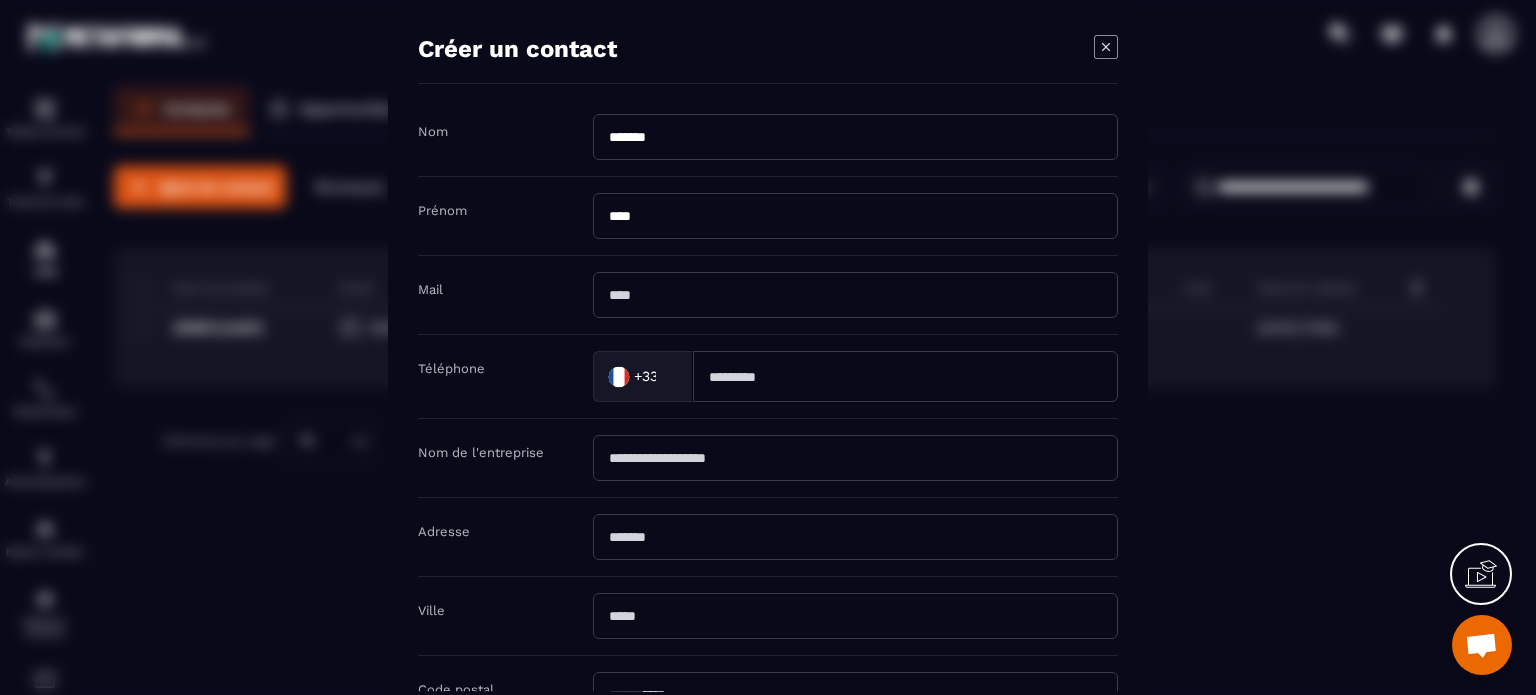 click at bounding box center [855, 295] 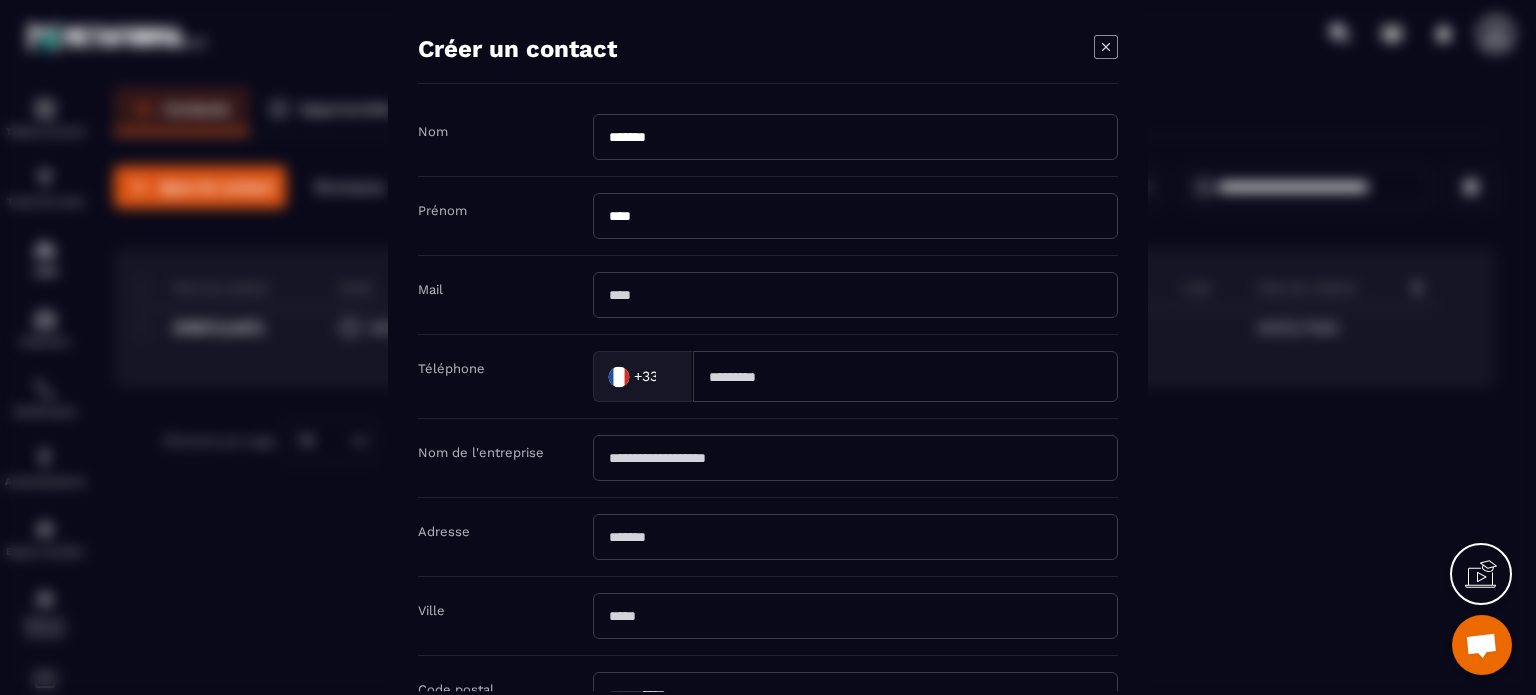 type on "**********" 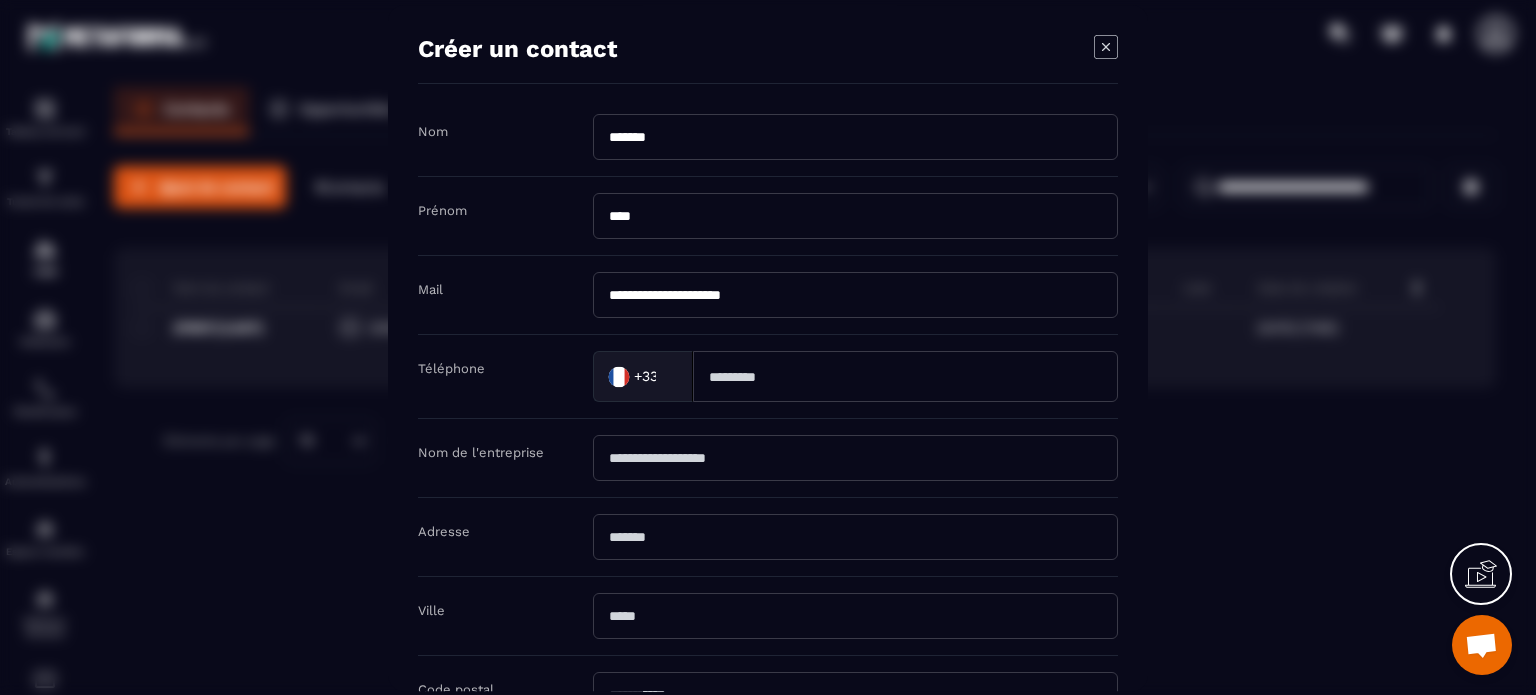 click at bounding box center [905, 376] 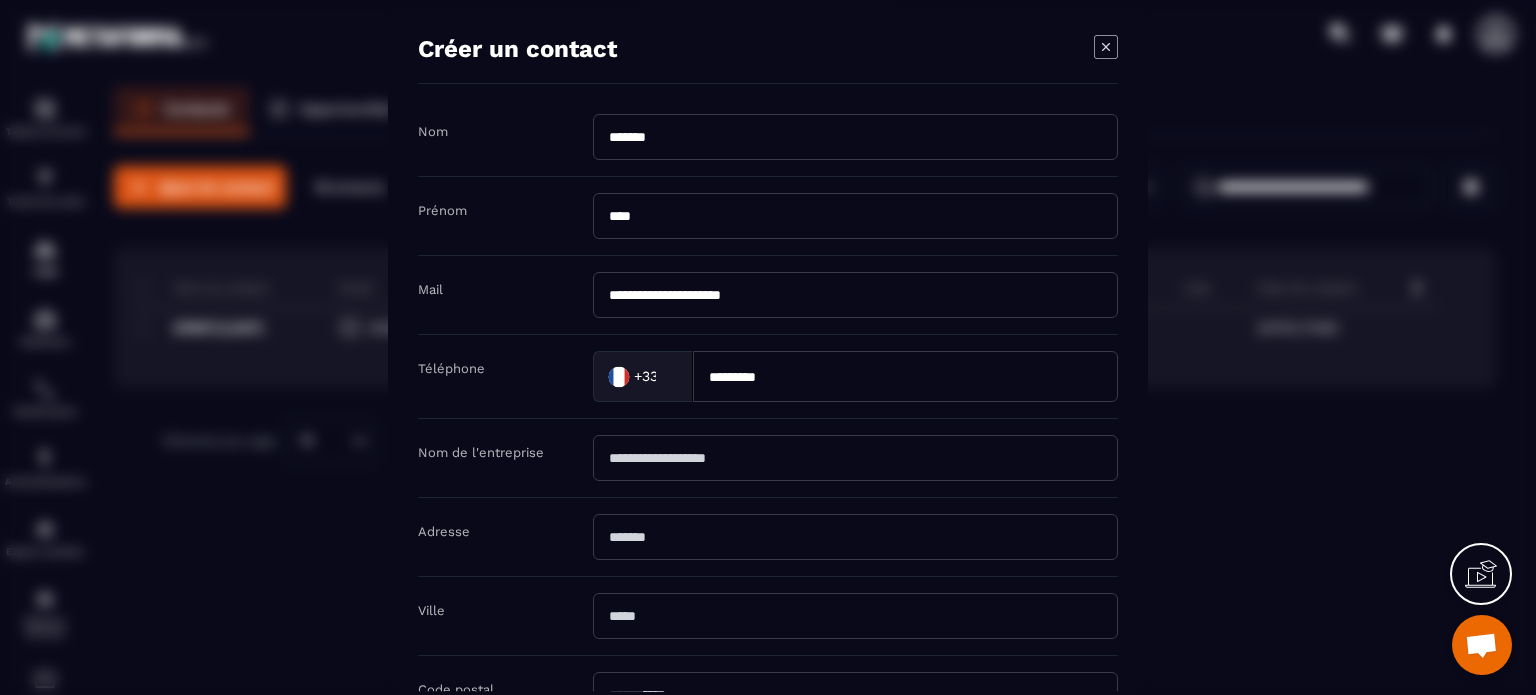type on "*********" 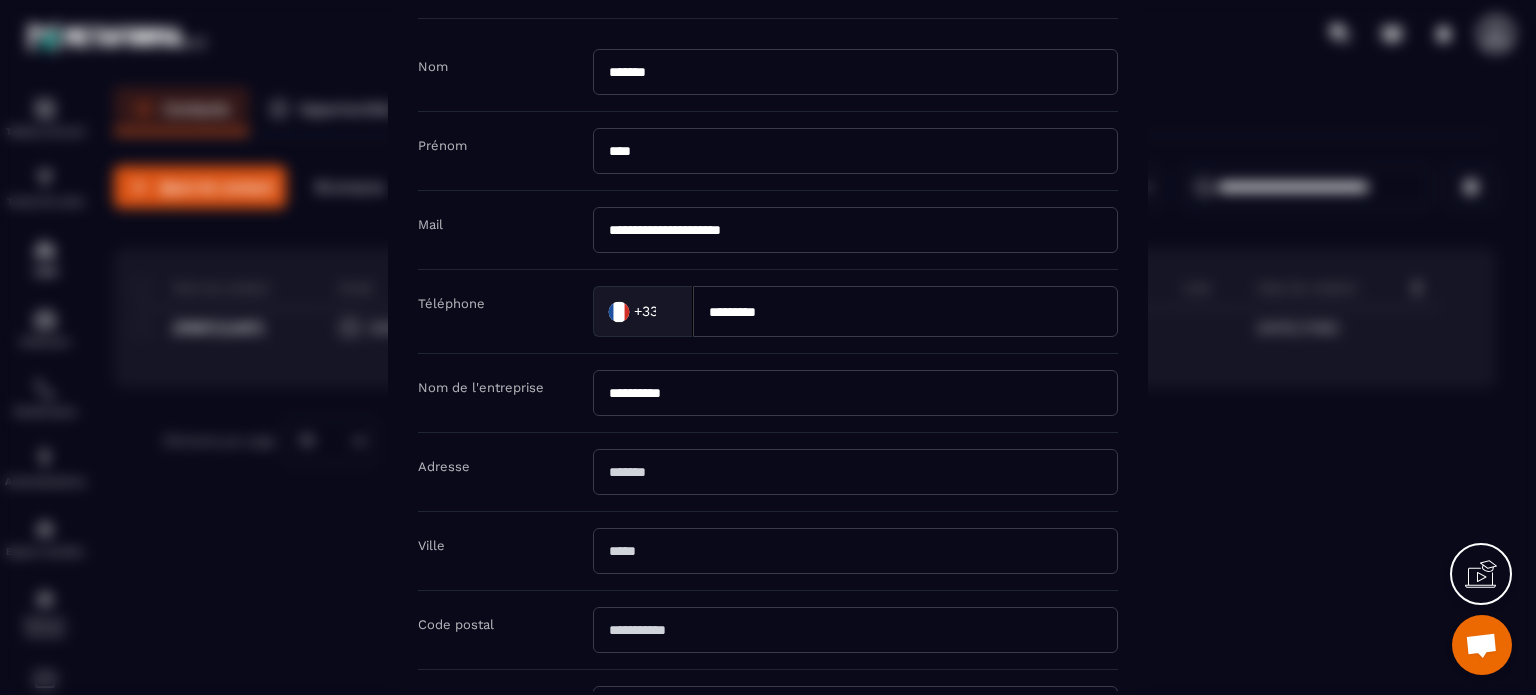 scroll, scrollTop: 100, scrollLeft: 0, axis: vertical 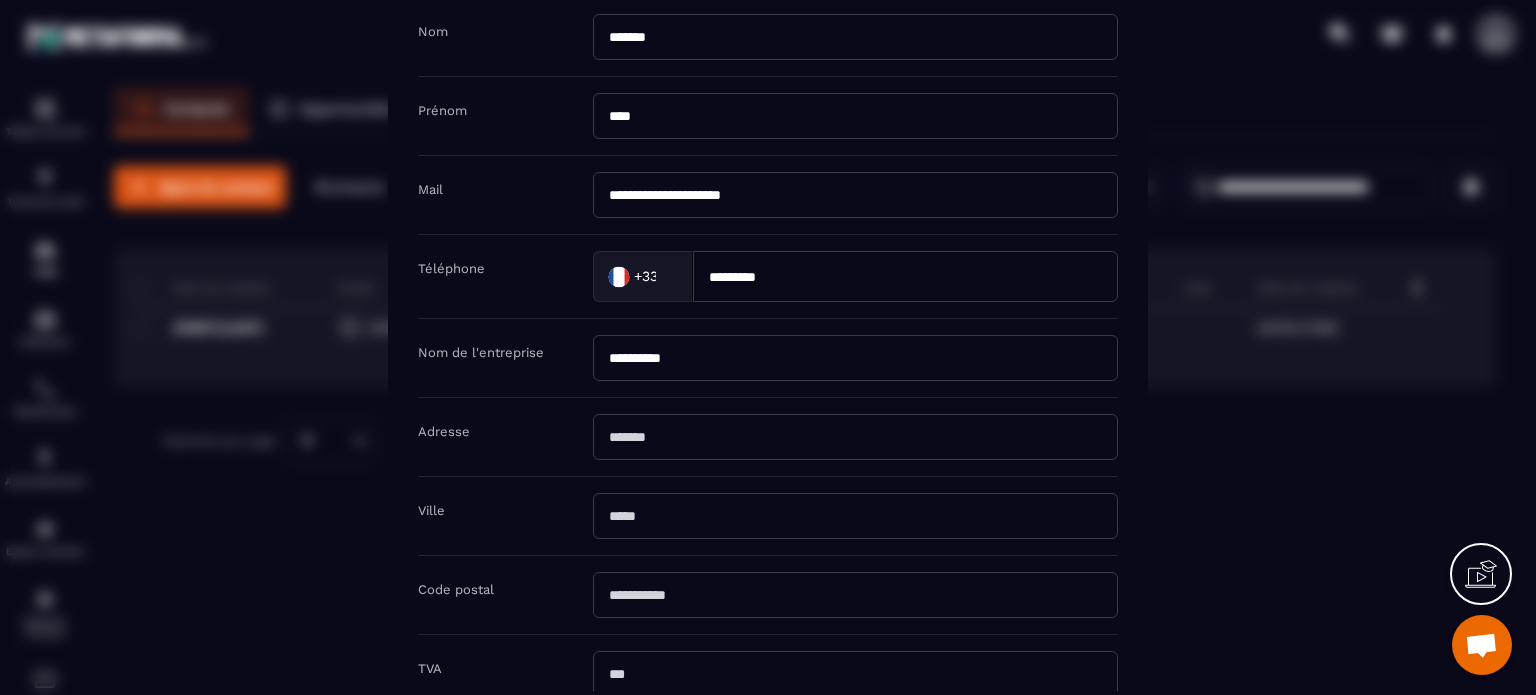 click at bounding box center (855, 437) 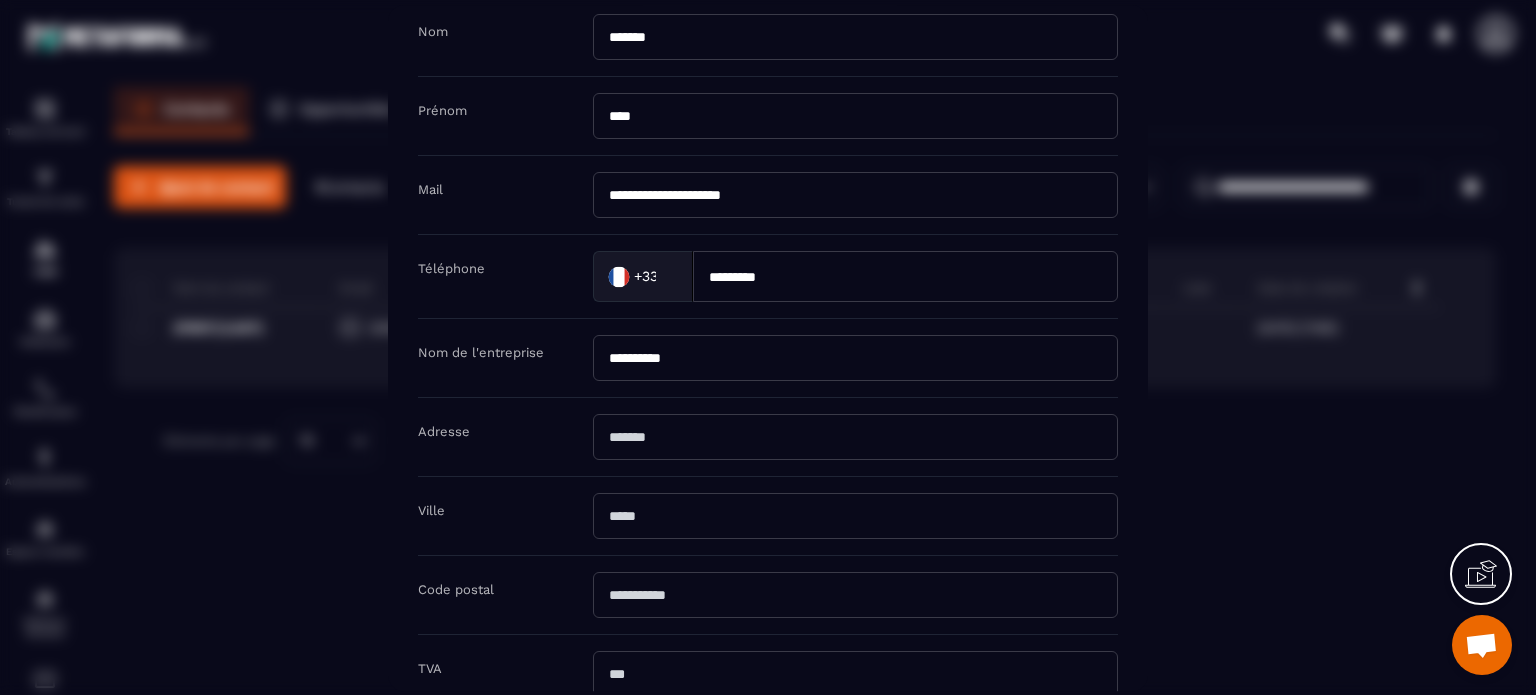 drag, startPoint x: 725, startPoint y: 348, endPoint x: 532, endPoint y: 360, distance: 193.3727 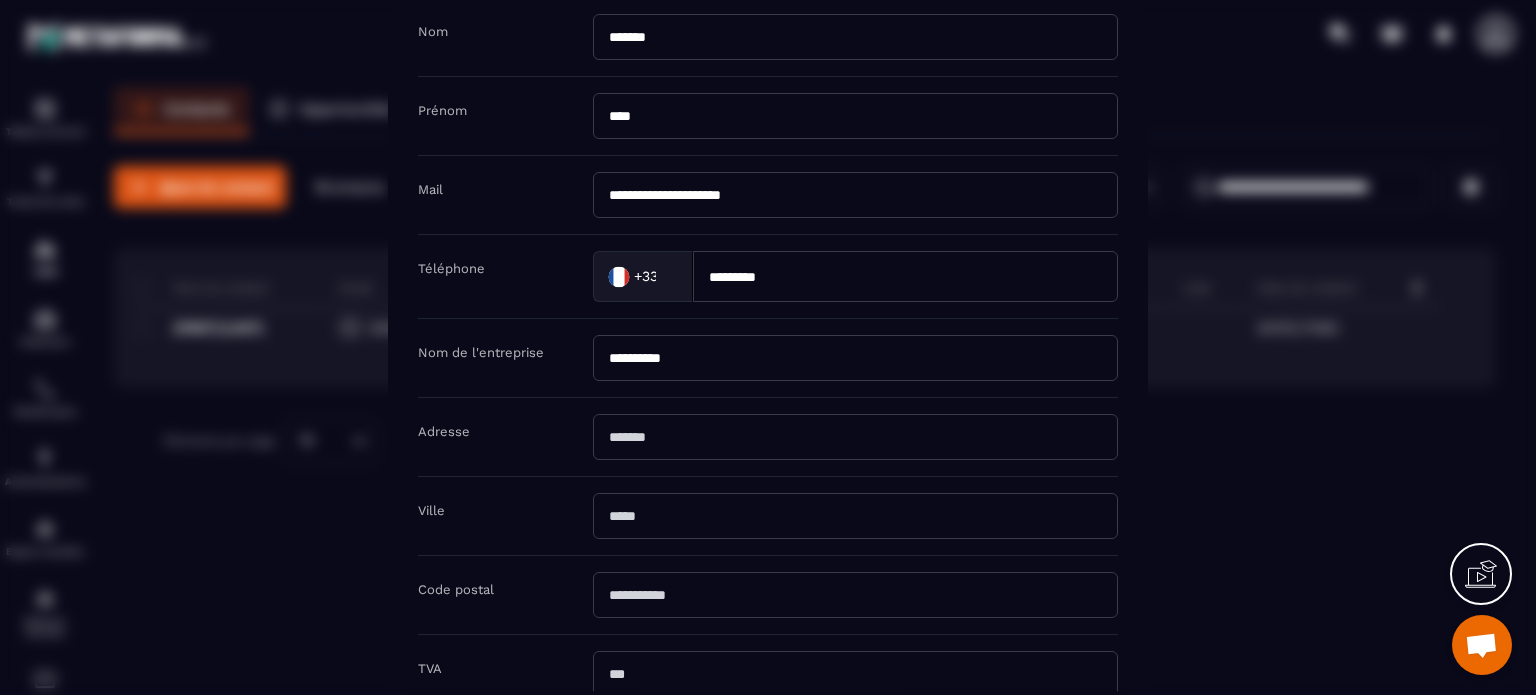 click on "**********" at bounding box center (768, 358) 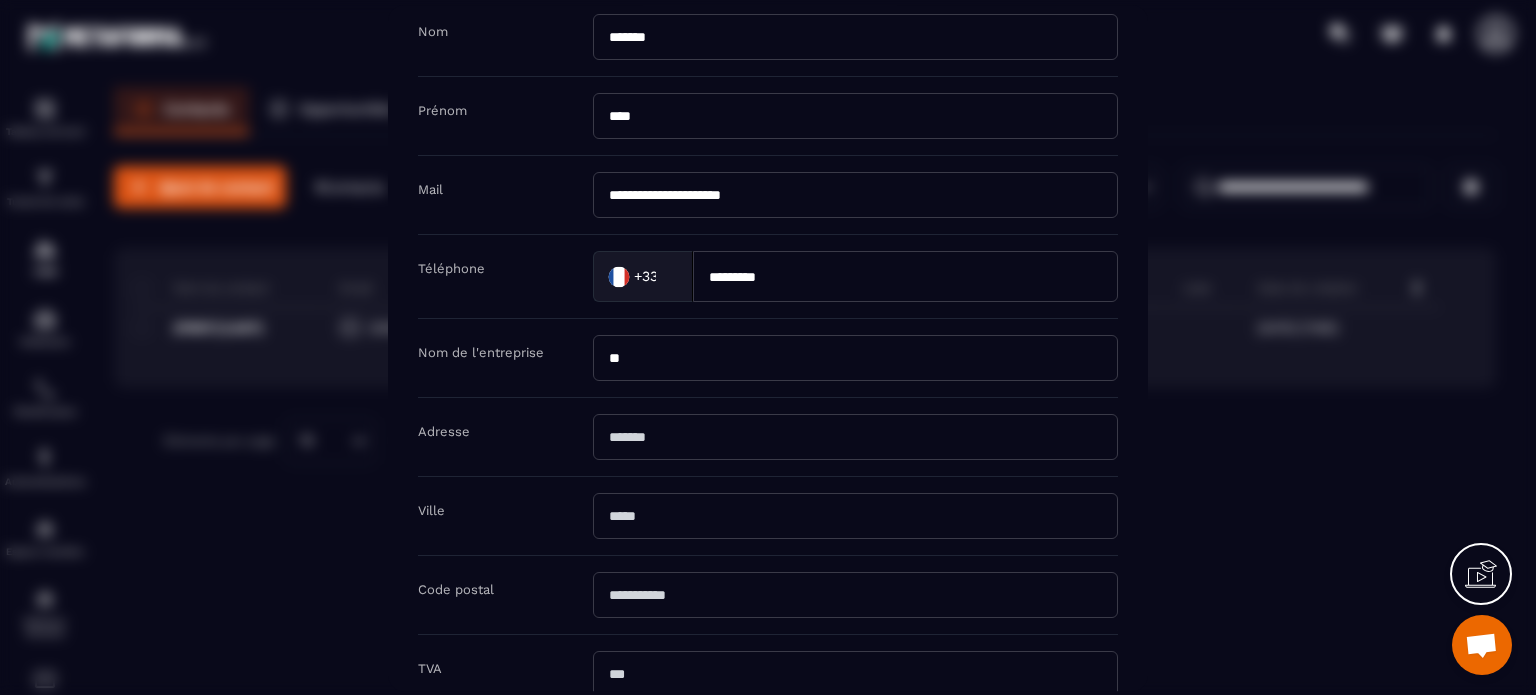 type on "*" 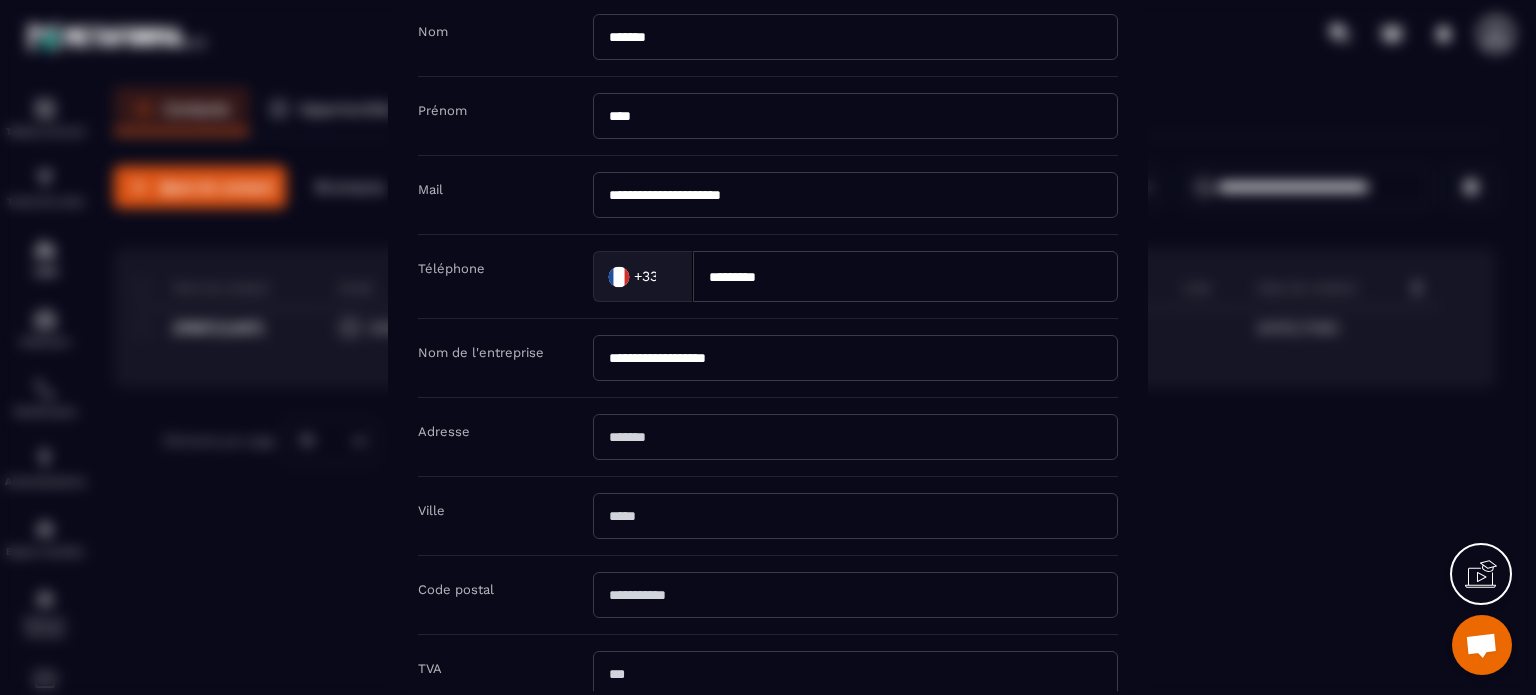 type on "**********" 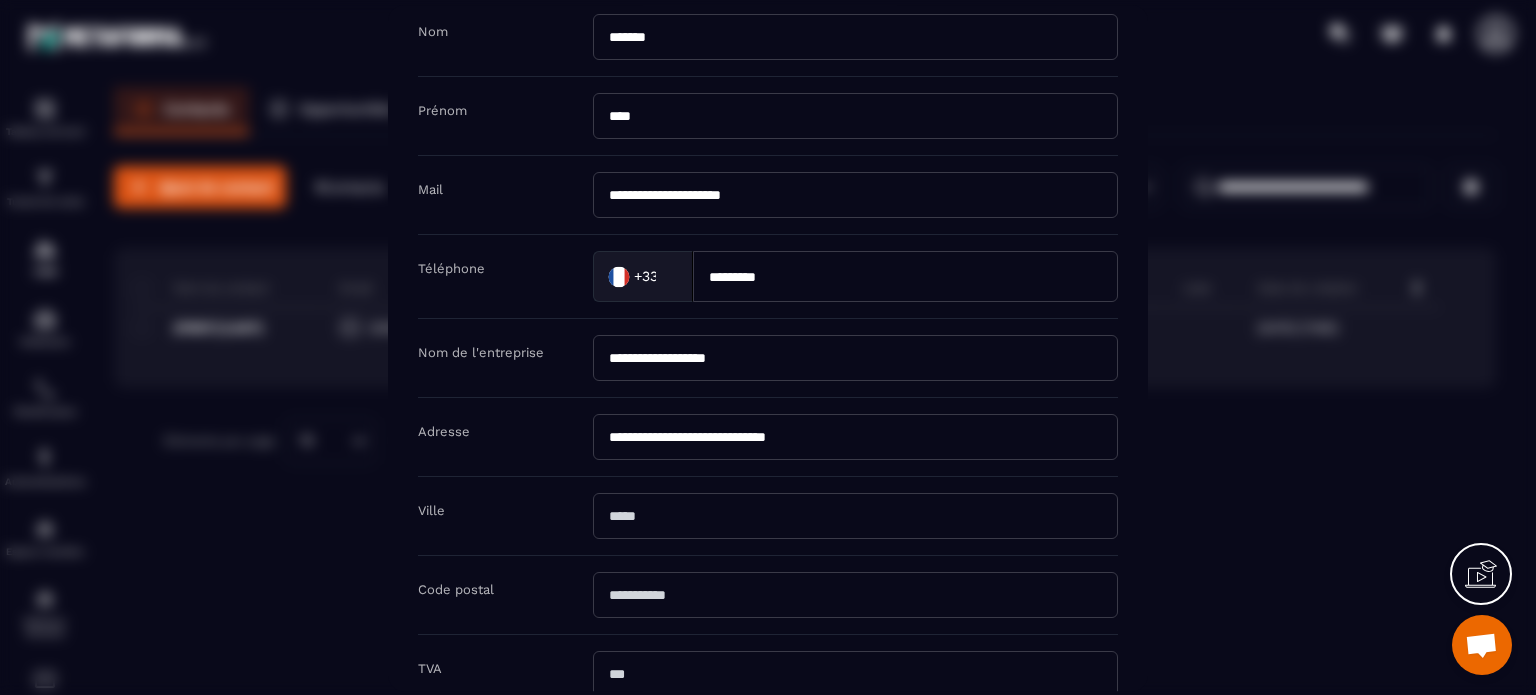 type on "**********" 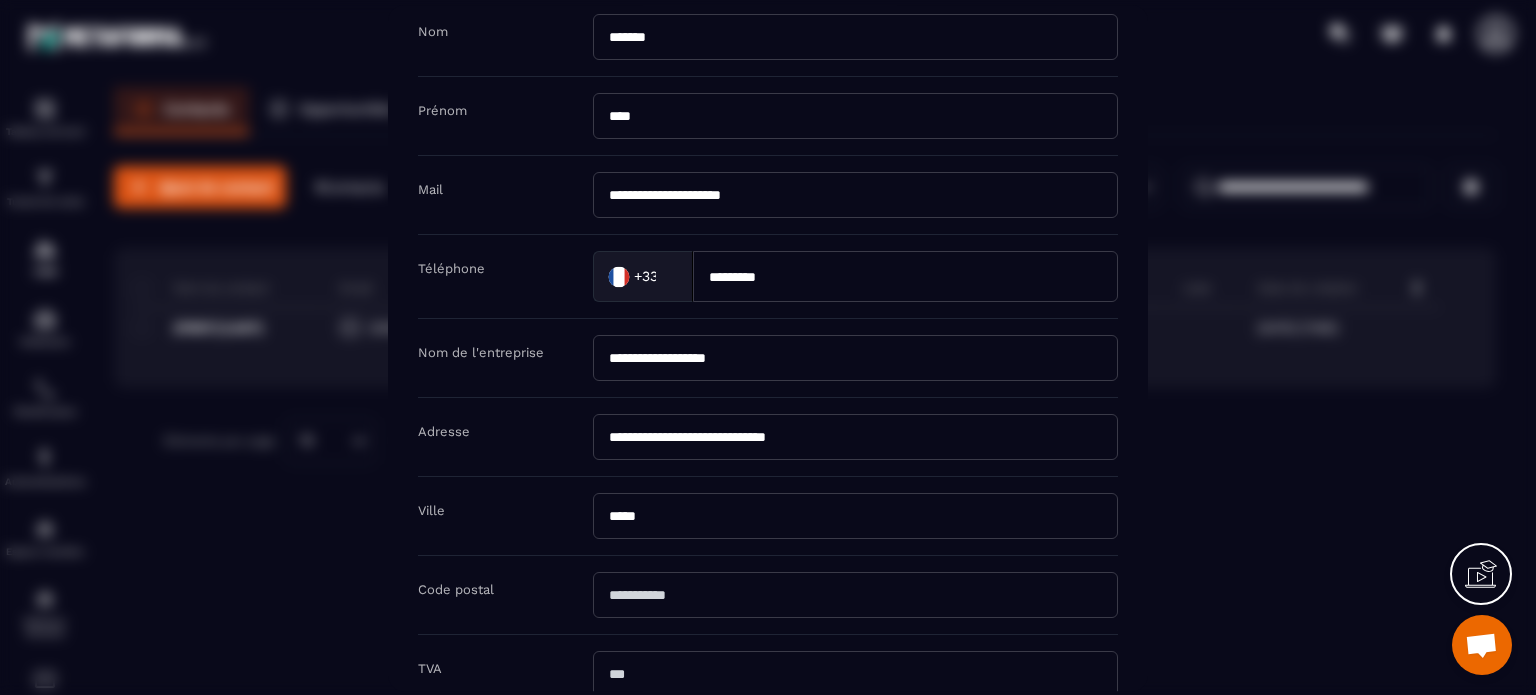 type on "*****" 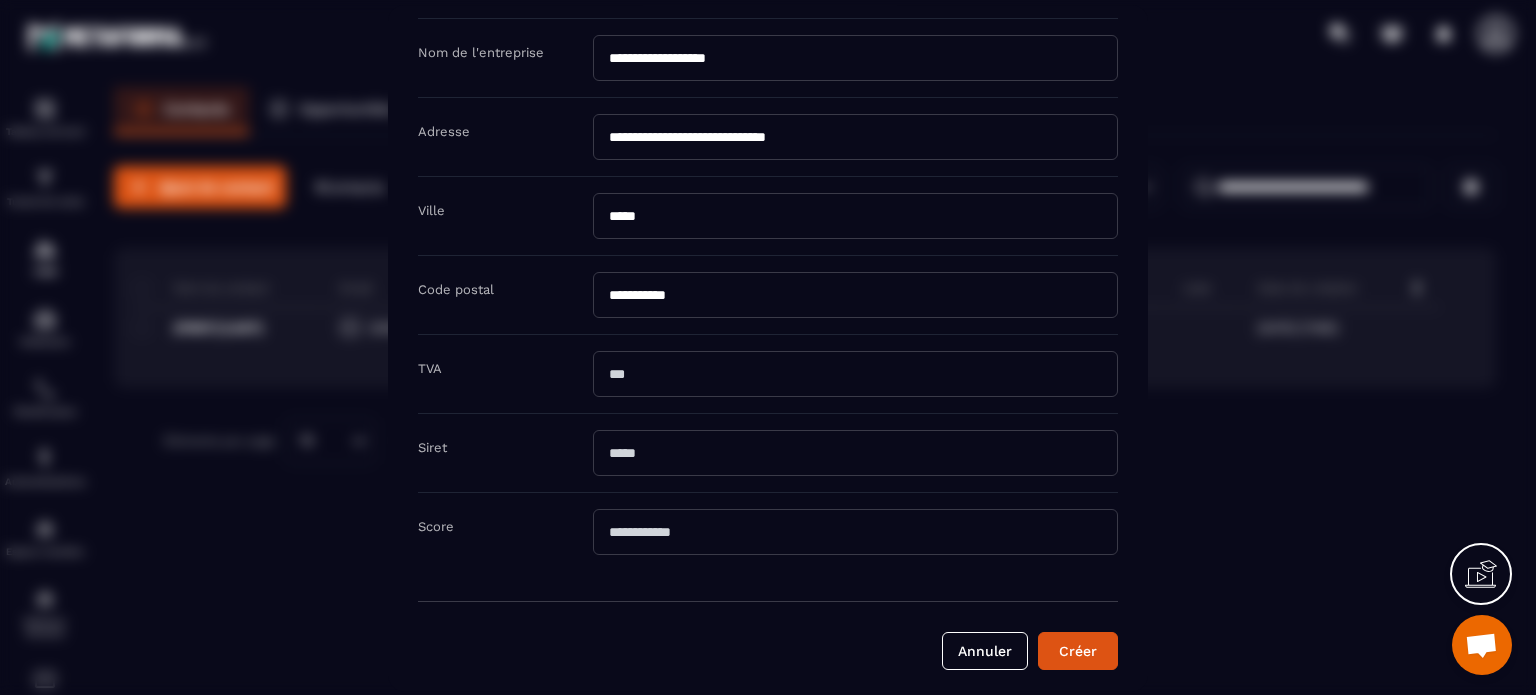 scroll, scrollTop: 402, scrollLeft: 0, axis: vertical 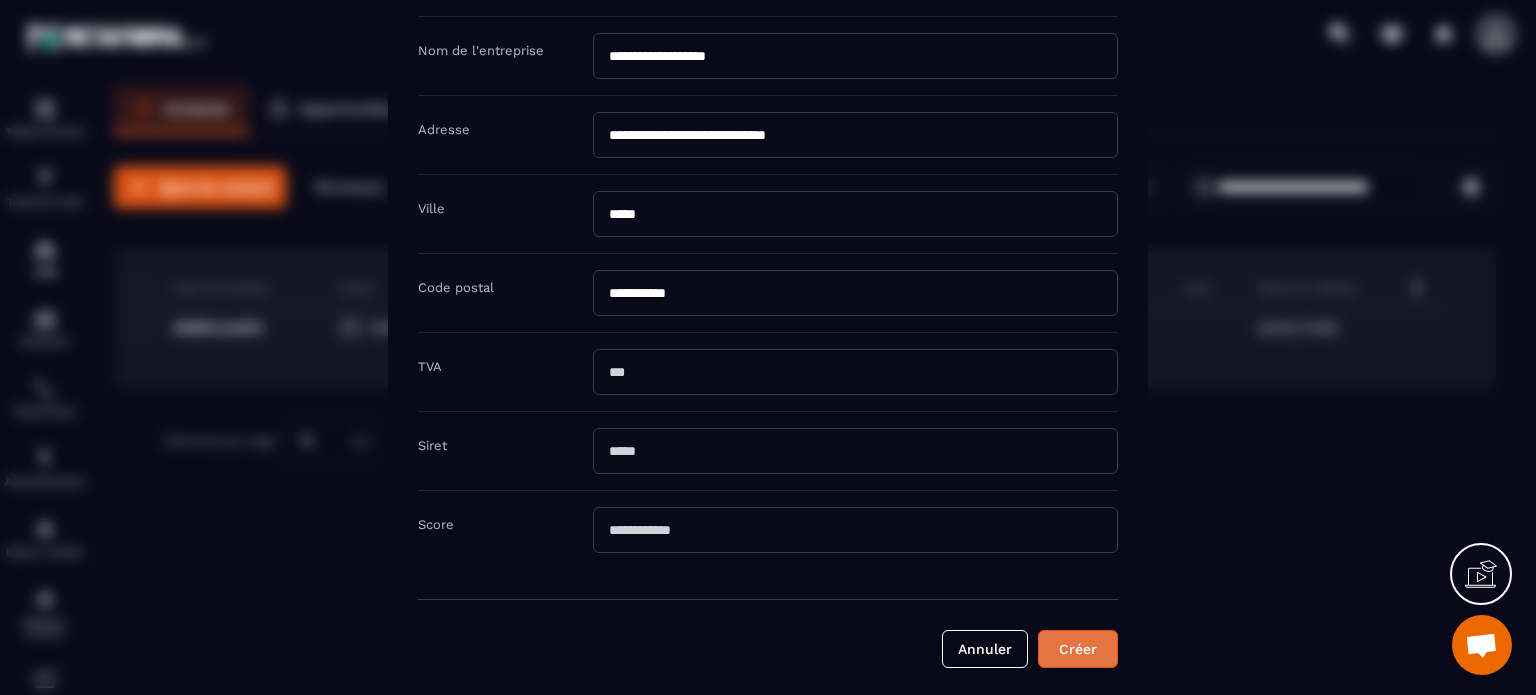 type on "**********" 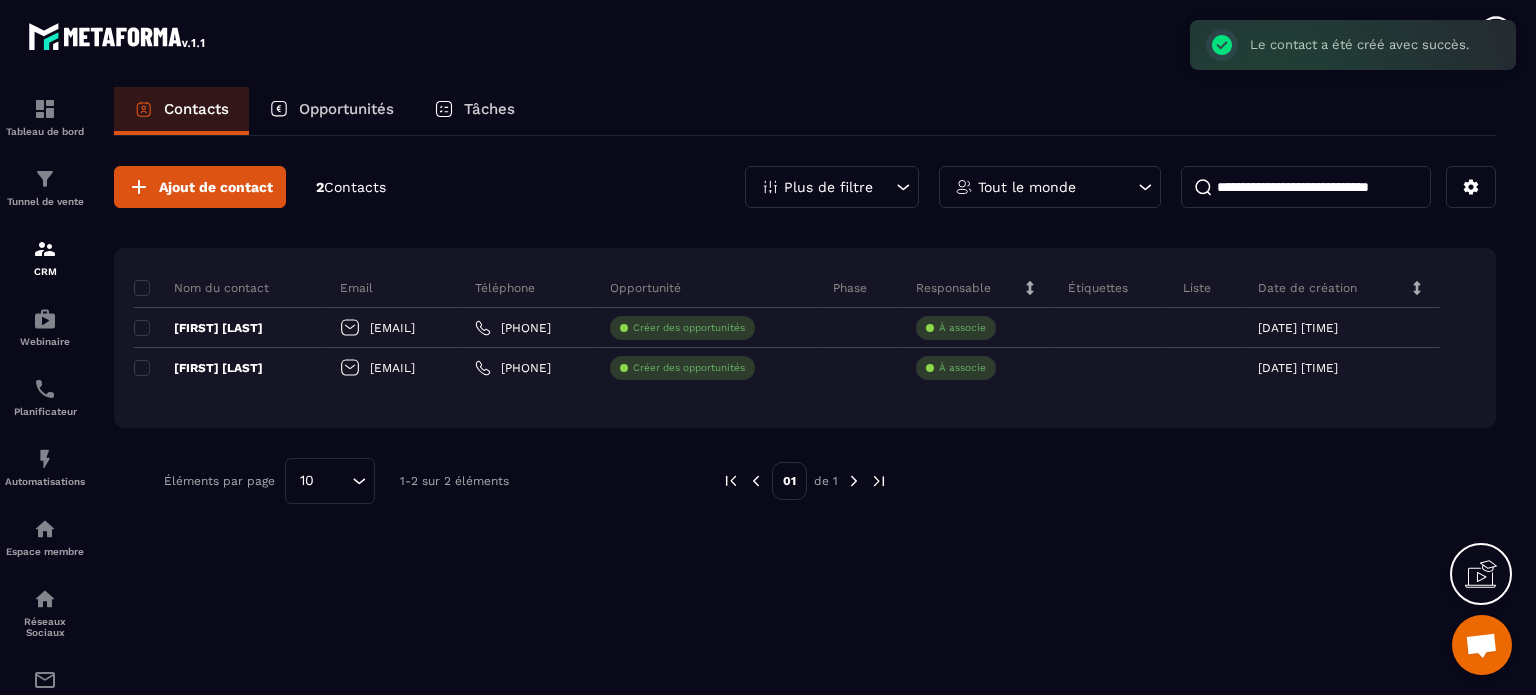 scroll, scrollTop: 0, scrollLeft: 0, axis: both 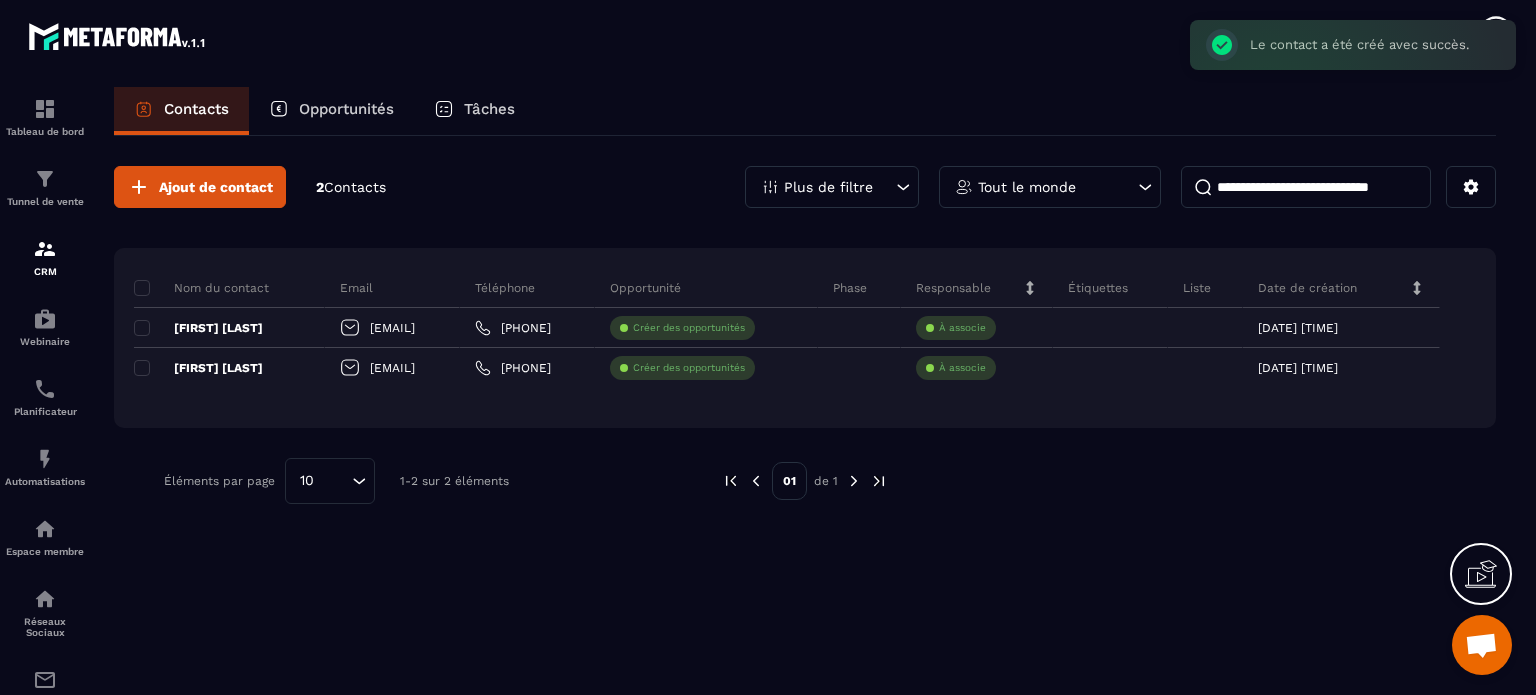 click at bounding box center [1182, 481] 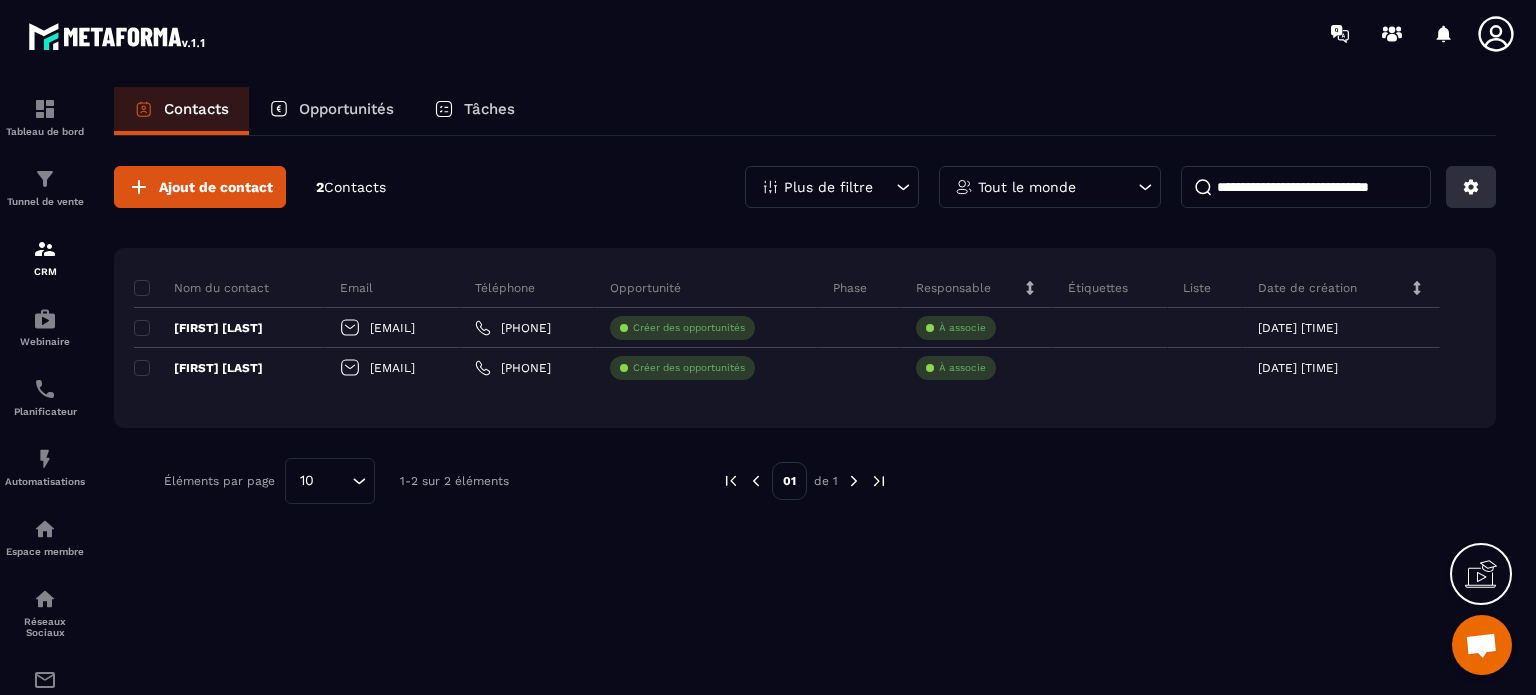 click 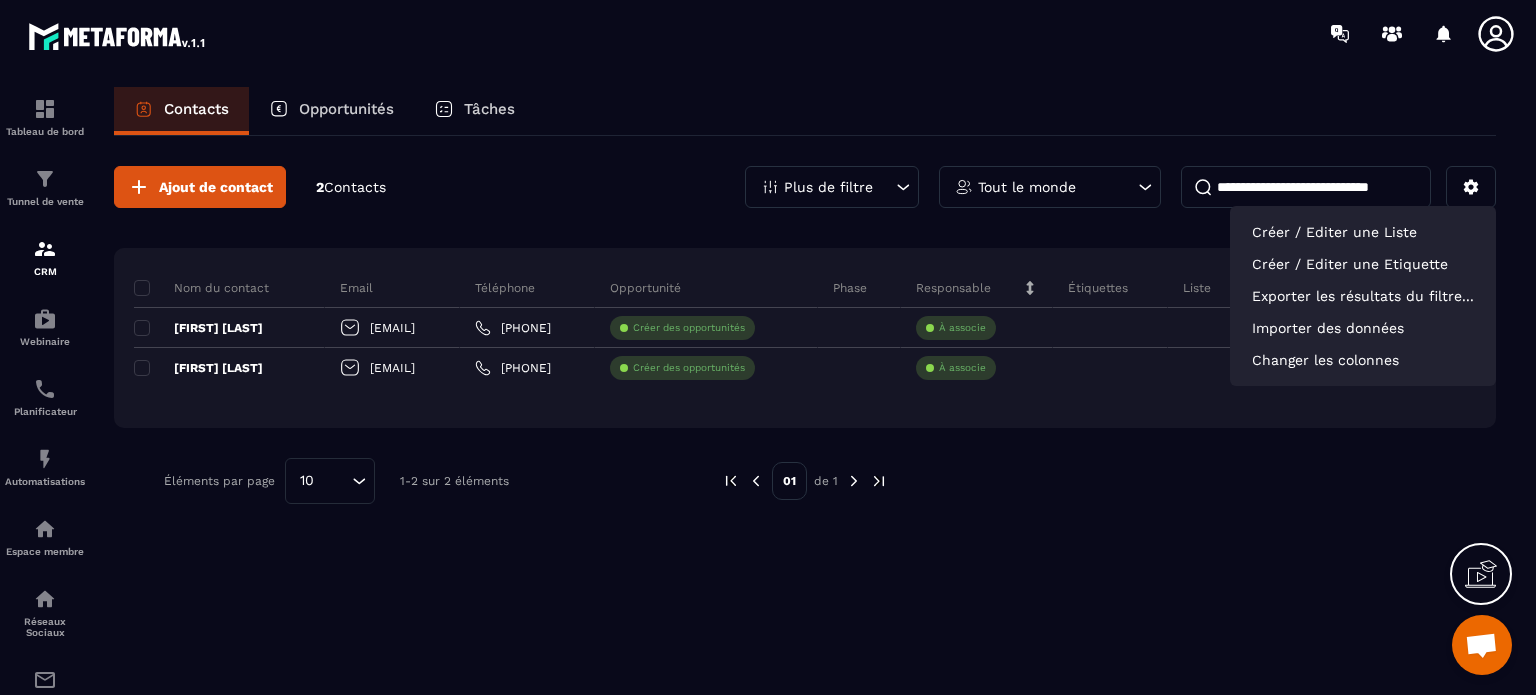 click on "Ajout de contact [NUMBER] Contacts Plus de filtre Tout le monde Créer / Editer une Liste Créer / Editer une Etiquette Exporter les résultats du filtre... Importer des données Changer les colonnes Nom du contact Email Téléphone Opportunité Phase Responsable Étiquettes Liste Date de création [FIRST] [LAST] [EMAIL] [PHONE] Créer des opportunités À associe [DATE] [TIME] [FIRST] [LAST] [EMAIL] [PHONE] Créer des opportunités À associe [DATE] [TIME] Éléments par page [NUMBER] Loading... [NUMBER]-[NUMBER] sur [NUMBER] éléments [NUMBER] de [NUMBER]" at bounding box center [805, 335] 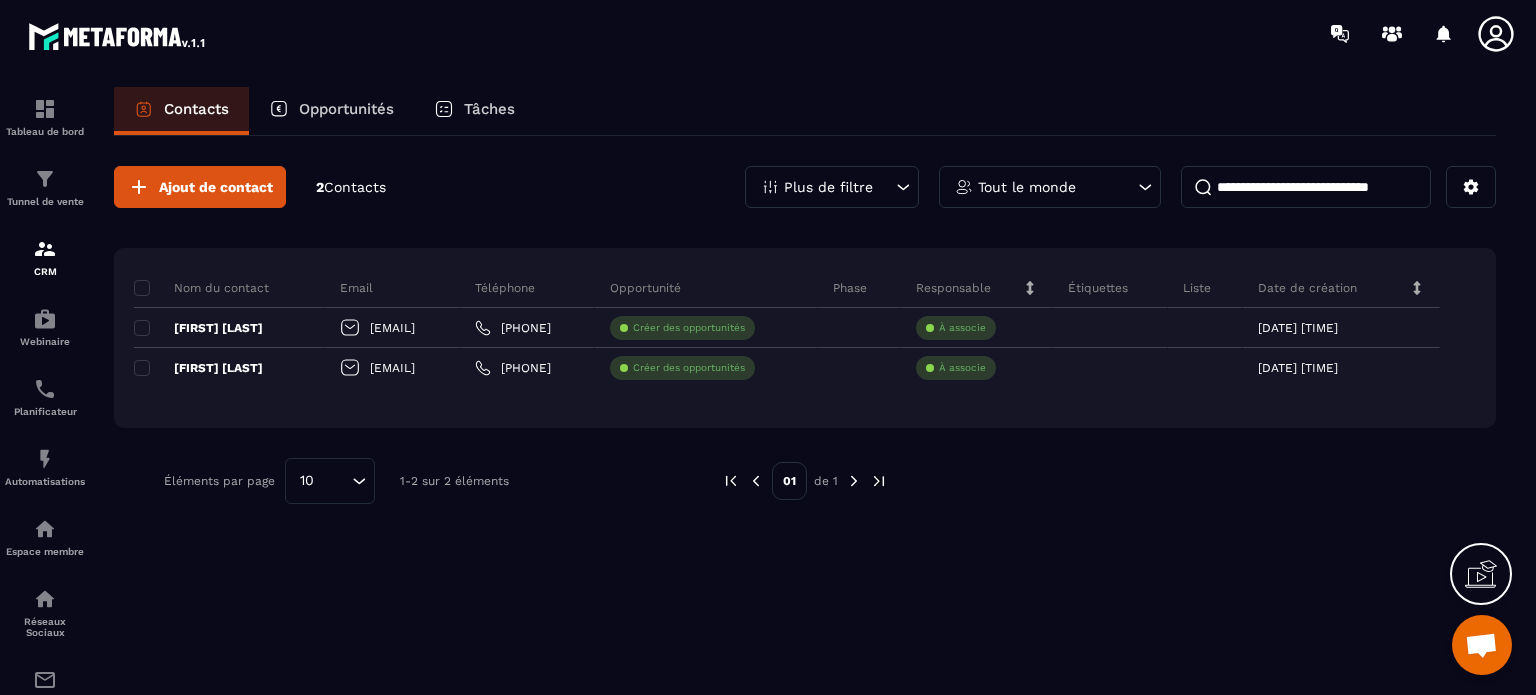 click 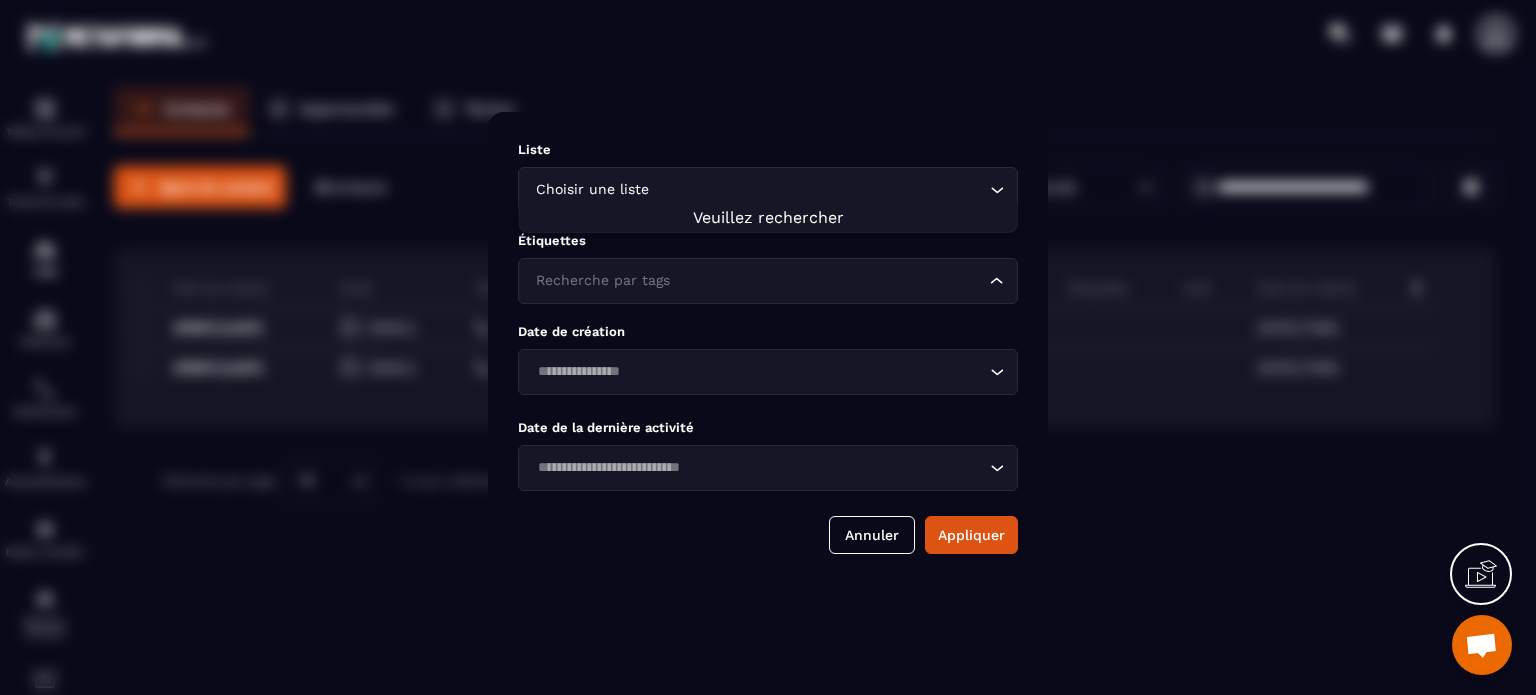 click at bounding box center (768, 347) 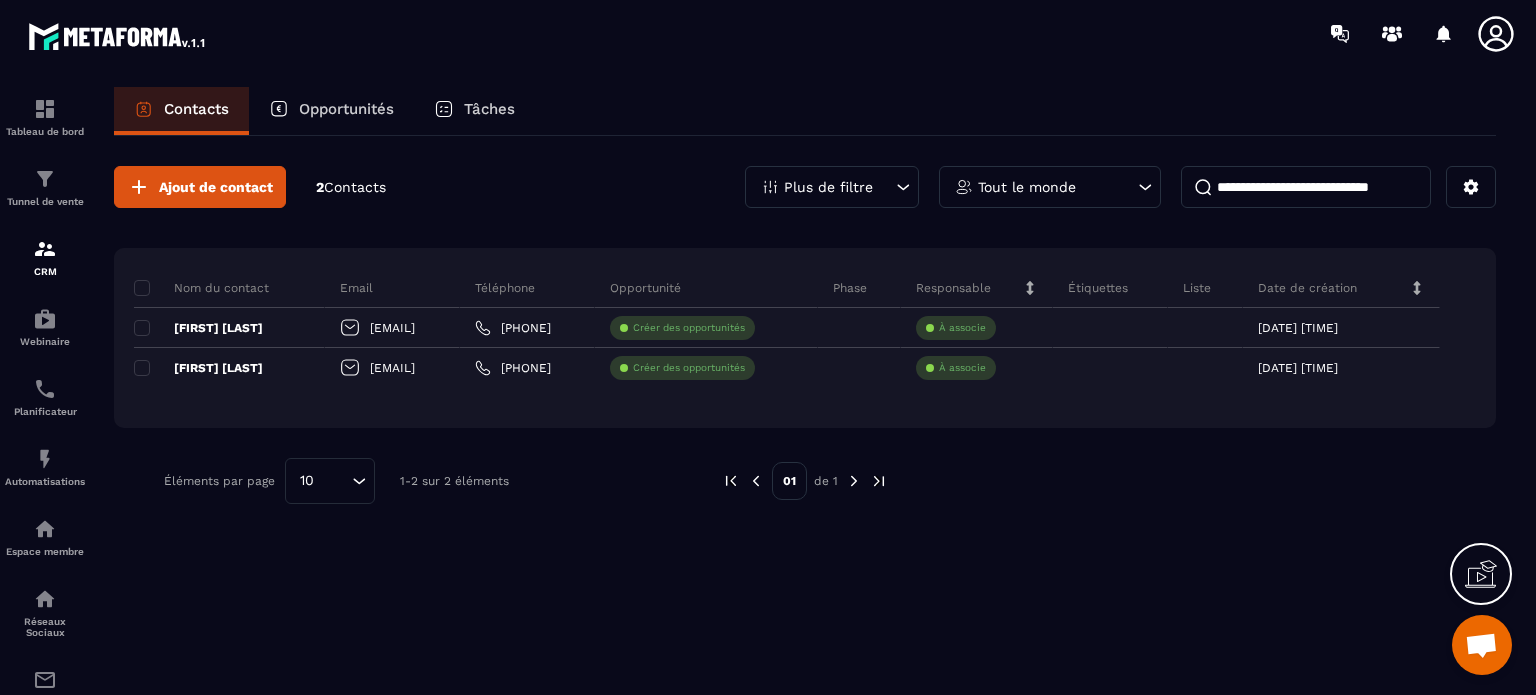 click on "Opportunités" at bounding box center [346, 109] 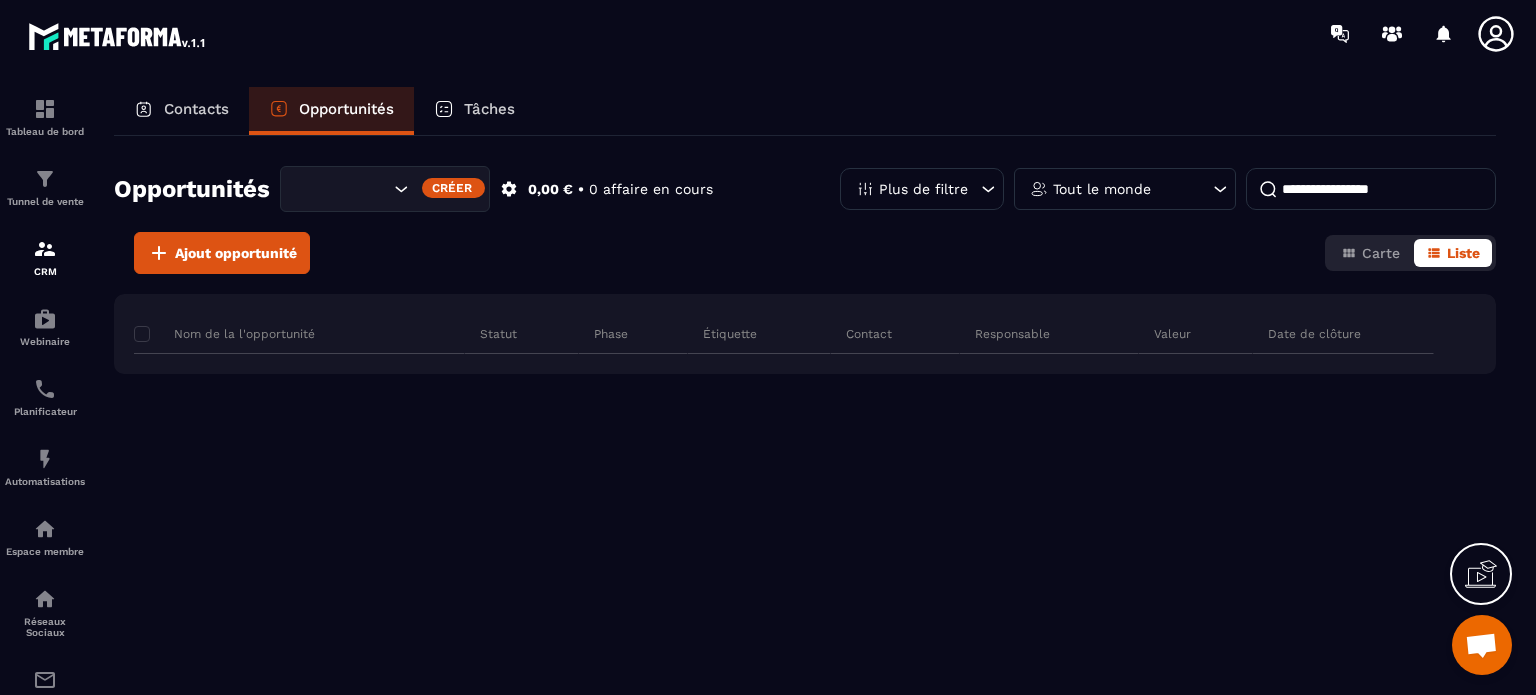 click on "Tâches" at bounding box center (489, 109) 